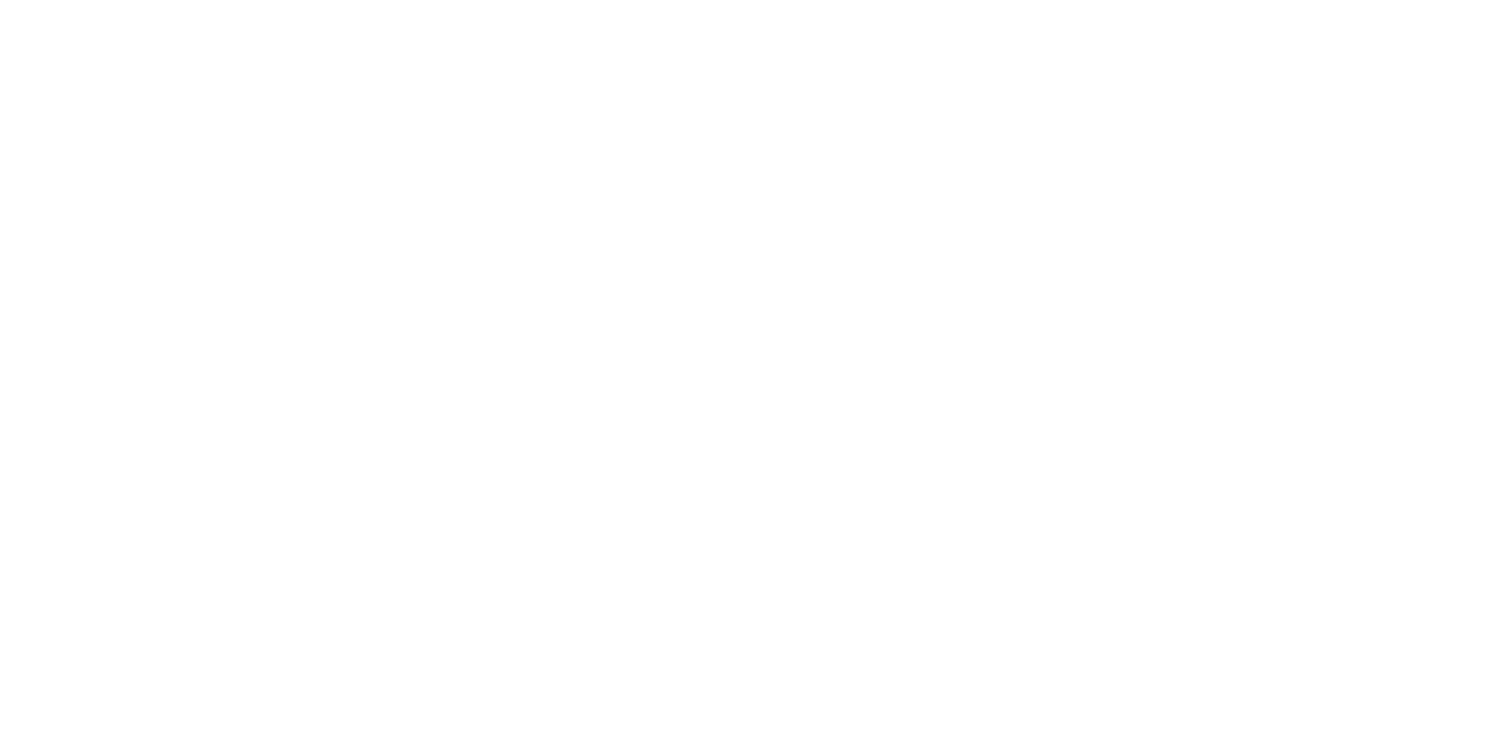 scroll, scrollTop: 0, scrollLeft: 0, axis: both 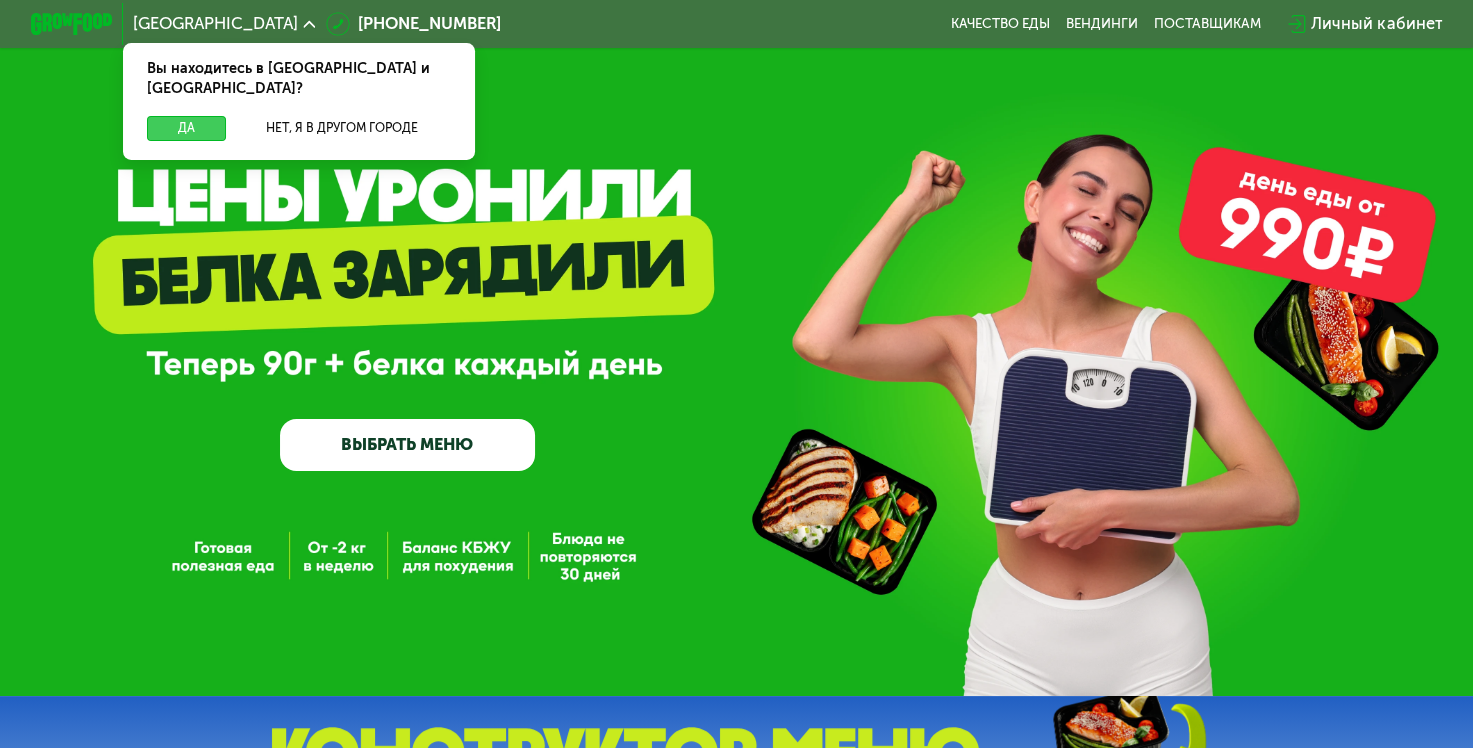 click on "Да" at bounding box center [186, 128] 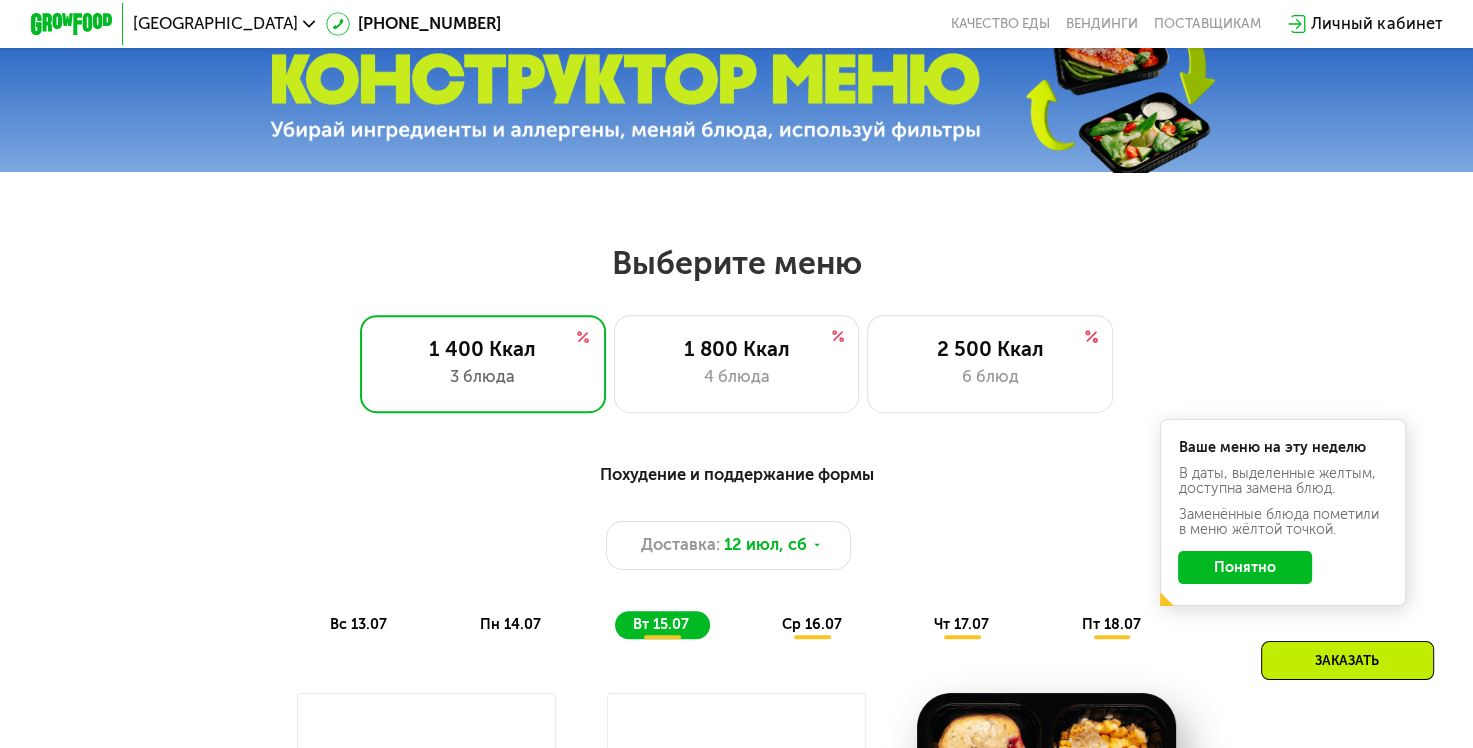 scroll, scrollTop: 674, scrollLeft: 0, axis: vertical 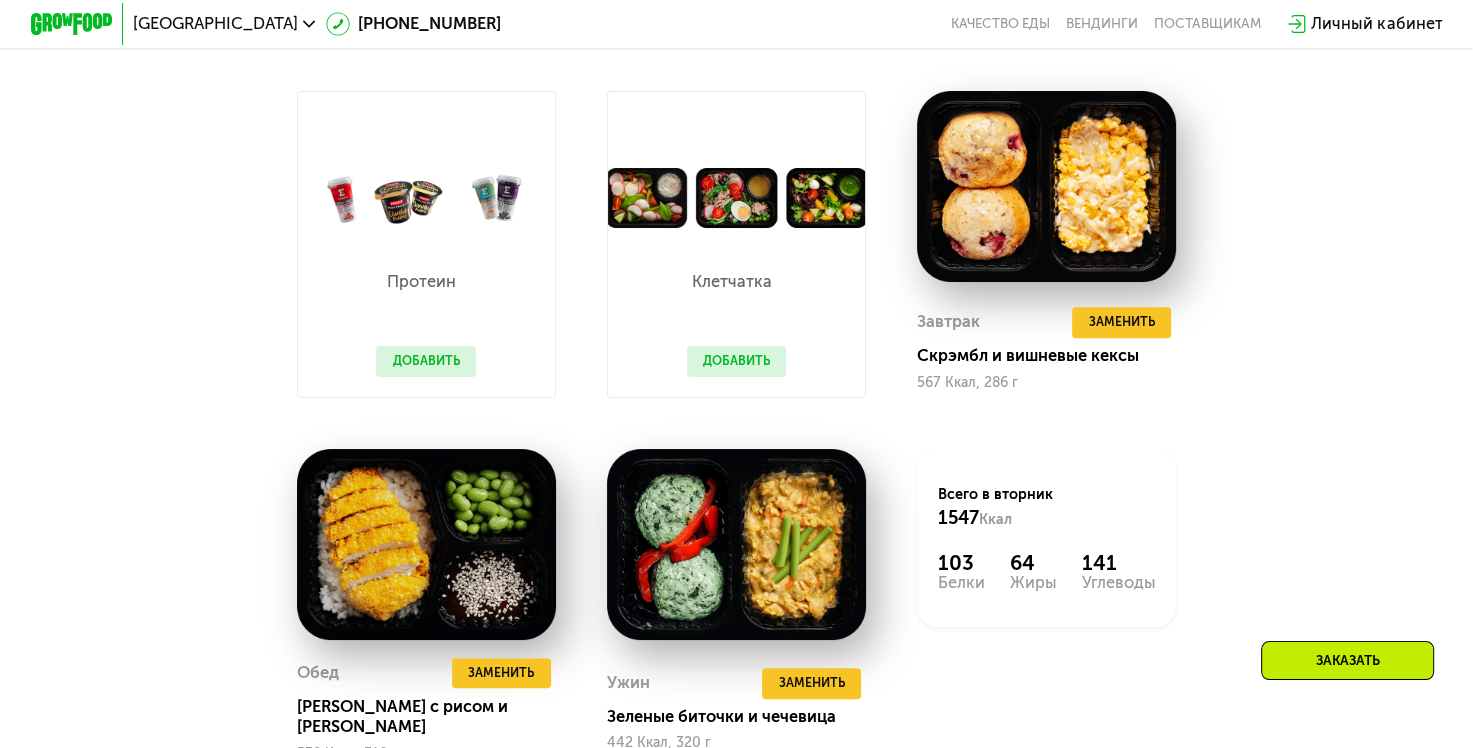 click at bounding box center (736, 198) 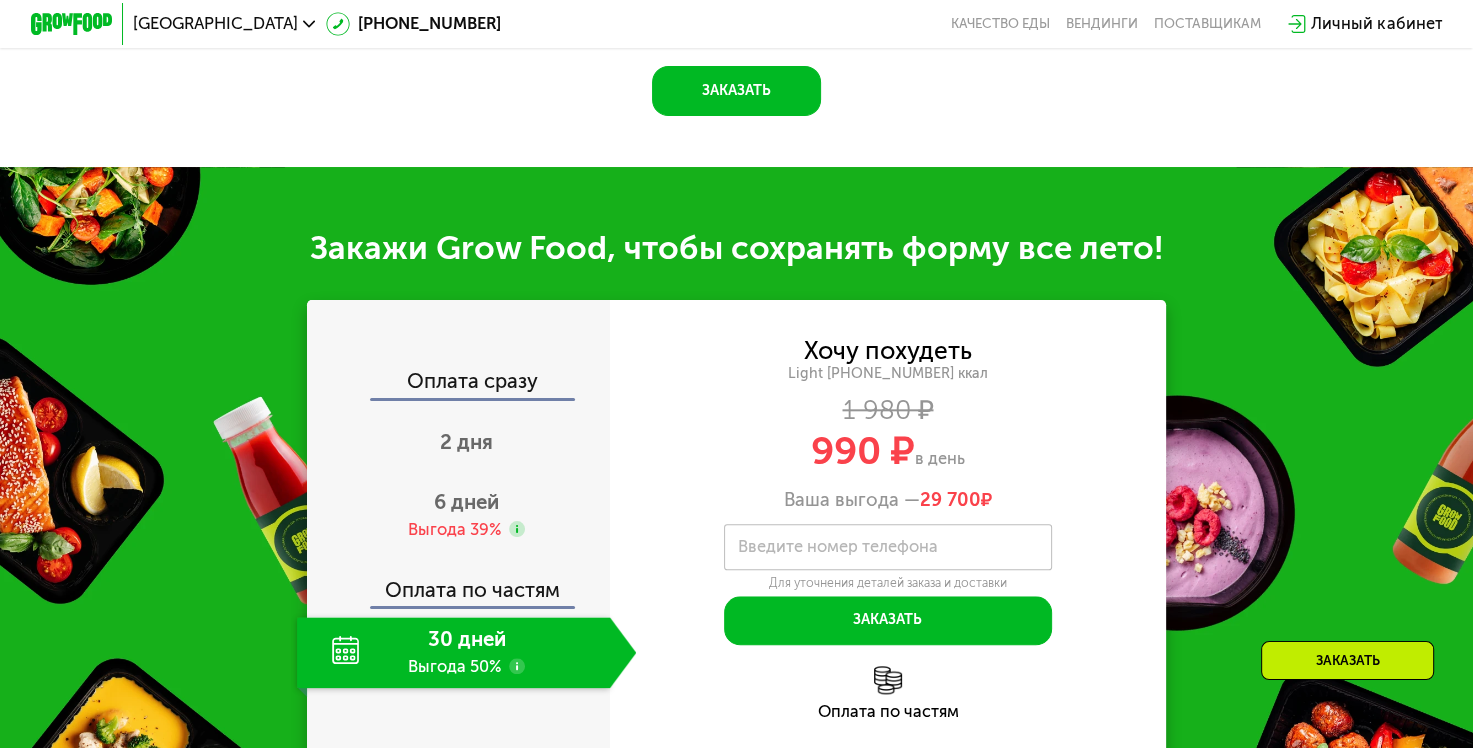 scroll, scrollTop: 1999, scrollLeft: 0, axis: vertical 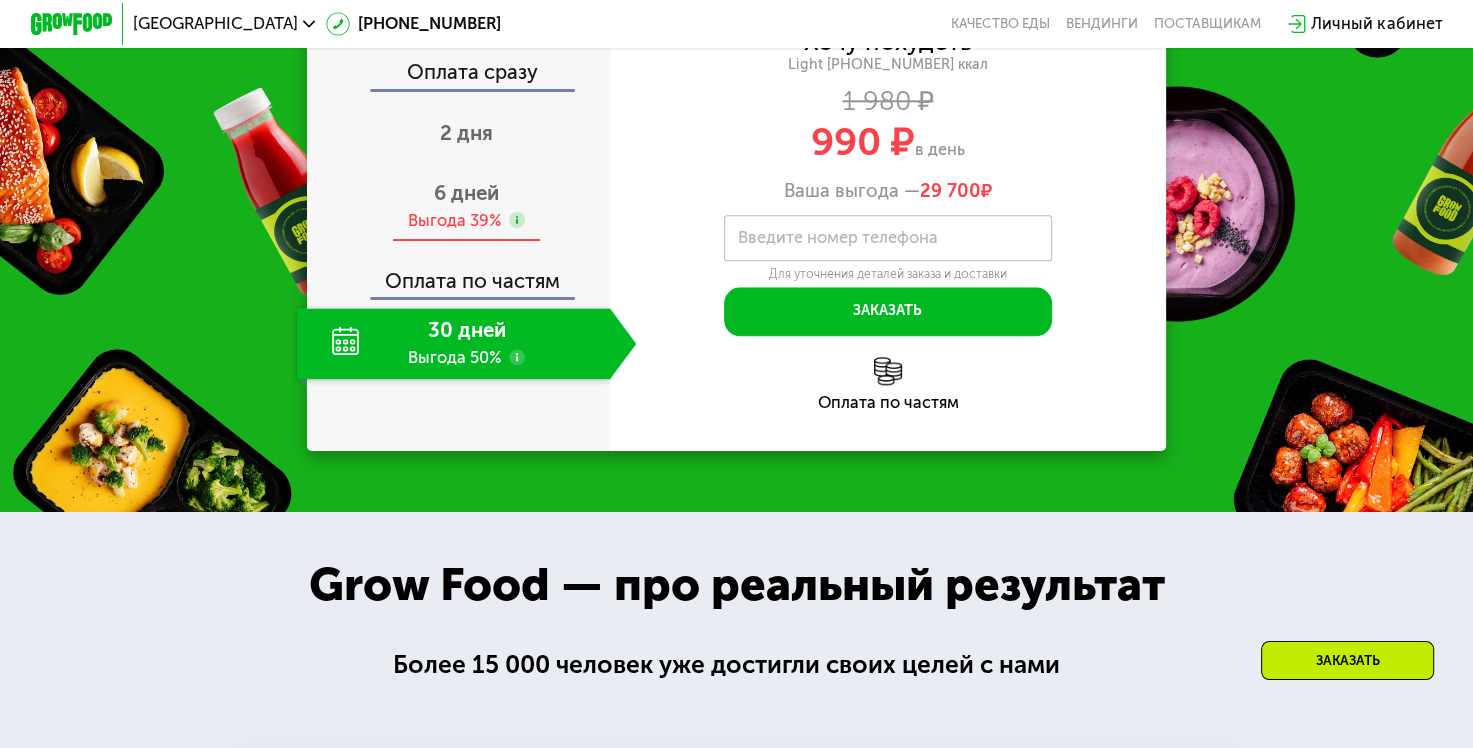 click on "Выгода 39%" at bounding box center (454, 221) 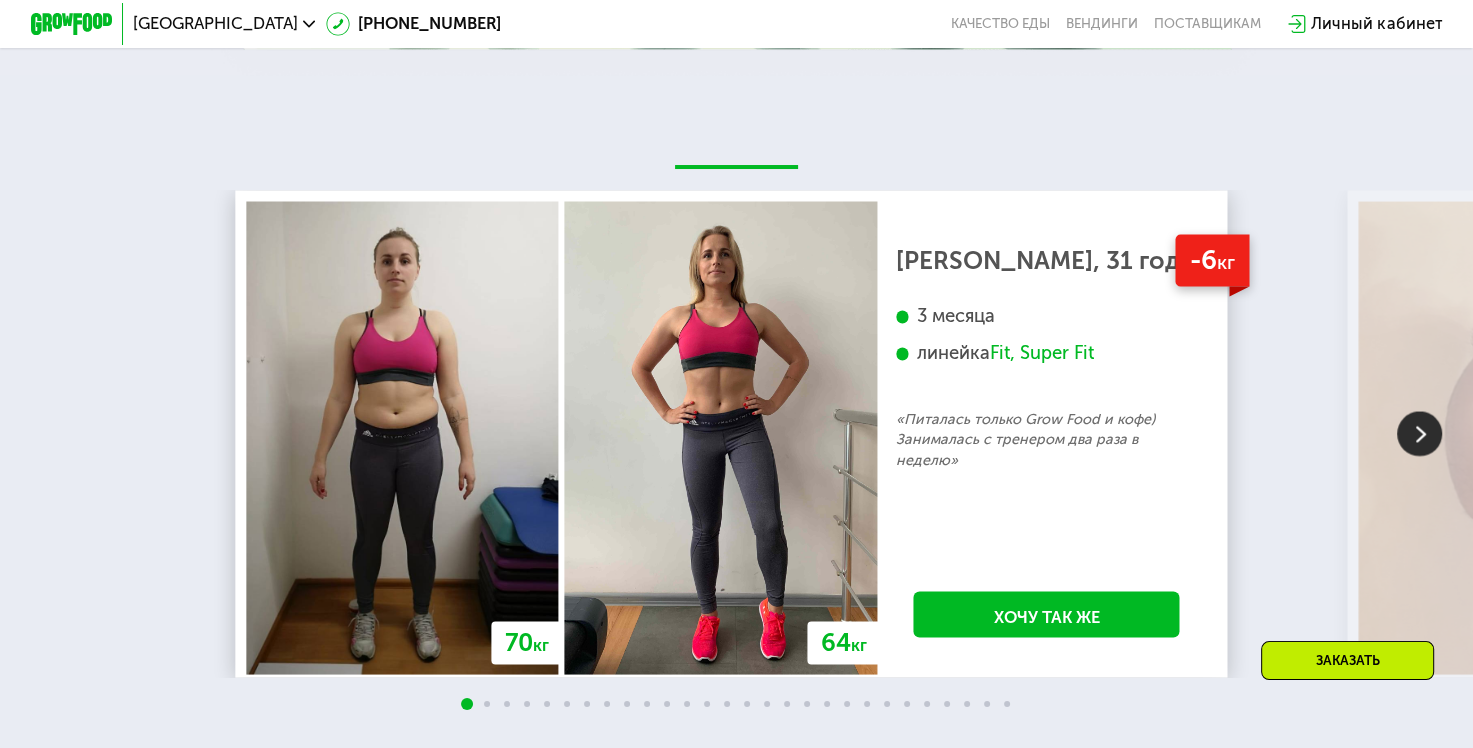 scroll, scrollTop: 3545, scrollLeft: 0, axis: vertical 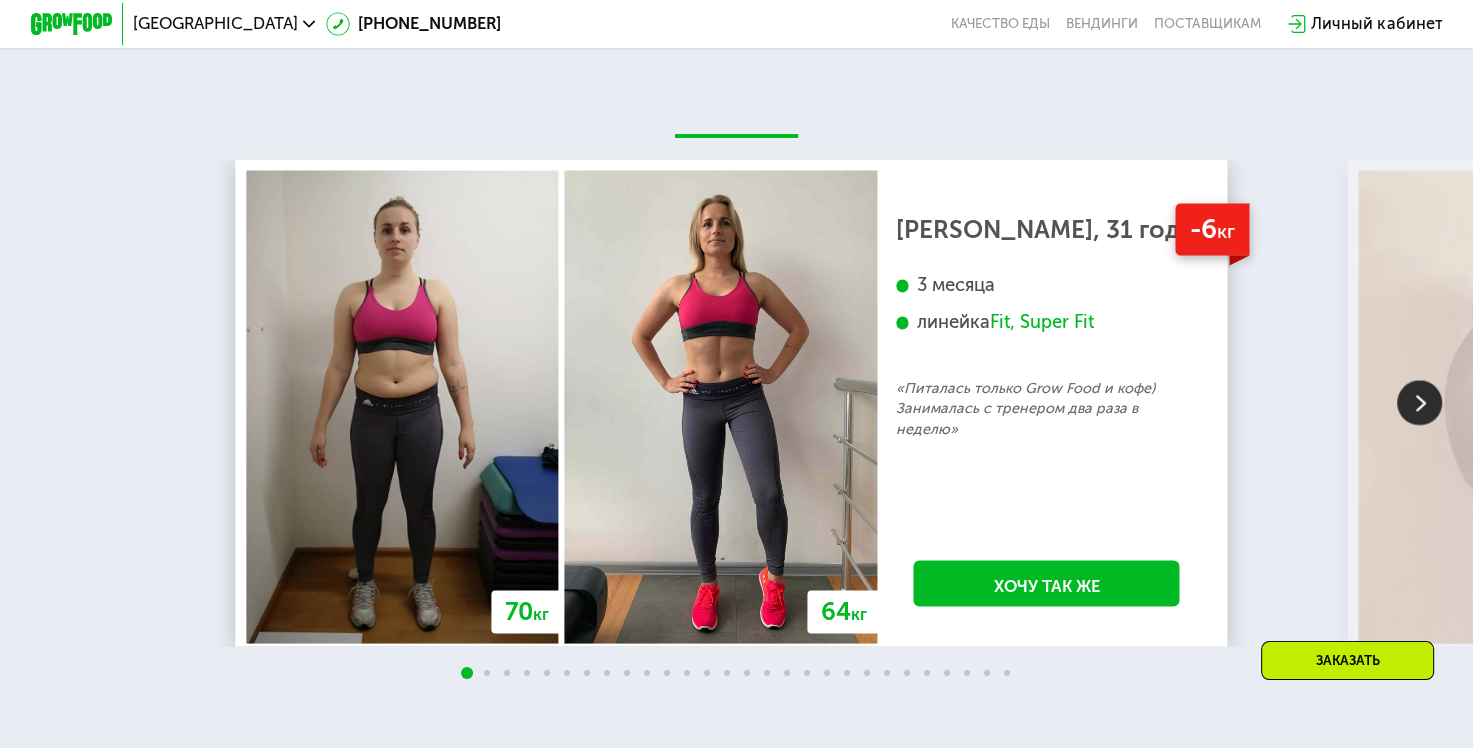 click on "[GEOGRAPHIC_DATA]  [PHONE_NUMBER]   Качество еды   [PERSON_NAME]   поставщикам   Личный кабинет   GrowFood — доставка правильного питания  ВЫБРАТЬ МЕНЮ                                                                                                                                                                      Выберите меню  1 400 Ккал 3 блюда 1 800 Ккал 4 блюда 2 500 Ккал 6 блюд Похудение и поддержание формы Доставка: [DATE] вс 13.07 пн 14.07 вт 15.07 ср 16.07 чт 17.07 пт 18.07 Ваше меню на эту неделю В даты, выделенные желтым, доступна замена блюд. Заменённые блюда пометили в меню жёлтой точкой.  Понятно  Завтрак Кабачковые оладьи с семгой 321 Ккал, 160 г Обед Ужин 1032 55 58" at bounding box center [736, -36] 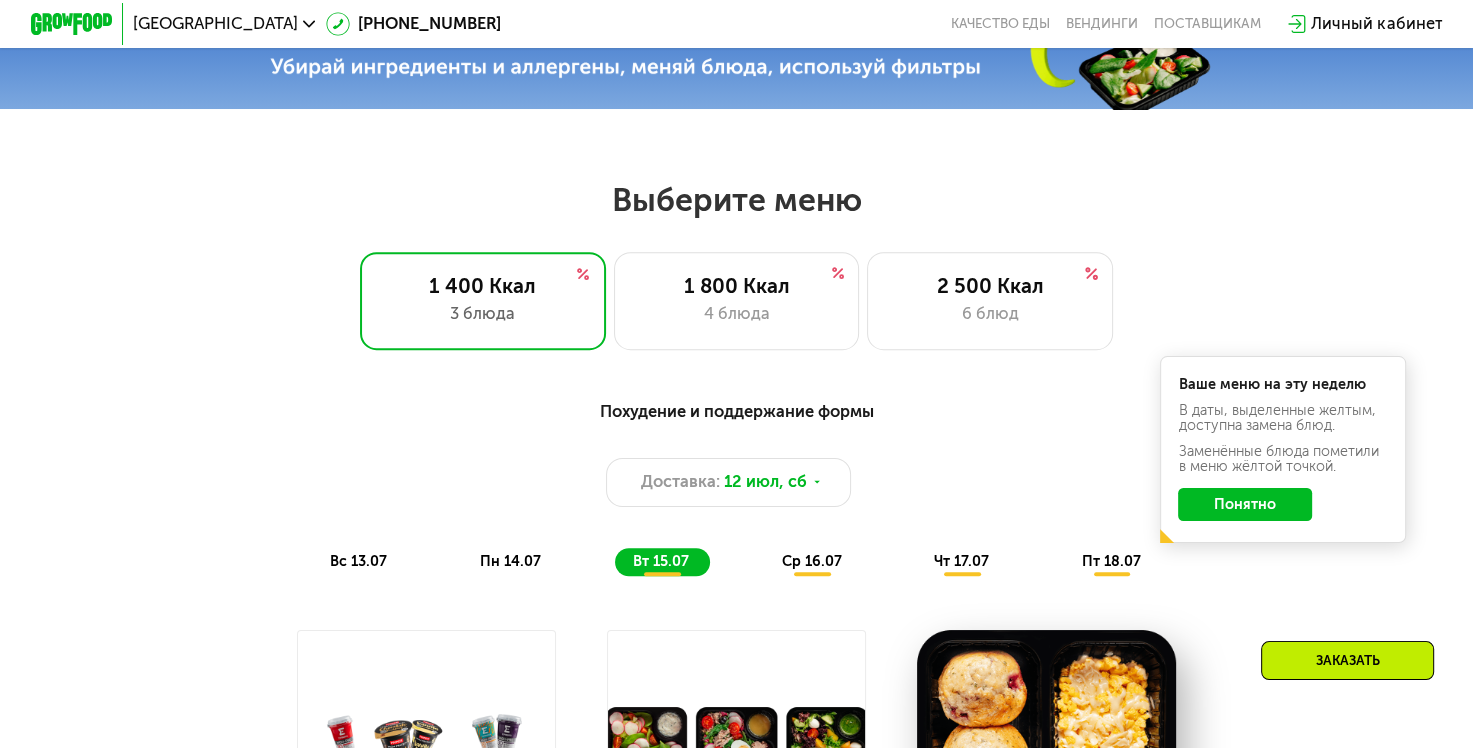 scroll, scrollTop: 745, scrollLeft: 0, axis: vertical 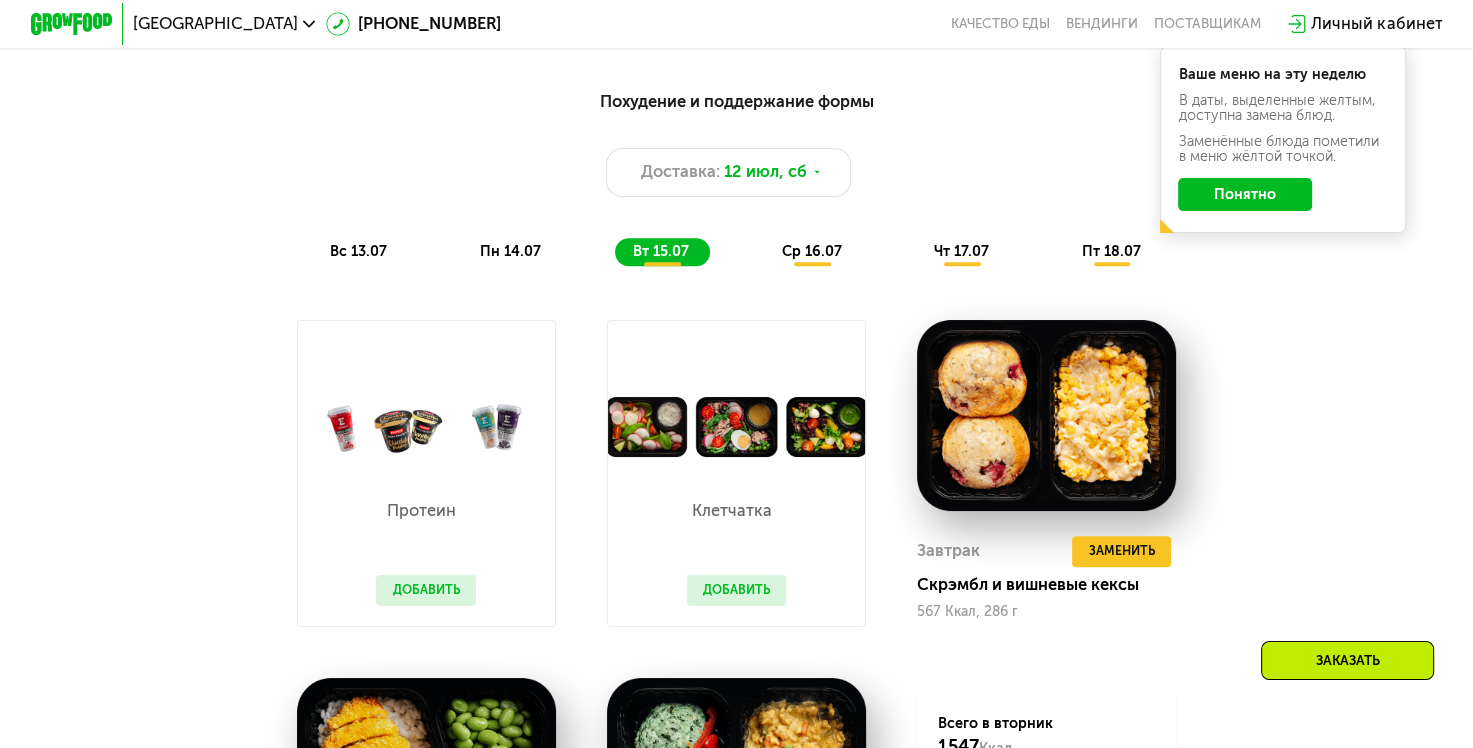 click on "Клетчатка  Добавить" at bounding box center [736, 542] 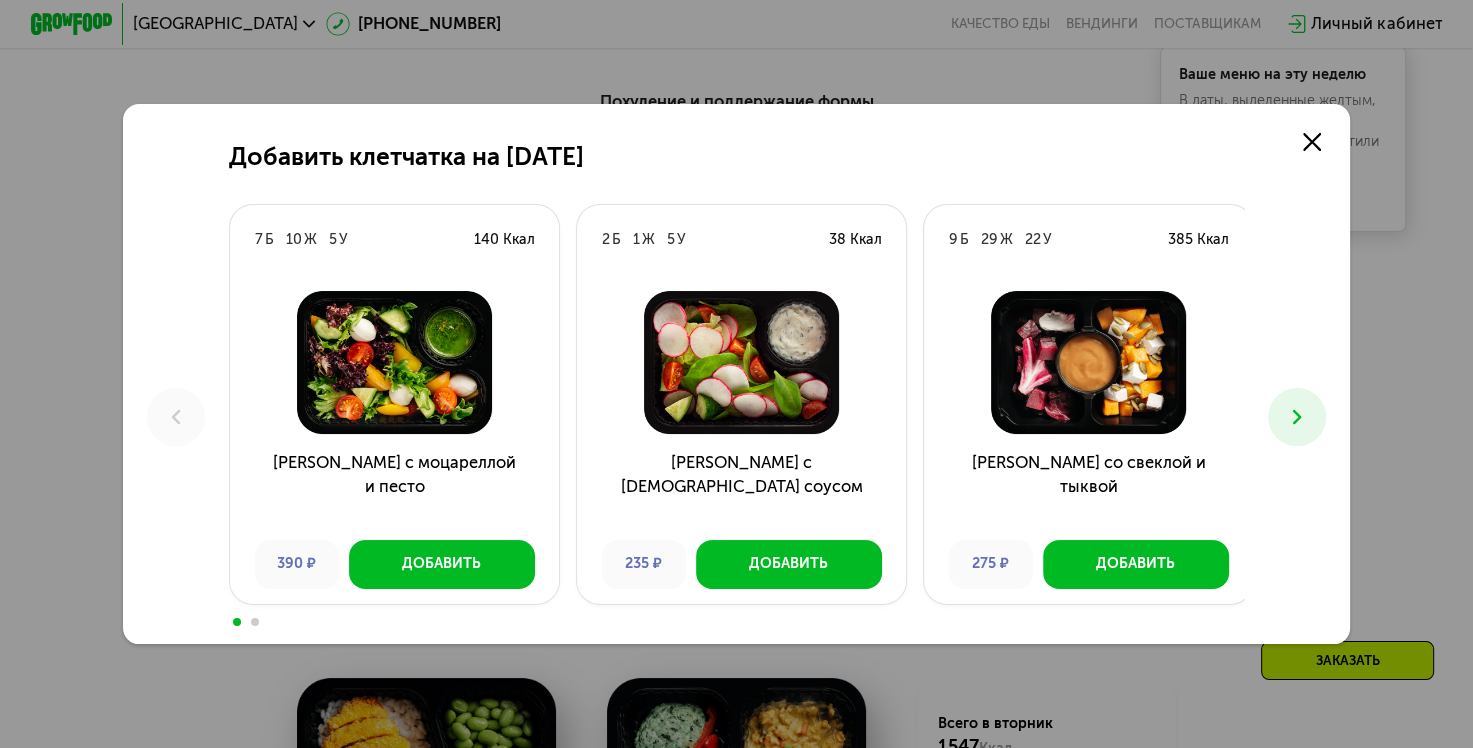 scroll, scrollTop: 0, scrollLeft: 0, axis: both 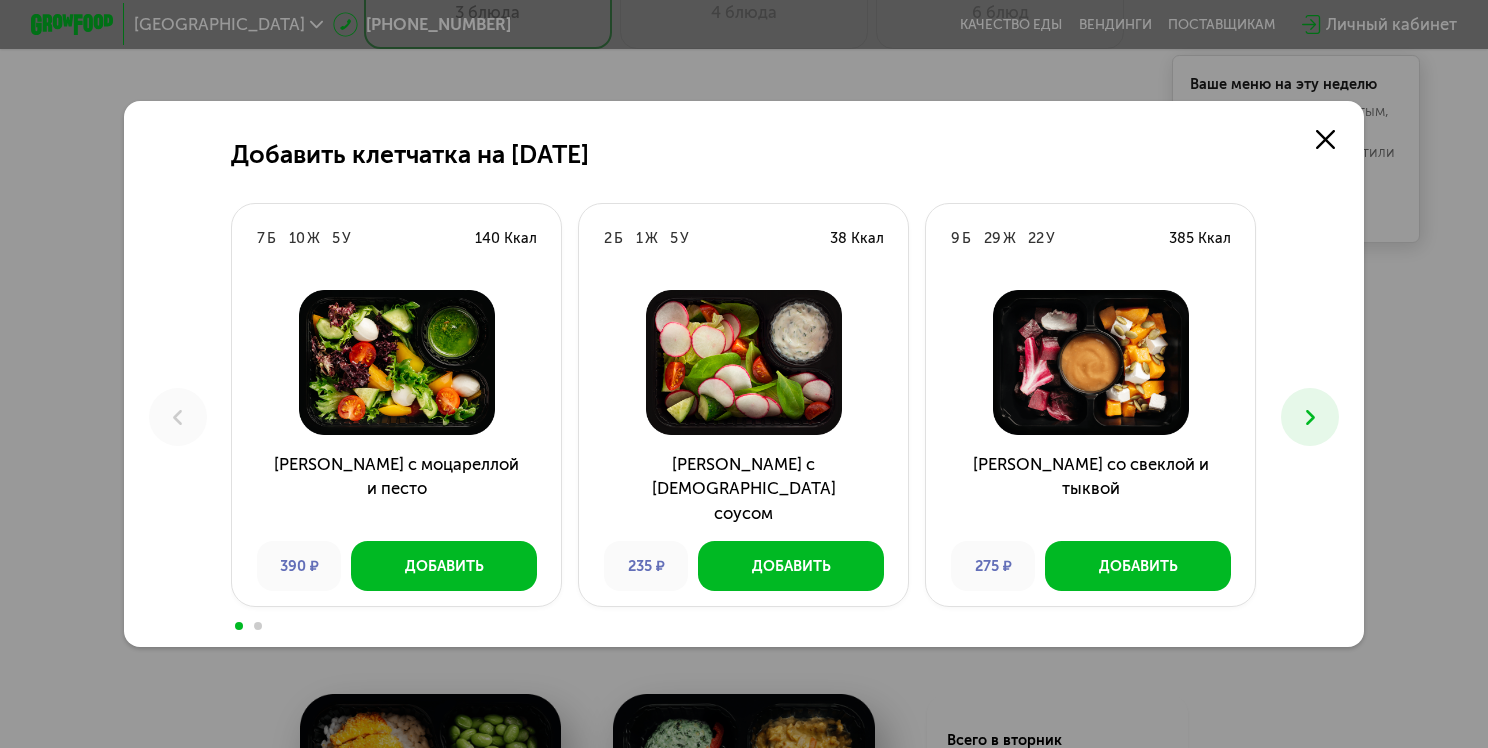 click on "Добавить клетчатка на [DATE] 7  Б  10  Ж  5  У  140 Ккал  Салат с моцареллой и песто 390 ₽ Добавить 2  Б  1  Ж  5  У  38 Ккал  Салат с [DEMOGRAPHIC_DATA] соусом 235 ₽ Добавить 9  Б  29  Ж  22  У  385 Ккал  Салат со свеклой и тыквой 275 ₽ Добавить 16  Б  36  Ж  18  У  462 Ккал  Салат с курицей и грушей 275 ₽ Добавить 11  Б  19  Ж  8  У  244 Ккал  Салат с тунцом и маслинами 275 ₽ Добавить" 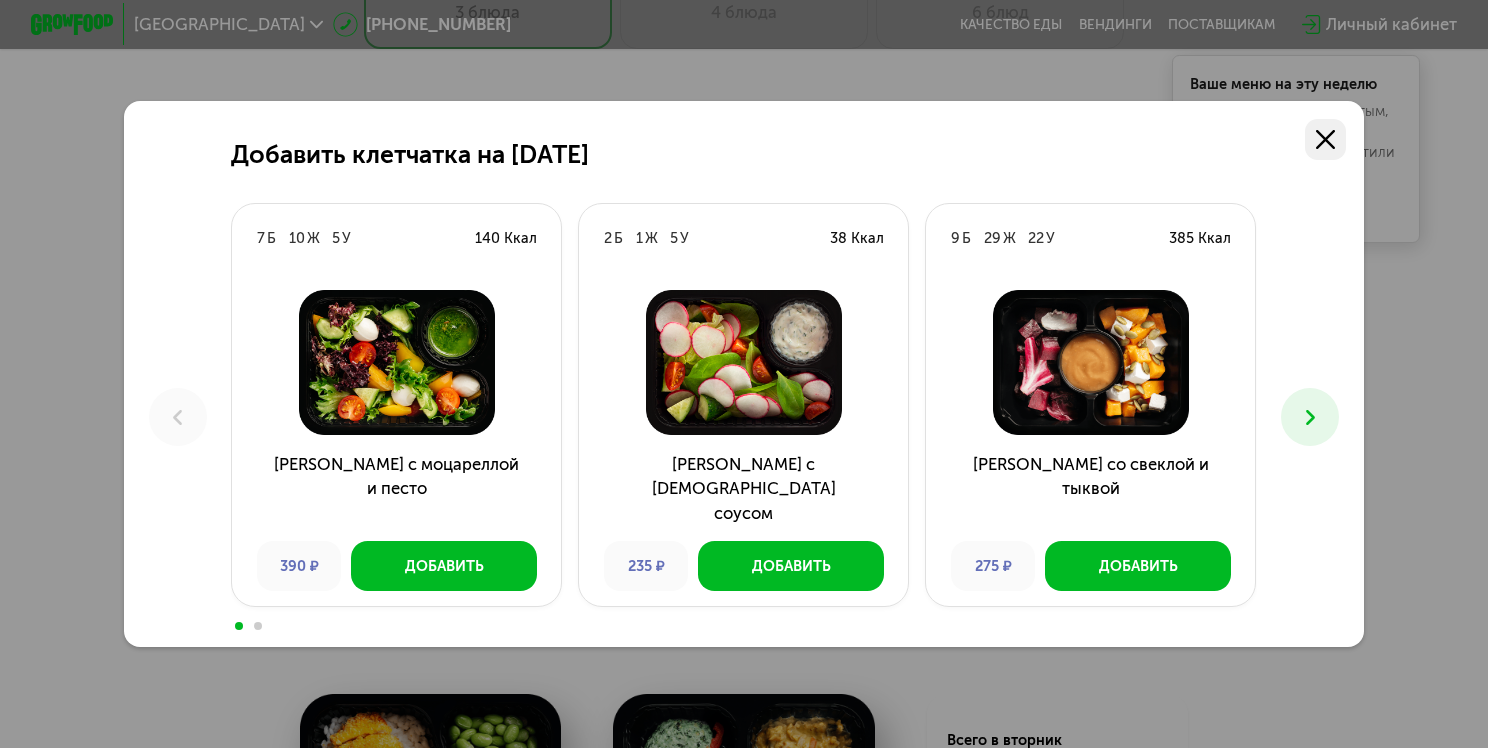 click 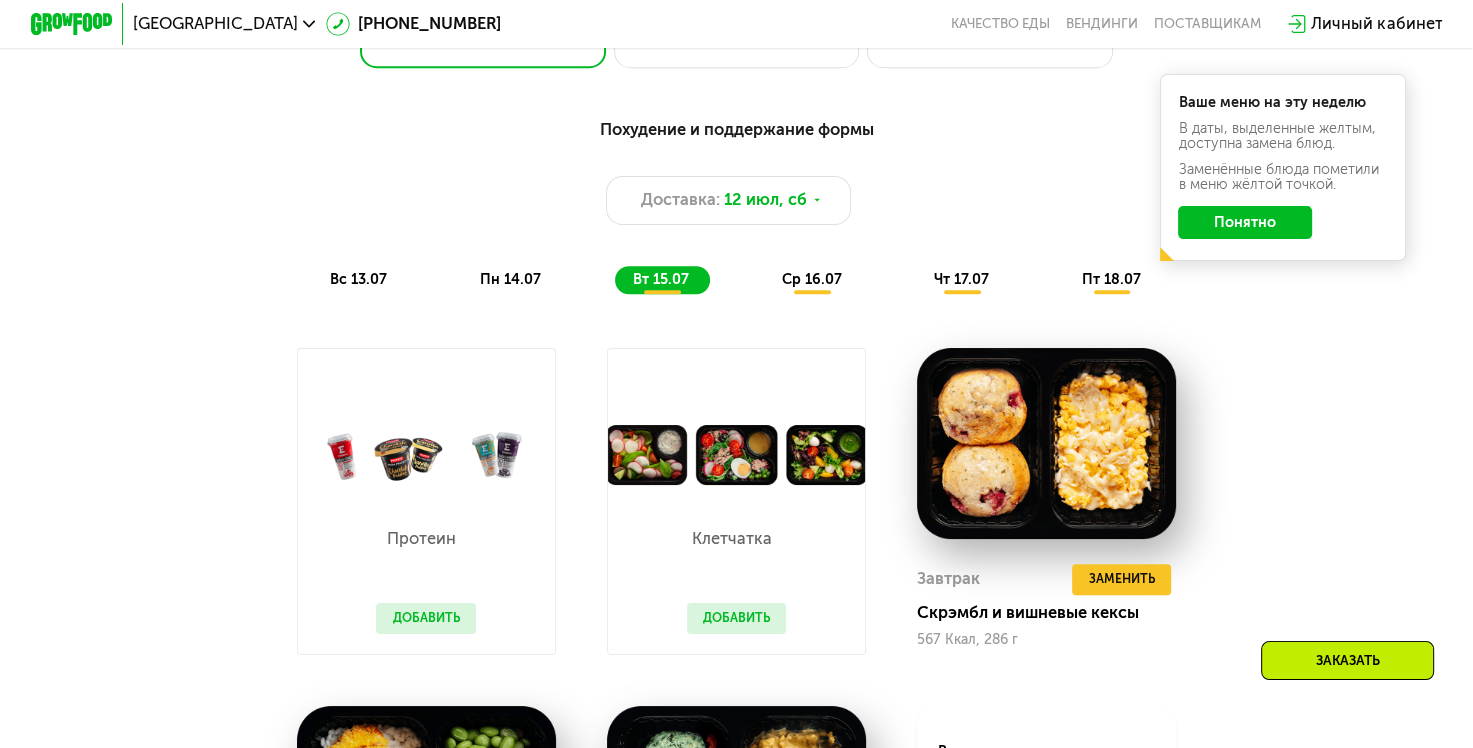 scroll, scrollTop: 1047, scrollLeft: 0, axis: vertical 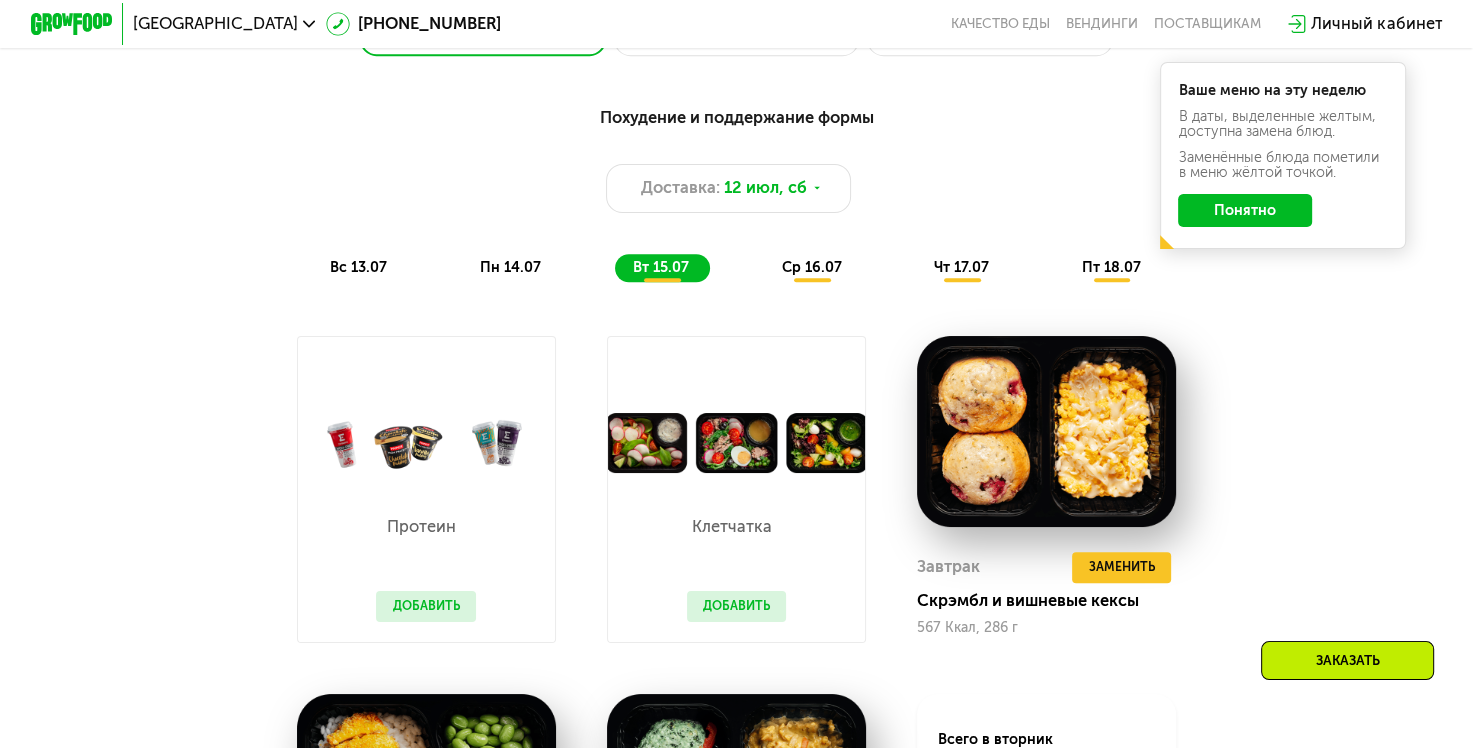 click on "ср 16.07" 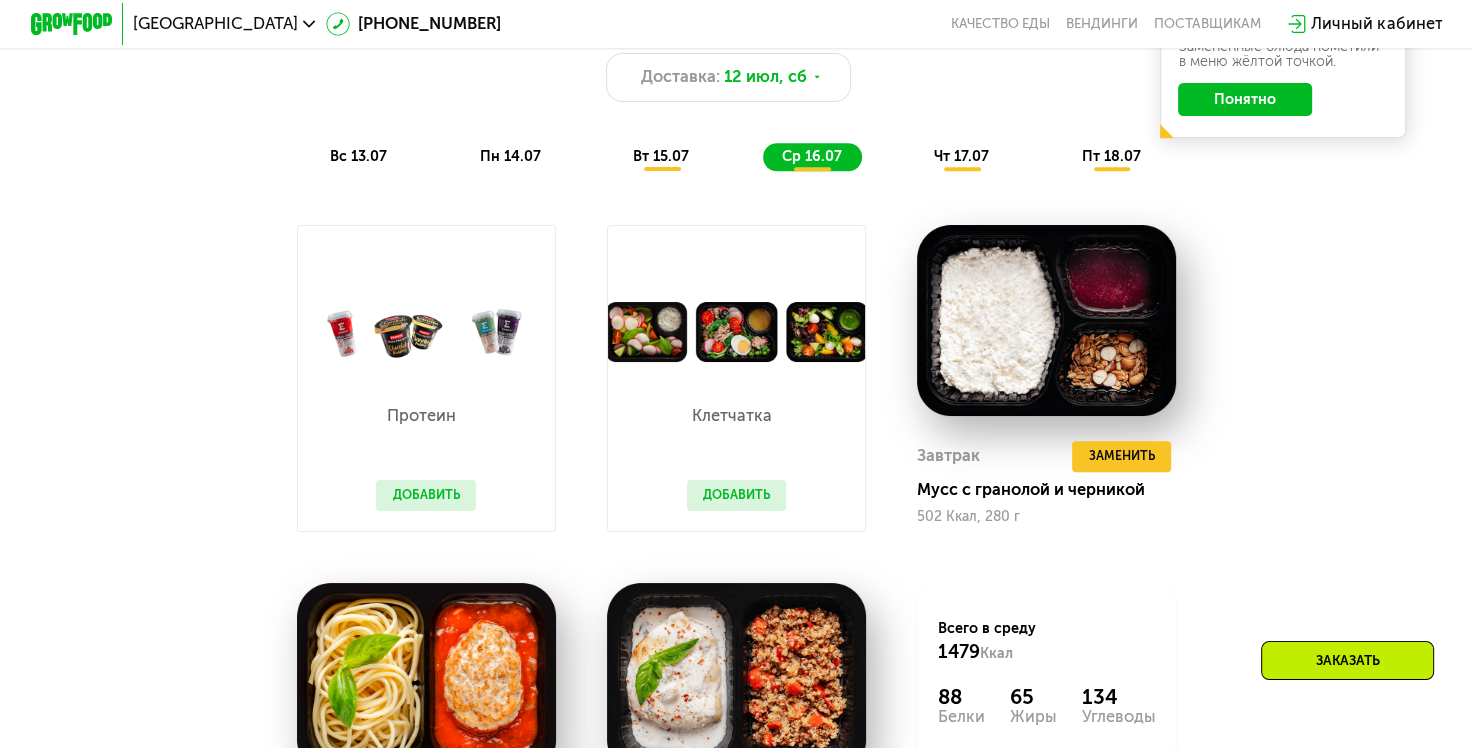 scroll, scrollTop: 1126, scrollLeft: 0, axis: vertical 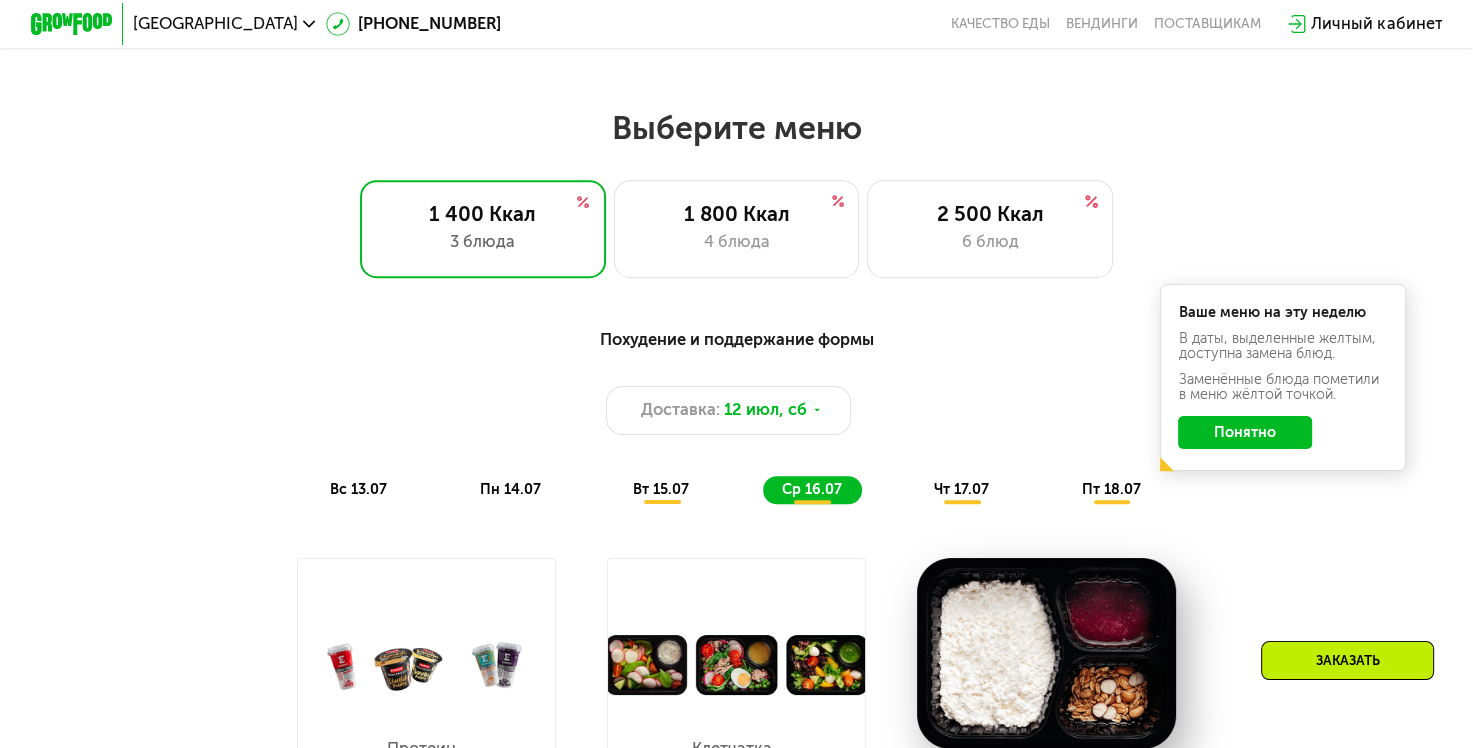 click on "чт 17.07" at bounding box center (961, 489) 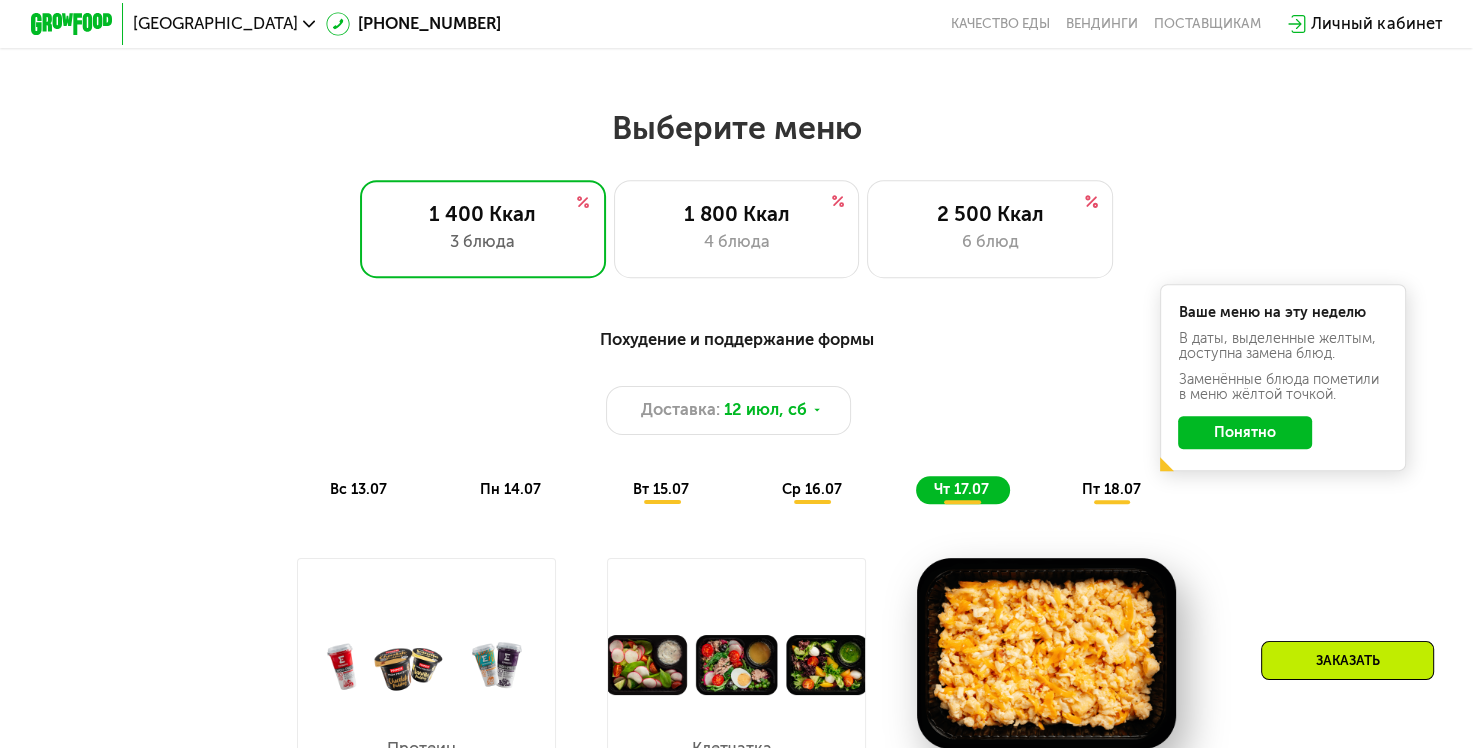 click on "Понятно" 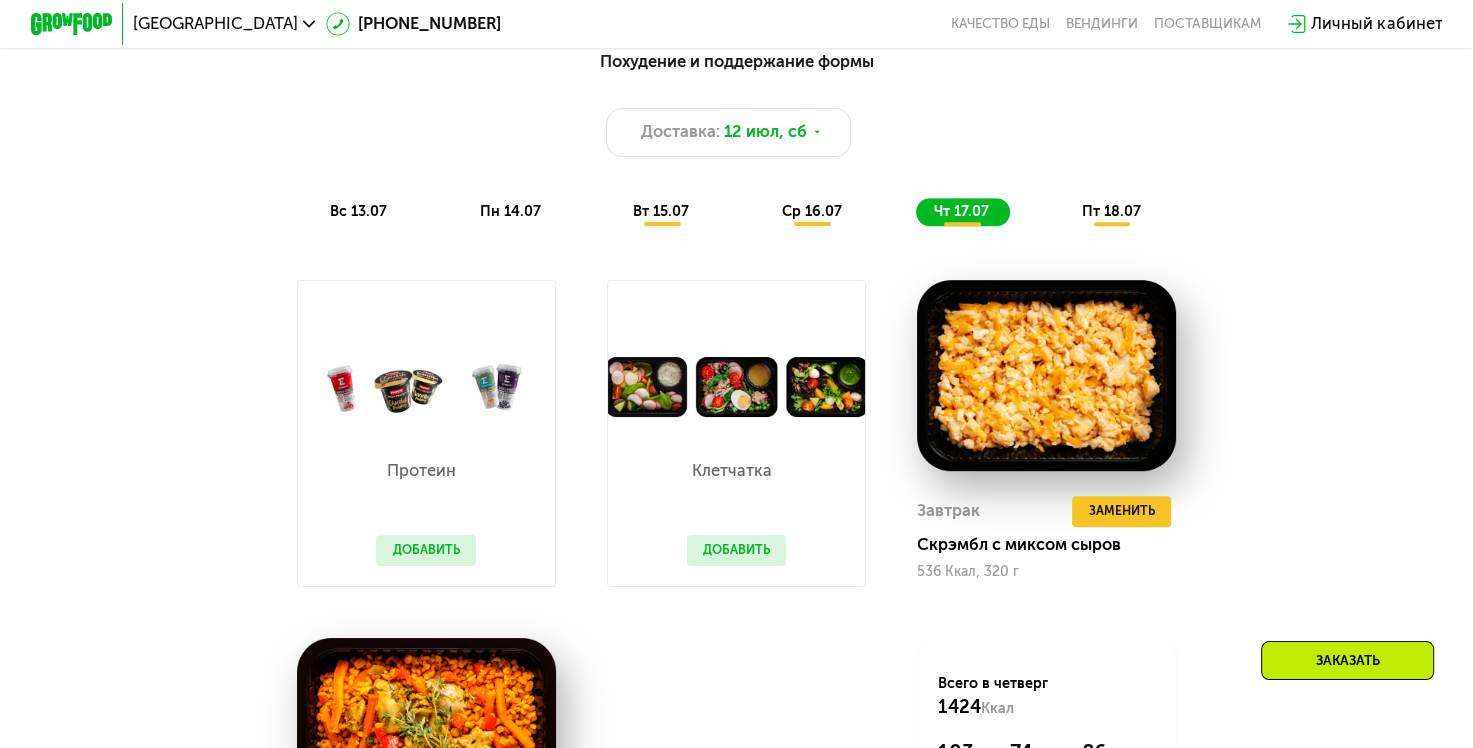 scroll, scrollTop: 1039, scrollLeft: 0, axis: vertical 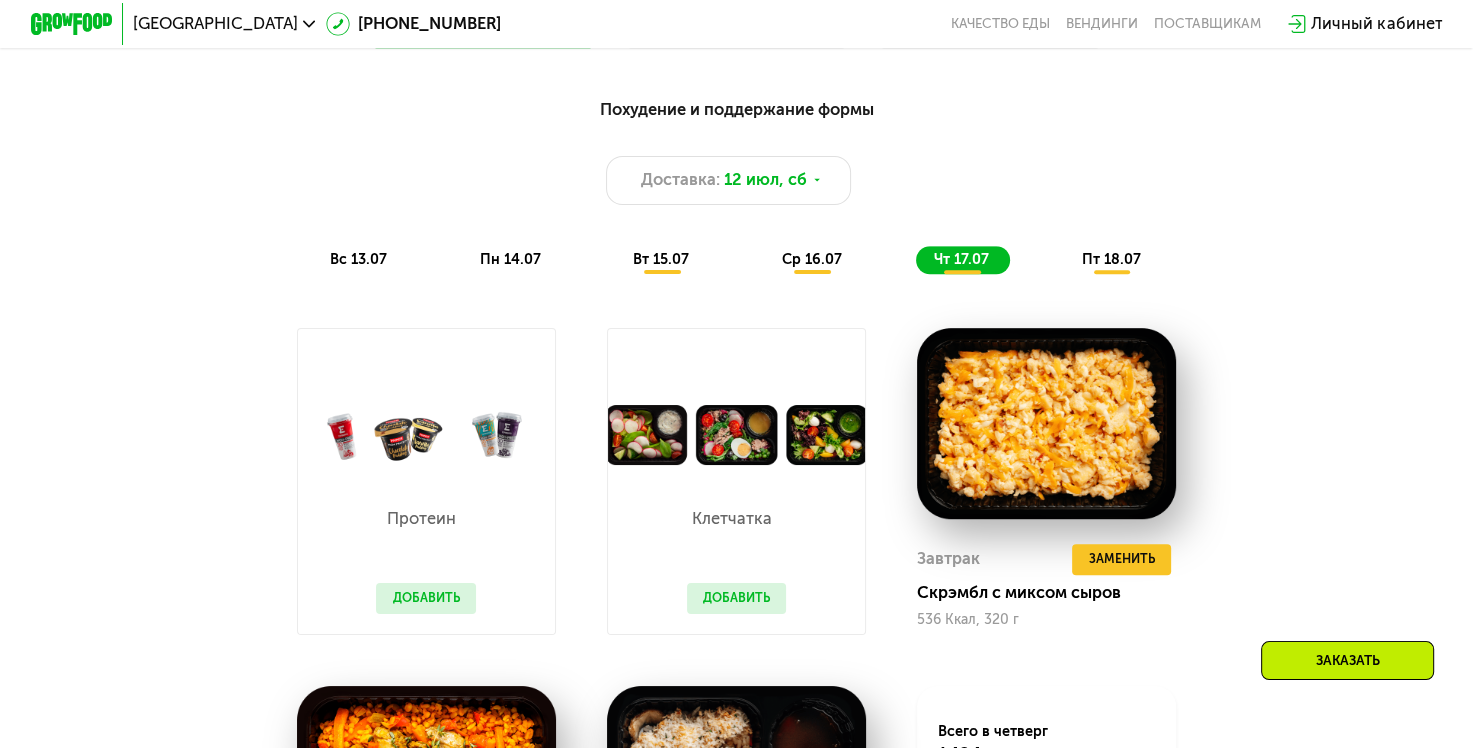 click on "пт 18.07" 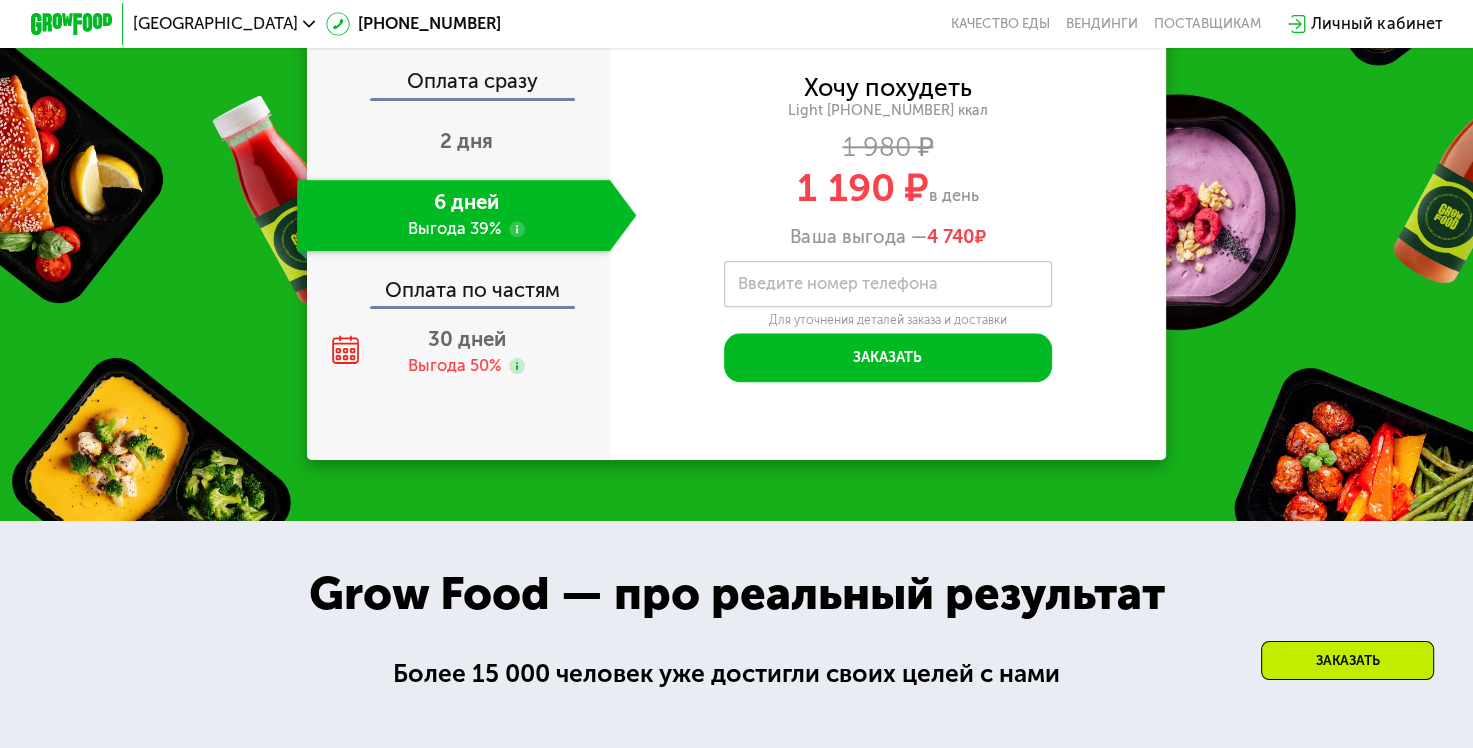 scroll, scrollTop: 2165, scrollLeft: 0, axis: vertical 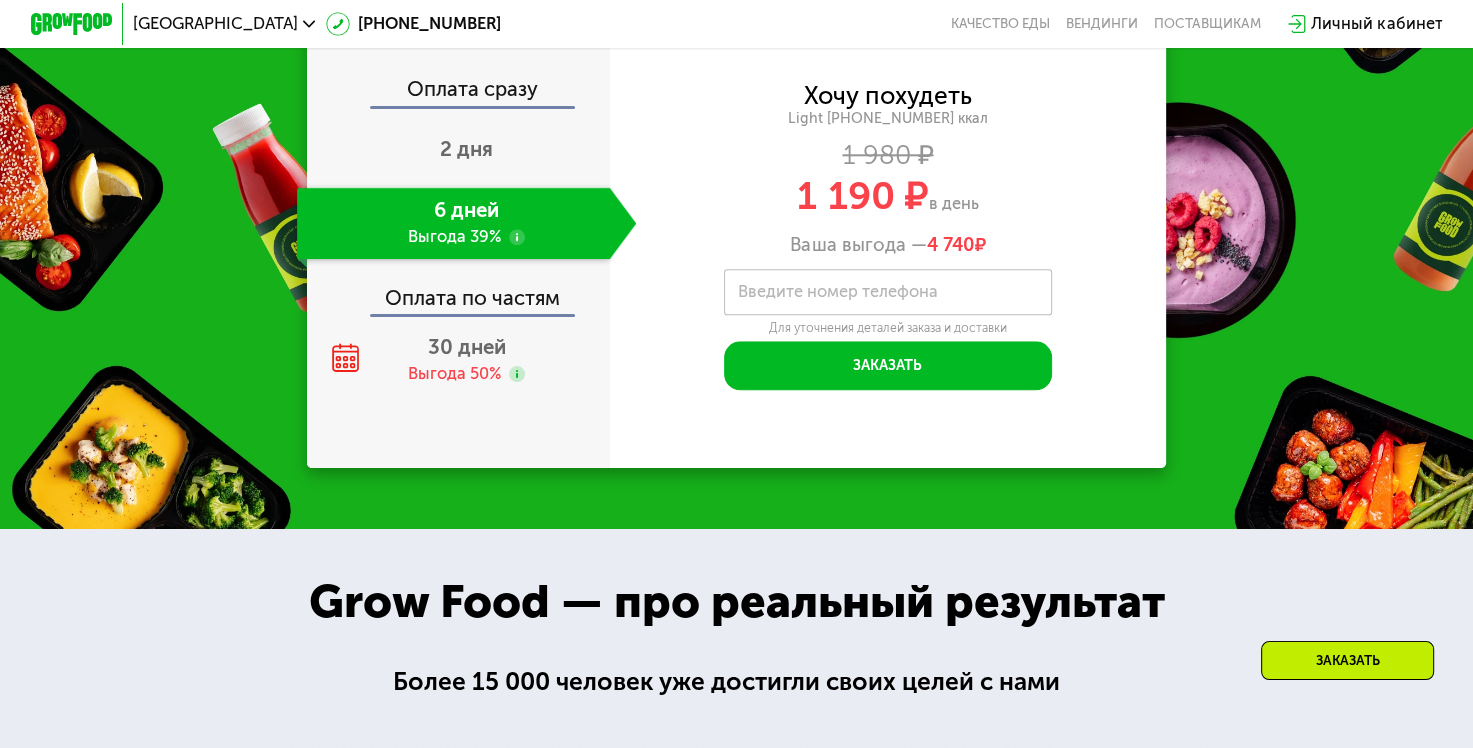 click on "Закажи Grow Food, чтобы сохранять форму все лето! Оплата сразу 2 дня 6 дней Выгода 39% Оплата по частям 30 дней Выгода 50% Хочу похудеть Light [PHONE_NUMBER] ккал 1 980 ₽  1 190 ₽  в день Ваша выгода —  4 740  ₽   Введите свой номер телефона       Введите номер телефона   Для уточнения деталей заказа и доставки  Заказать  Код подтверждения отправлен на .  Изменить номер  Оставьте свой номер, чтобы оформить заказ или узнать подробности" 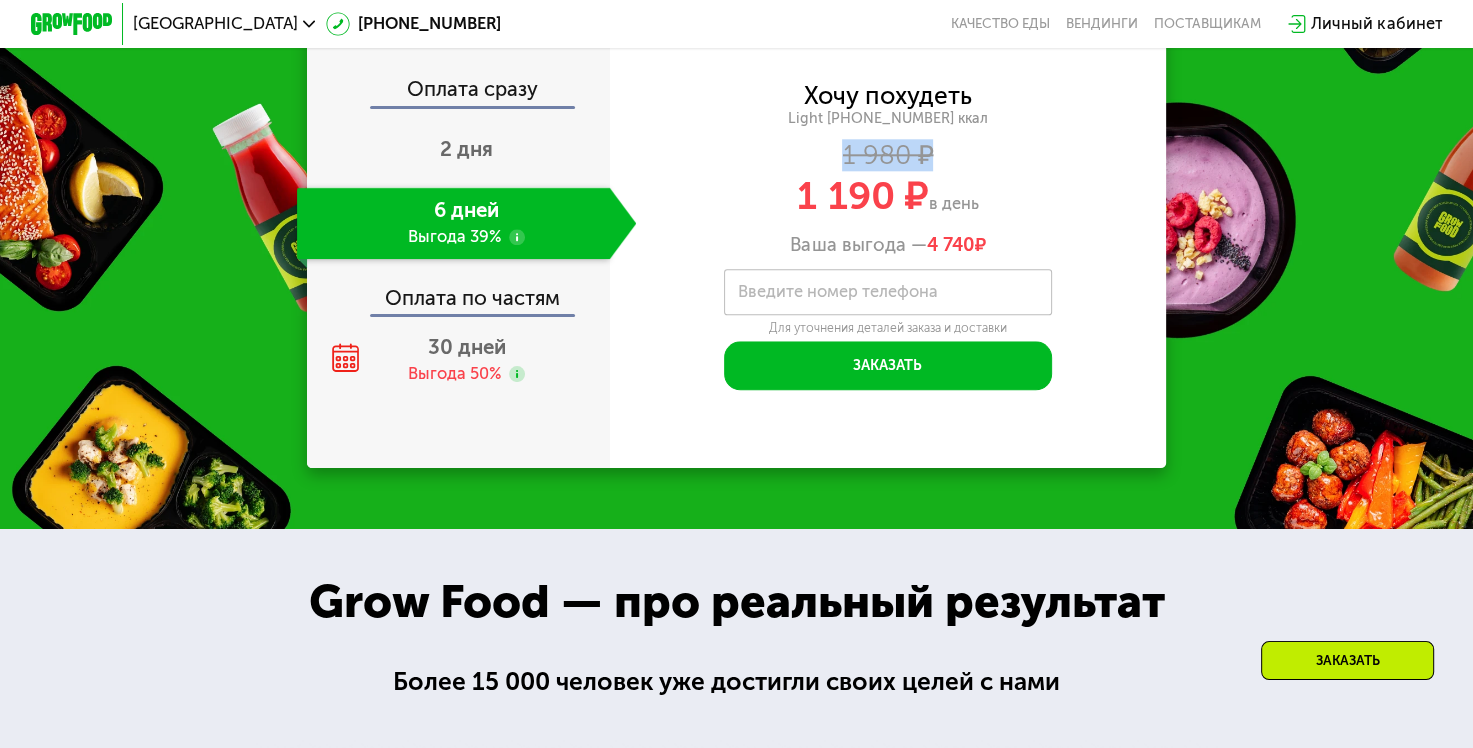 click on "1 980 ₽" at bounding box center (888, 155) 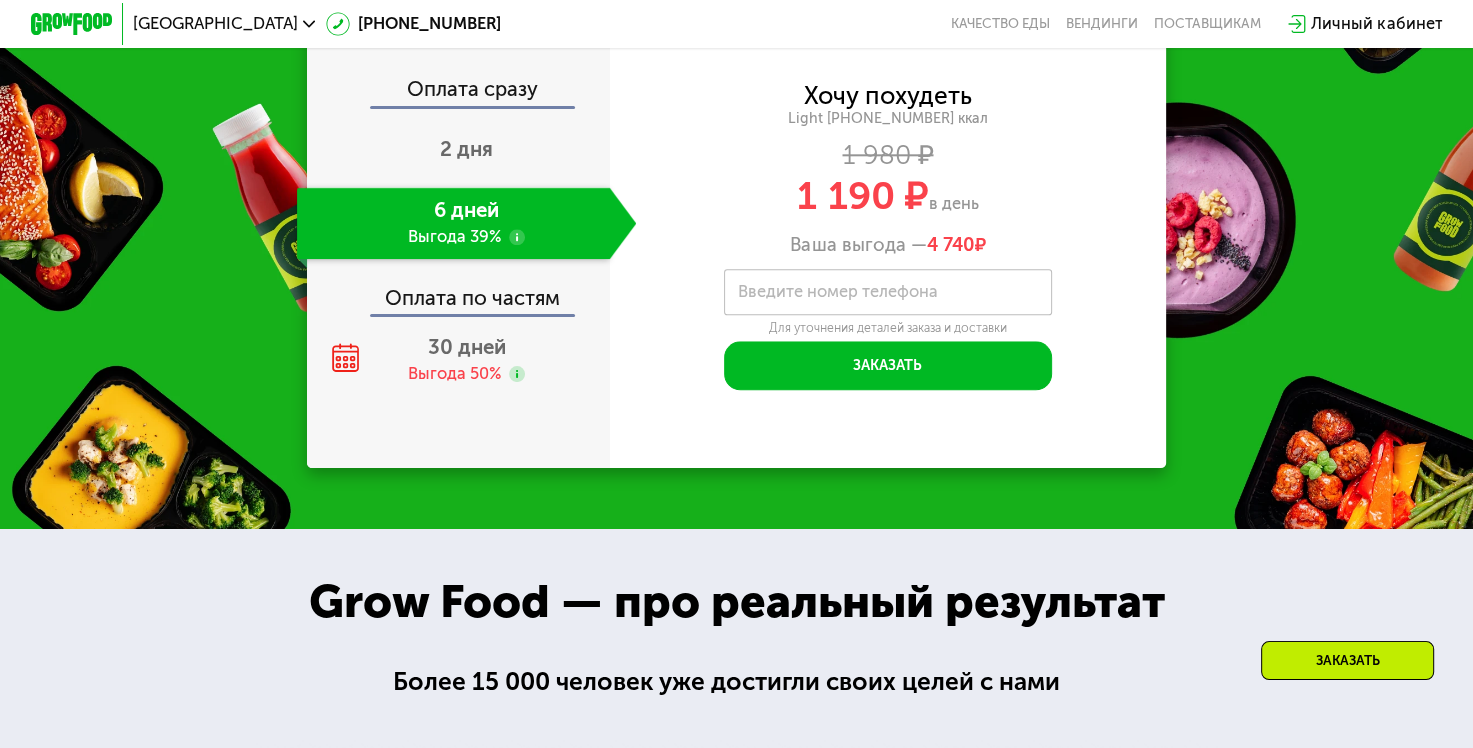 click on "Хочу похудеть Light [PHONE_NUMBER] ккал 1 980 ₽  1 190 ₽  в день Ваша выгода —  4 740  ₽" at bounding box center [888, 171] 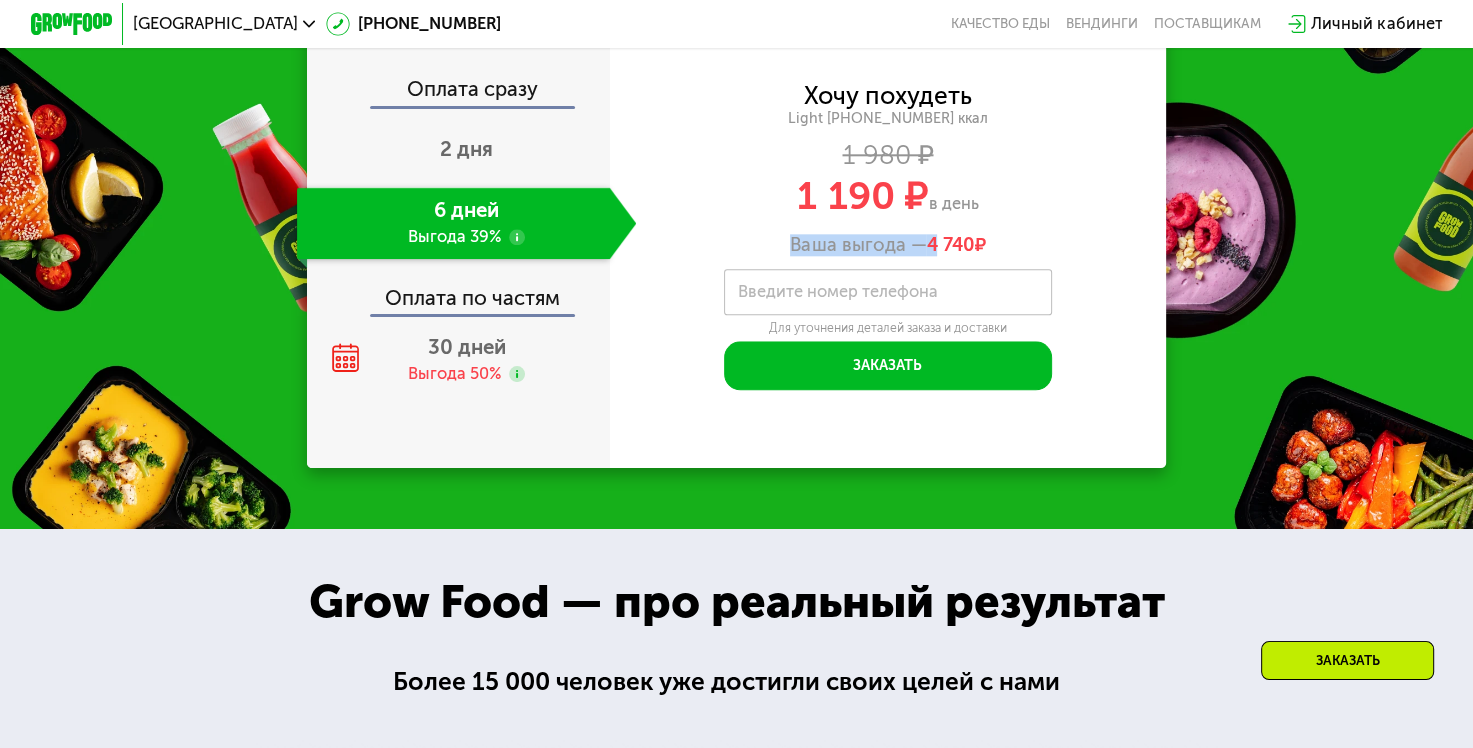 click on "Хочу похудеть Light [PHONE_NUMBER] ккал 1 980 ₽  1 190 ₽  в день Ваша выгода —  4 740  ₽" at bounding box center [888, 171] 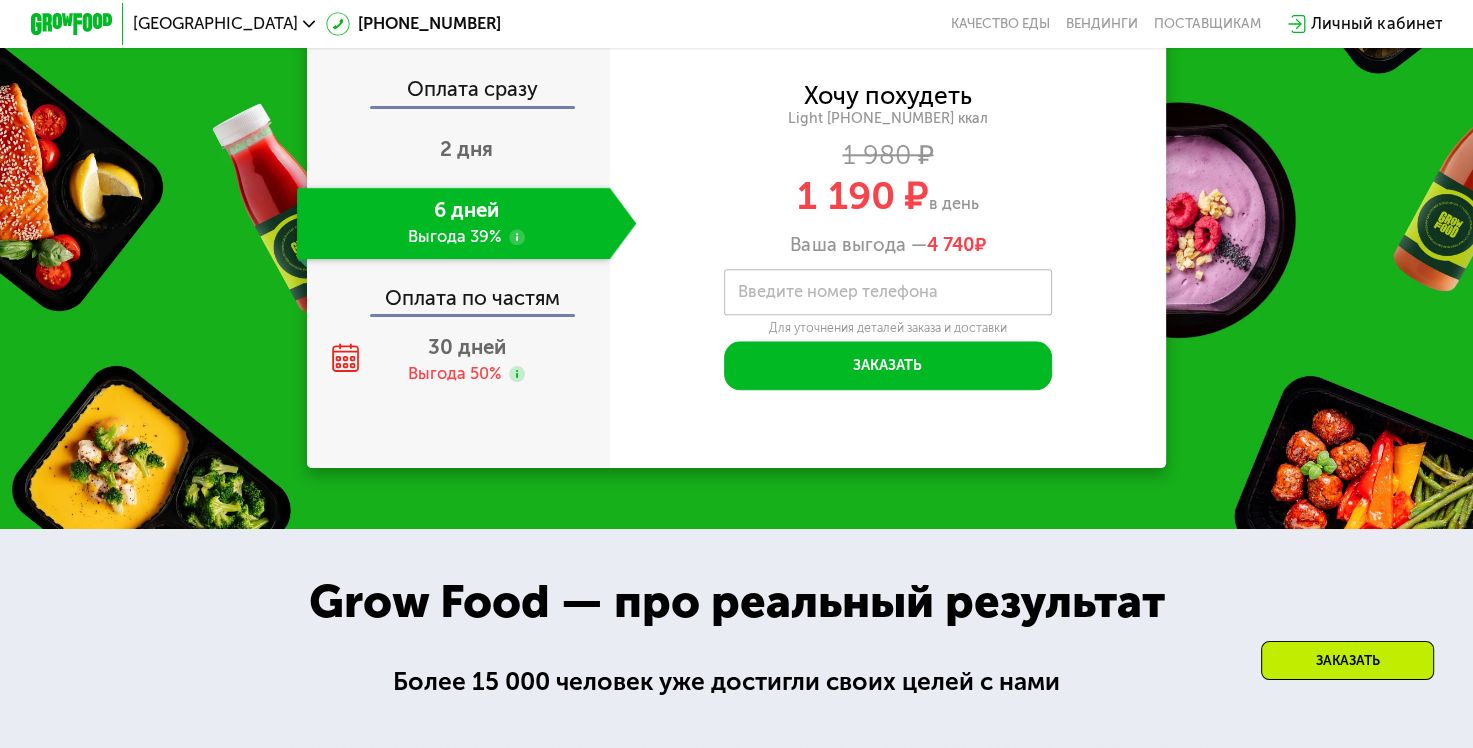 click on "Хочу похудеть Light [PHONE_NUMBER] ккал 1 980 ₽  1 190 ₽  в день Ваша выгода —  4 740  ₽" at bounding box center [888, 171] 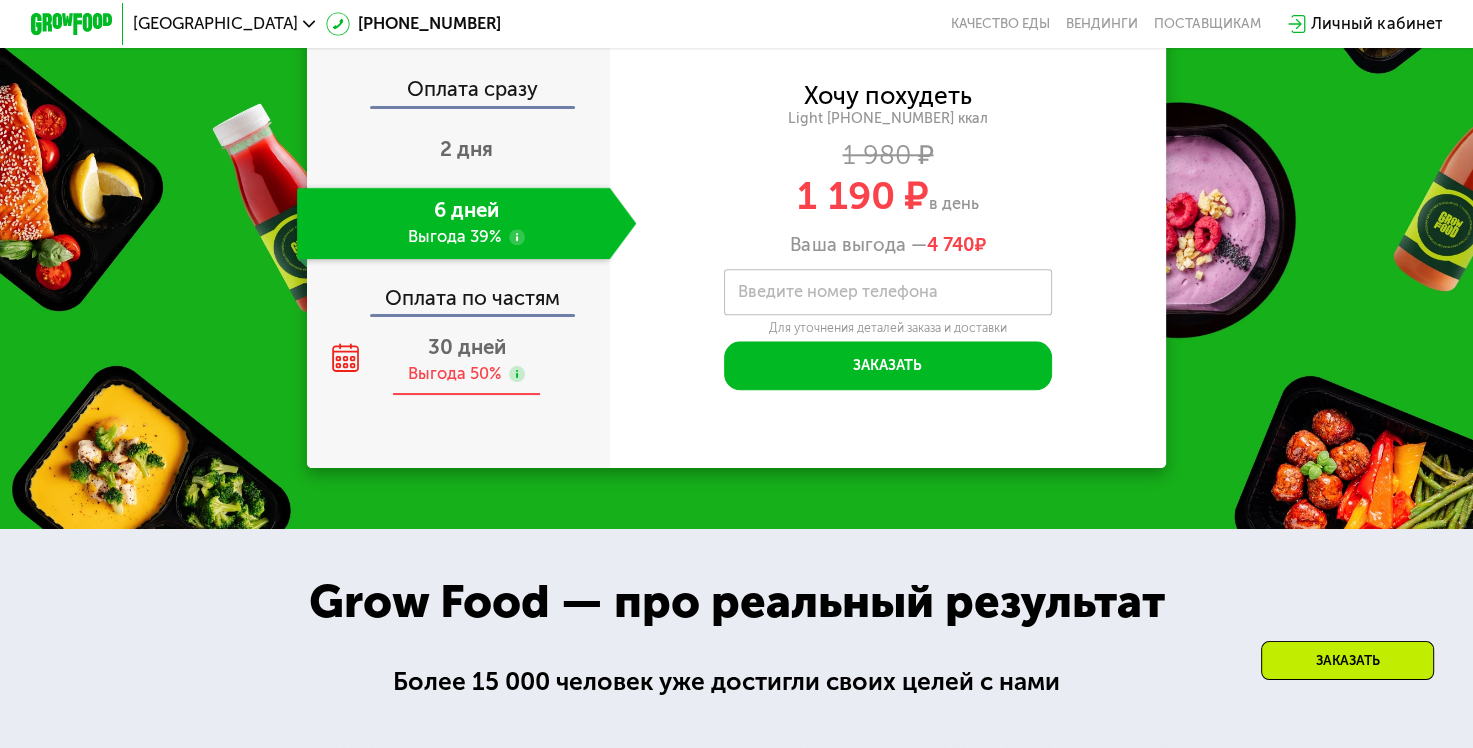 click on "Выгода 50%" at bounding box center [454, 374] 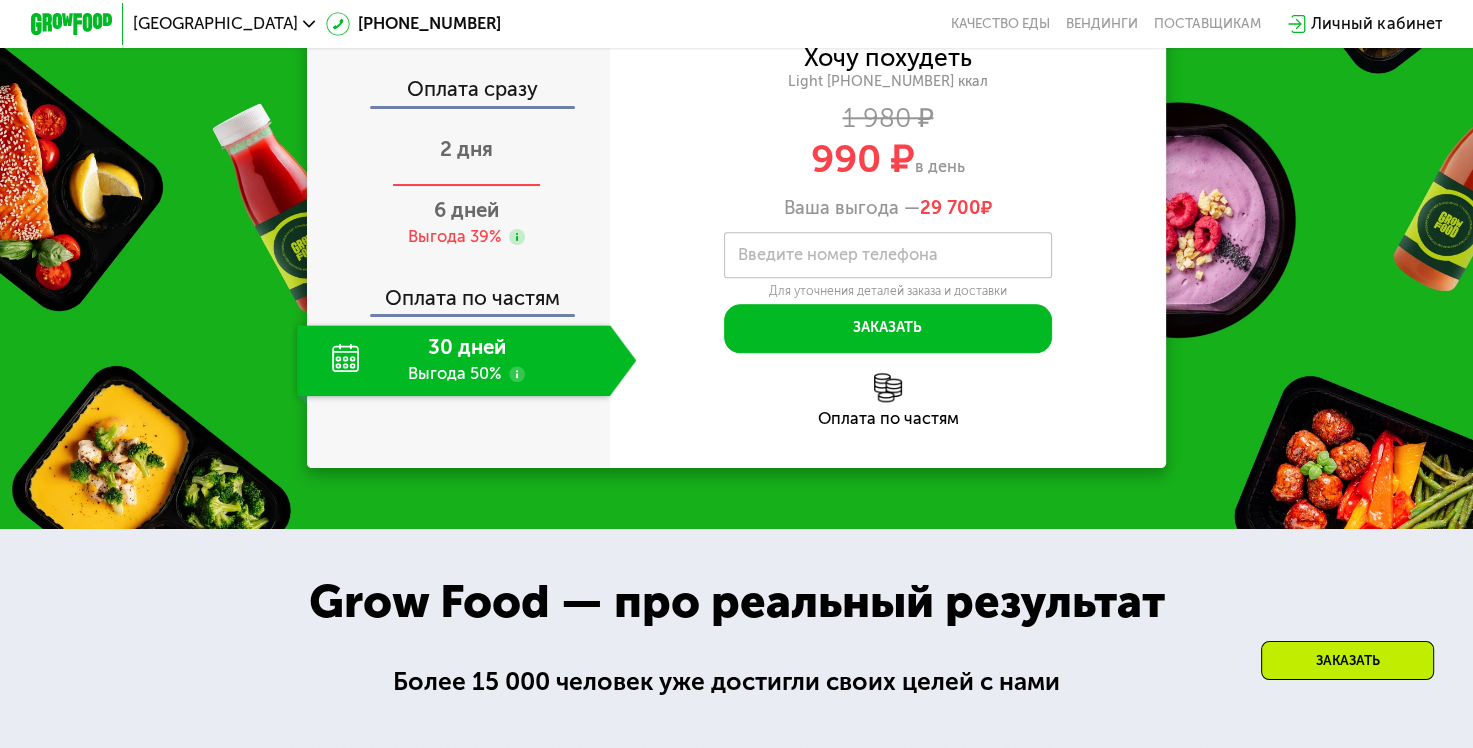click on "2 дня" at bounding box center (467, 152) 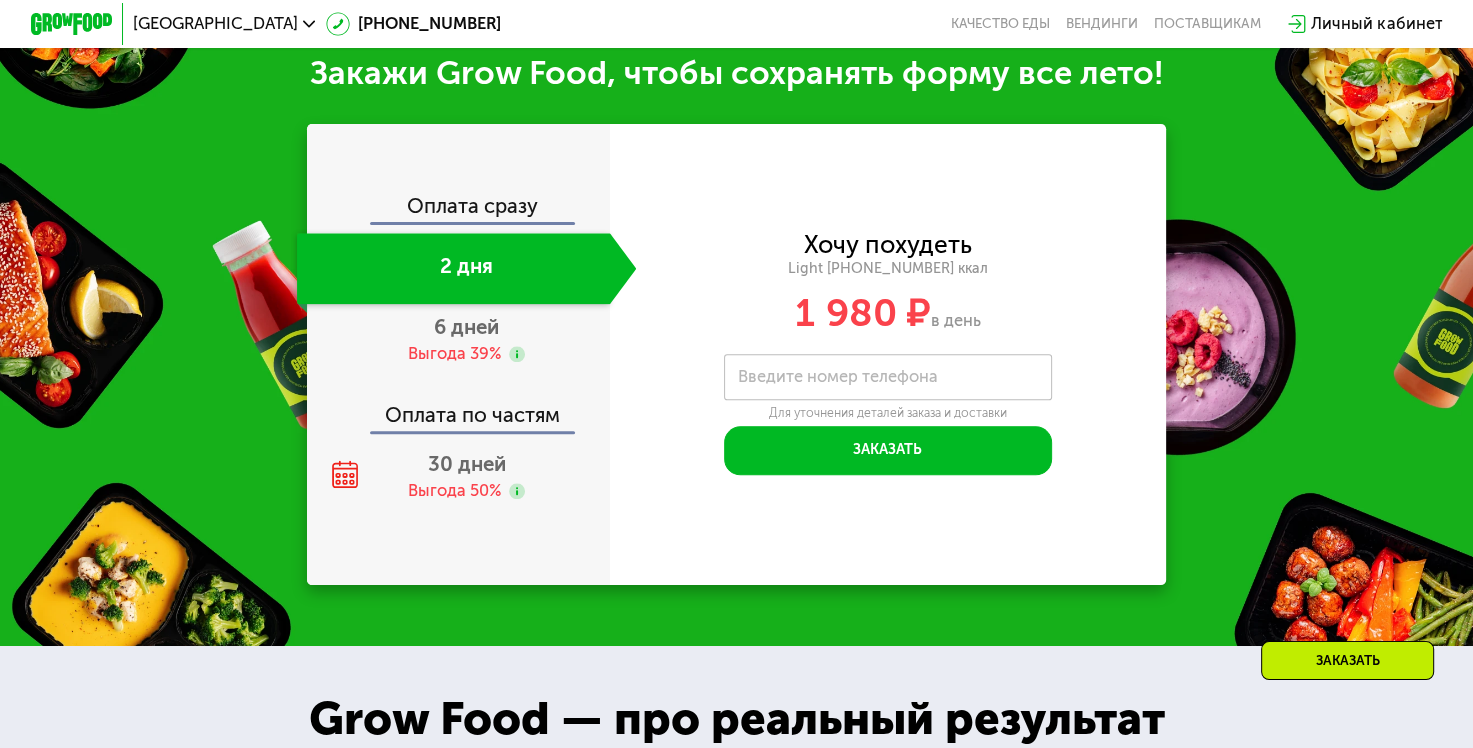 scroll, scrollTop: 2002, scrollLeft: 0, axis: vertical 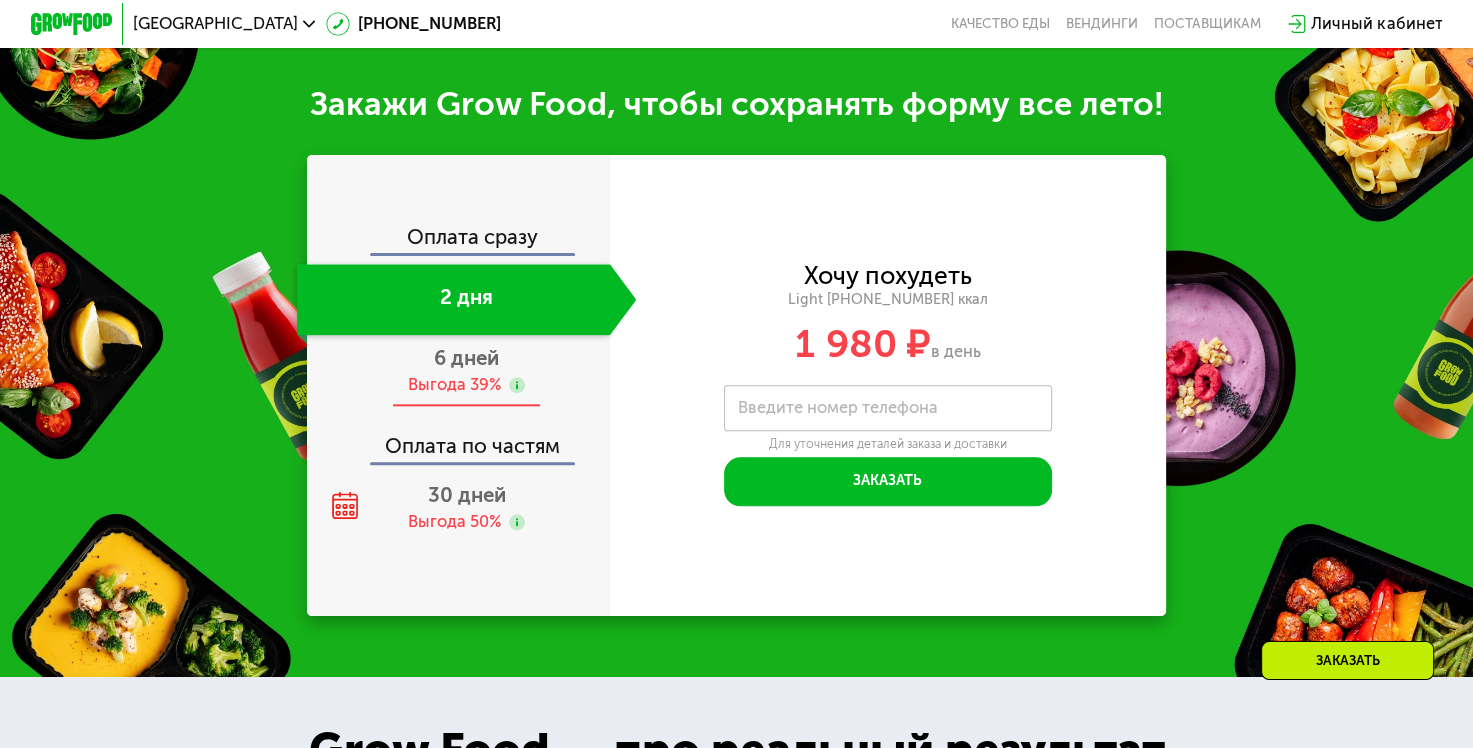 click on "6 дней Выгода 39%" at bounding box center (467, 371) 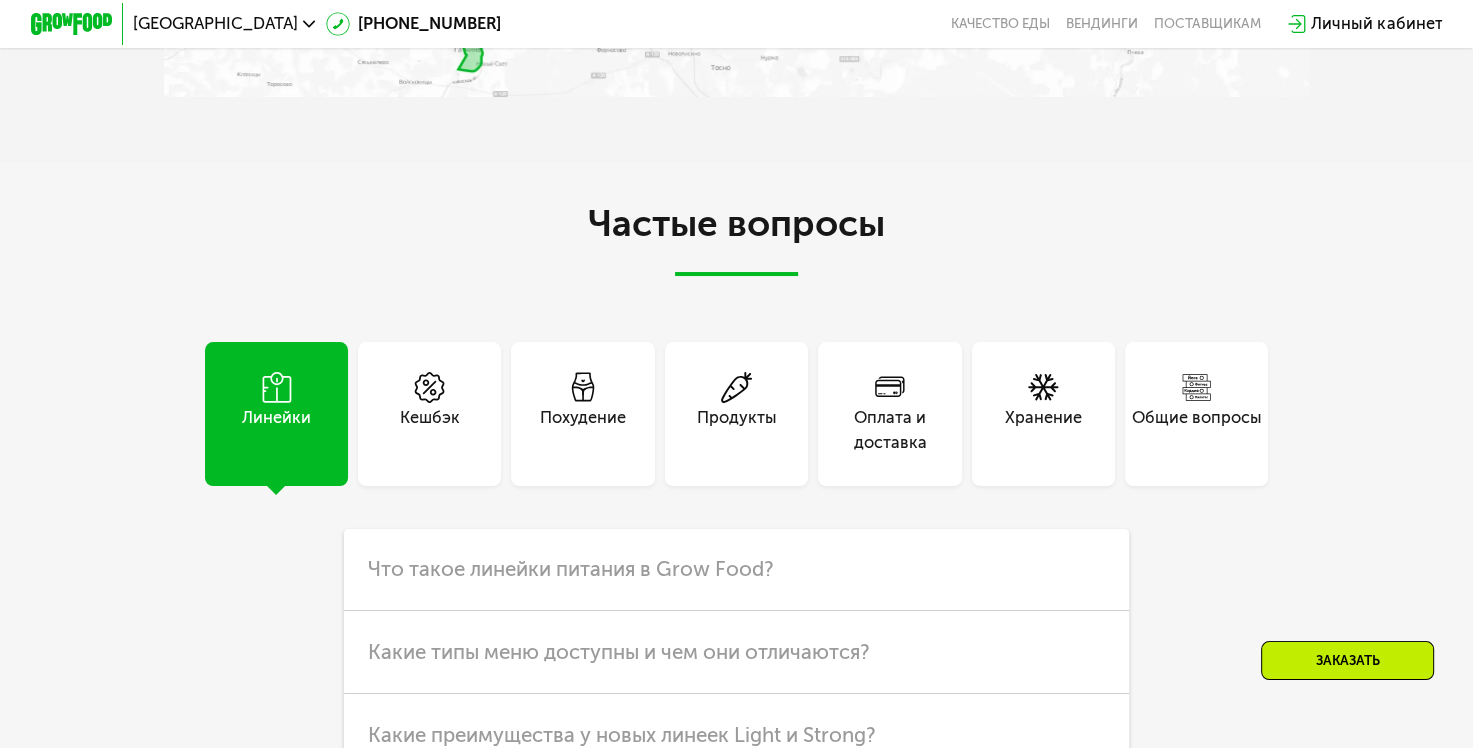 scroll, scrollTop: 5064, scrollLeft: 0, axis: vertical 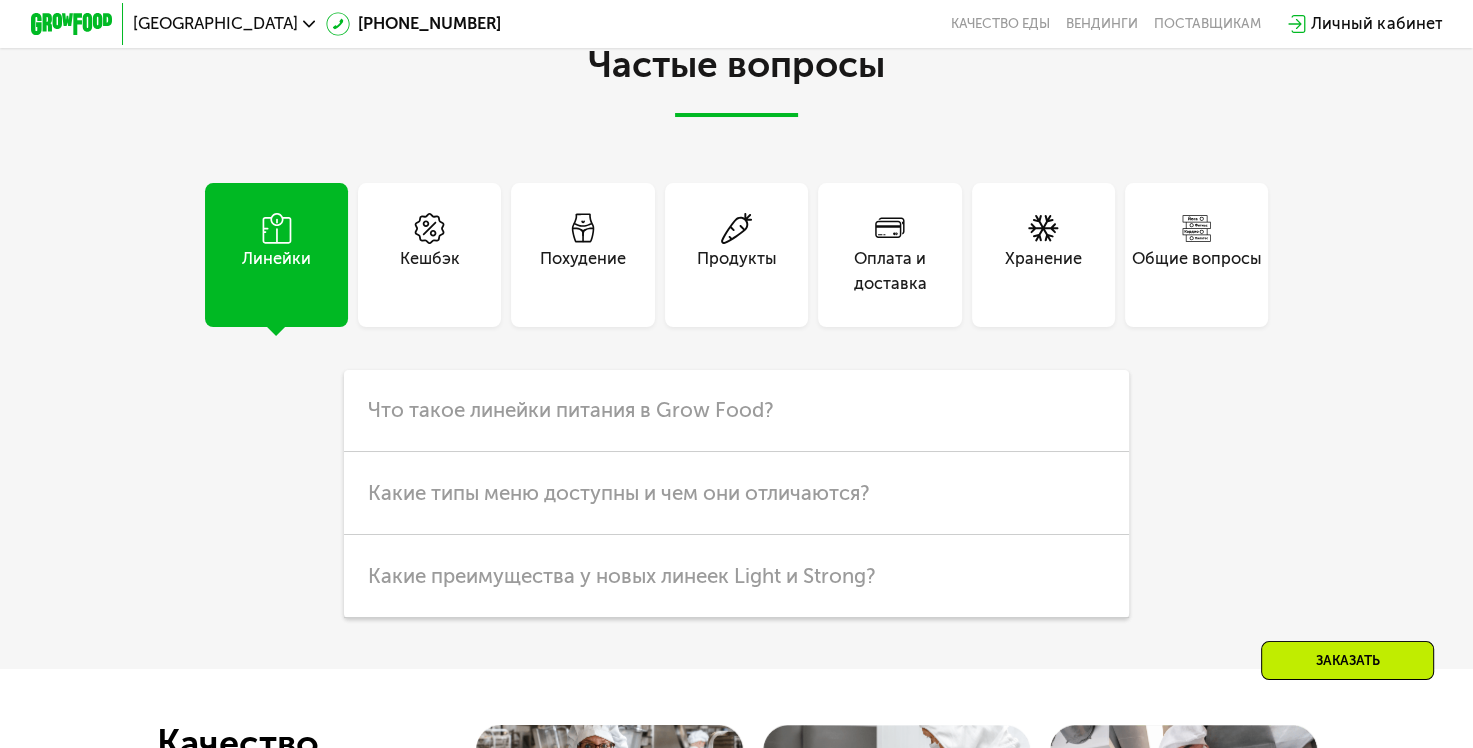 click on "Кешбэк" at bounding box center (429, 254) 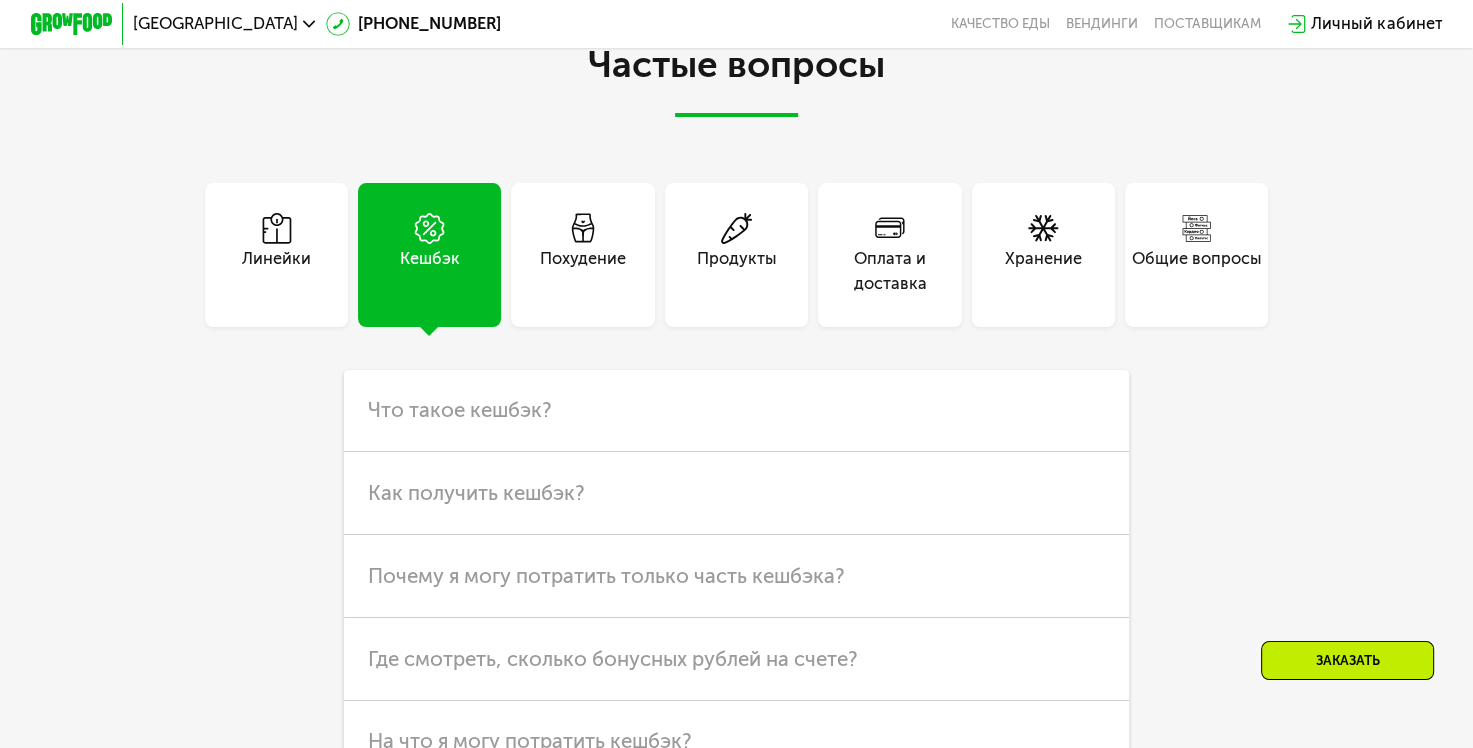 click on "Похудение" at bounding box center [583, 271] 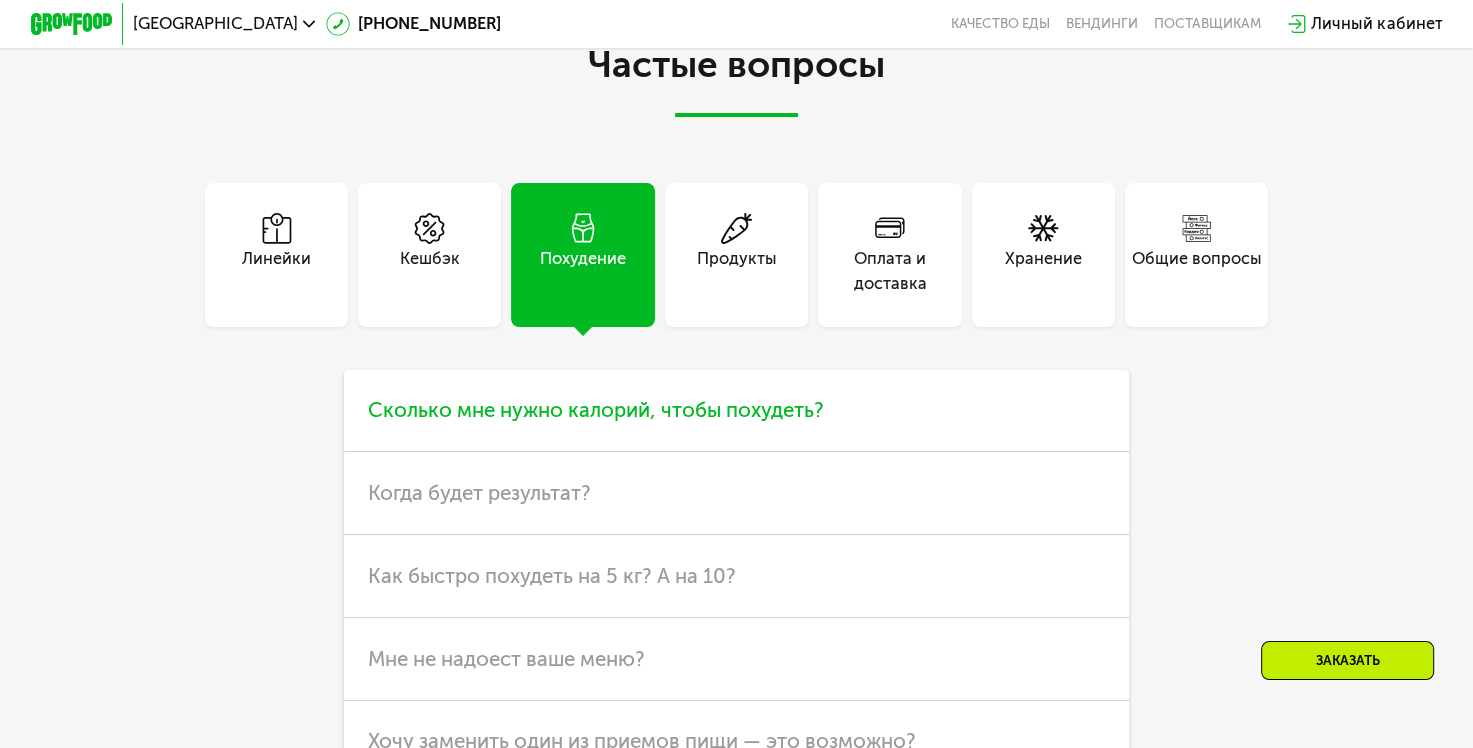 click on "Сколько мне нужно калорий, чтобы похудеть?" at bounding box center (737, 411) 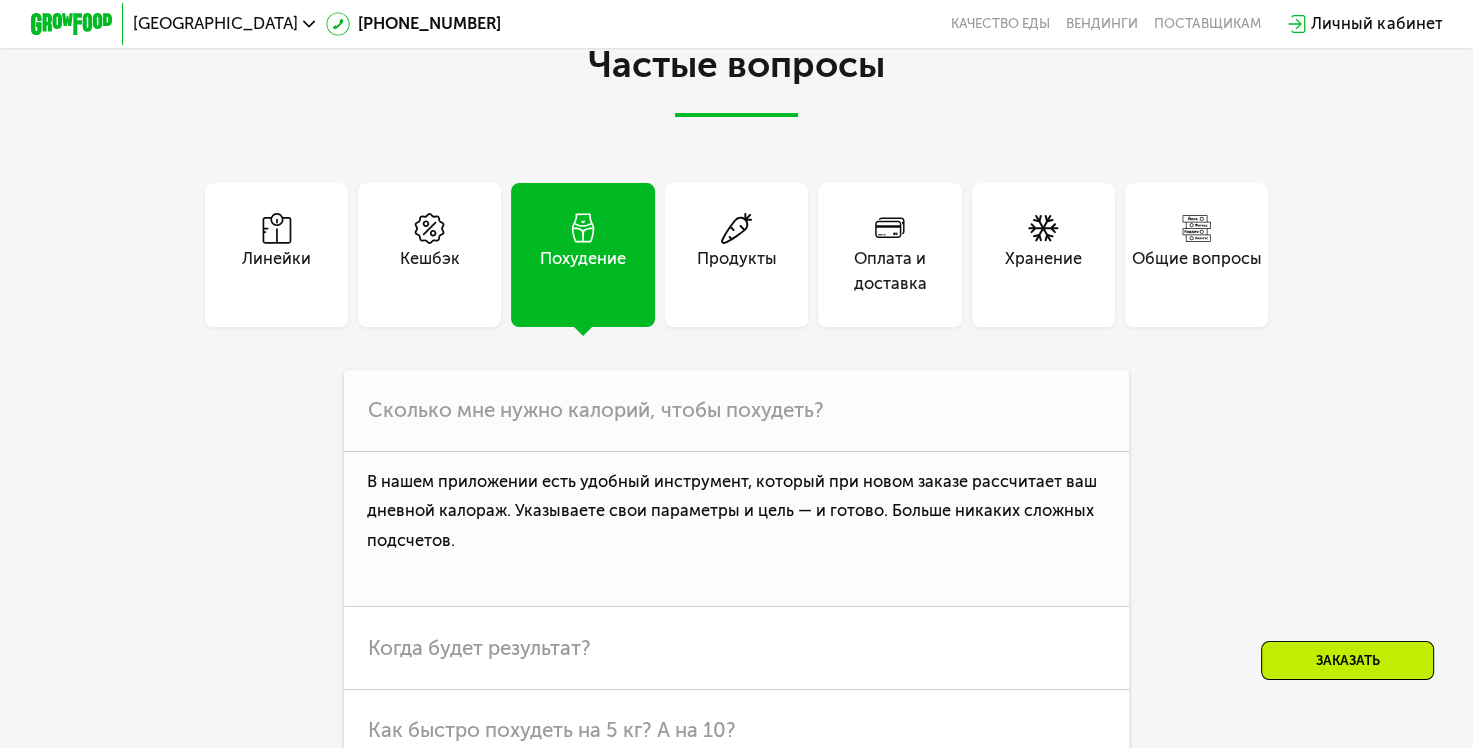 click on "Продукты" at bounding box center (736, 271) 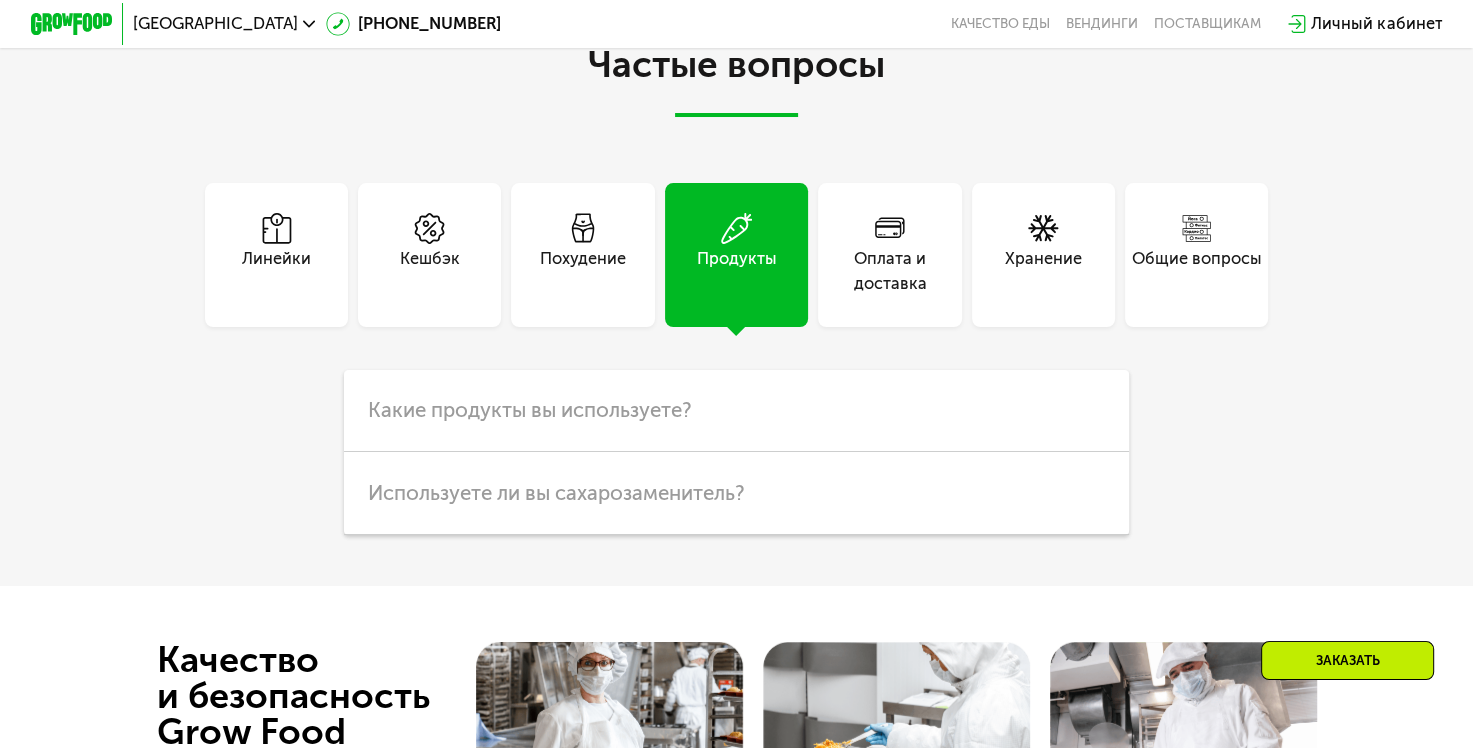 click on "Похудение" at bounding box center (582, 254) 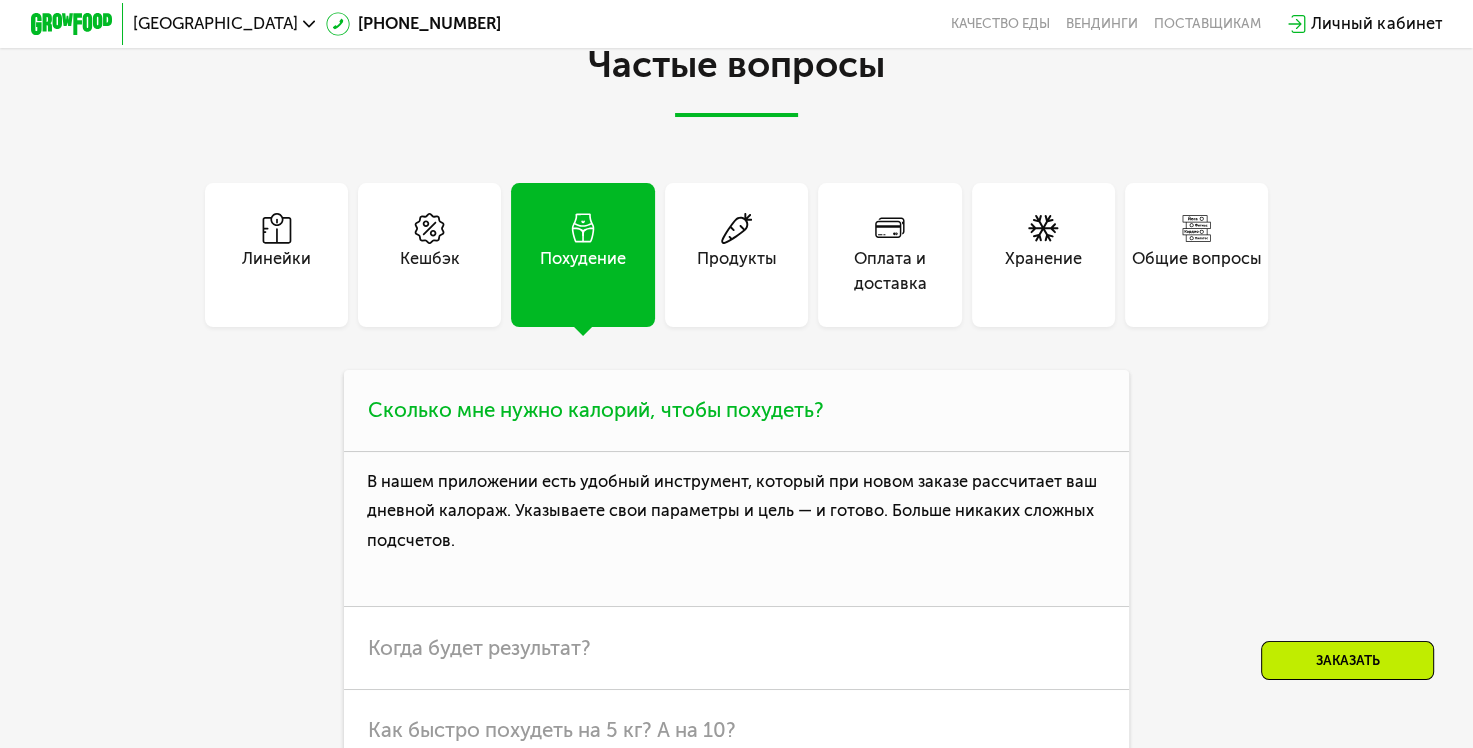 click on "В нашем приложении есть удобный инструмент, который при новом заказе рассчитает ваш дневной калораж. Указываете свои параметры и цель — и готово. Больше никаких сложных подсчетов." at bounding box center [737, 529] 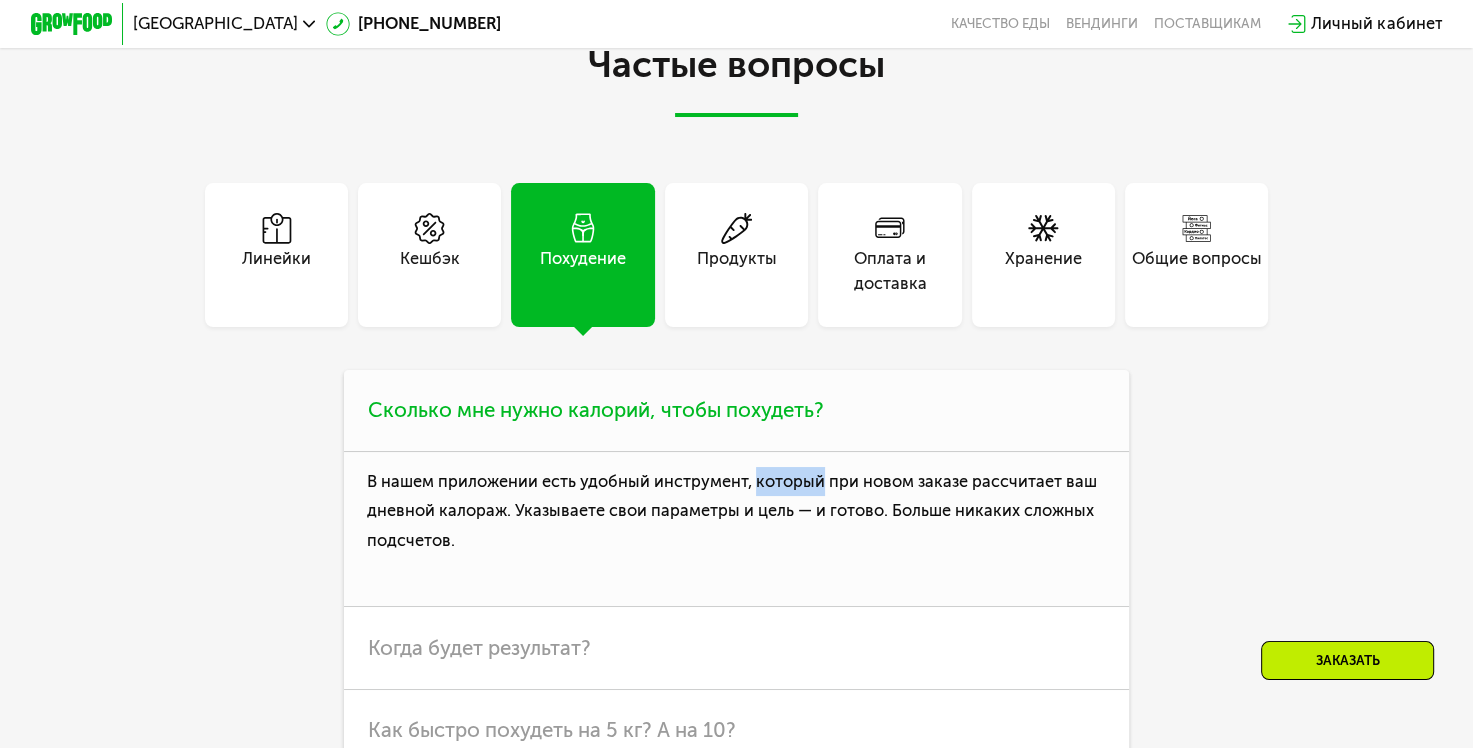 click on "В нашем приложении есть удобный инструмент, который при новом заказе рассчитает ваш дневной калораж. Указываете свои параметры и цель — и готово. Больше никаких сложных подсчетов." at bounding box center [737, 529] 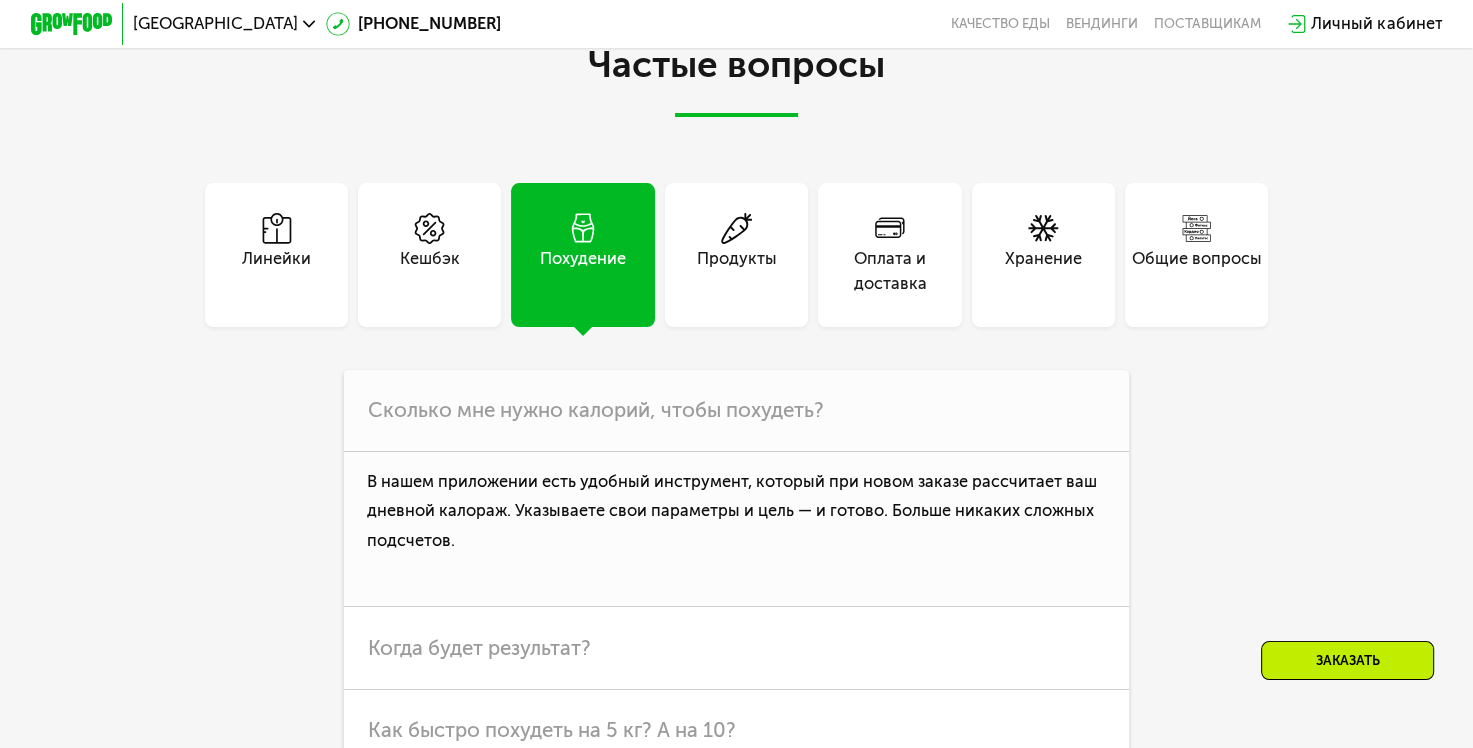 click on "Оплата и доставка" at bounding box center [889, 271] 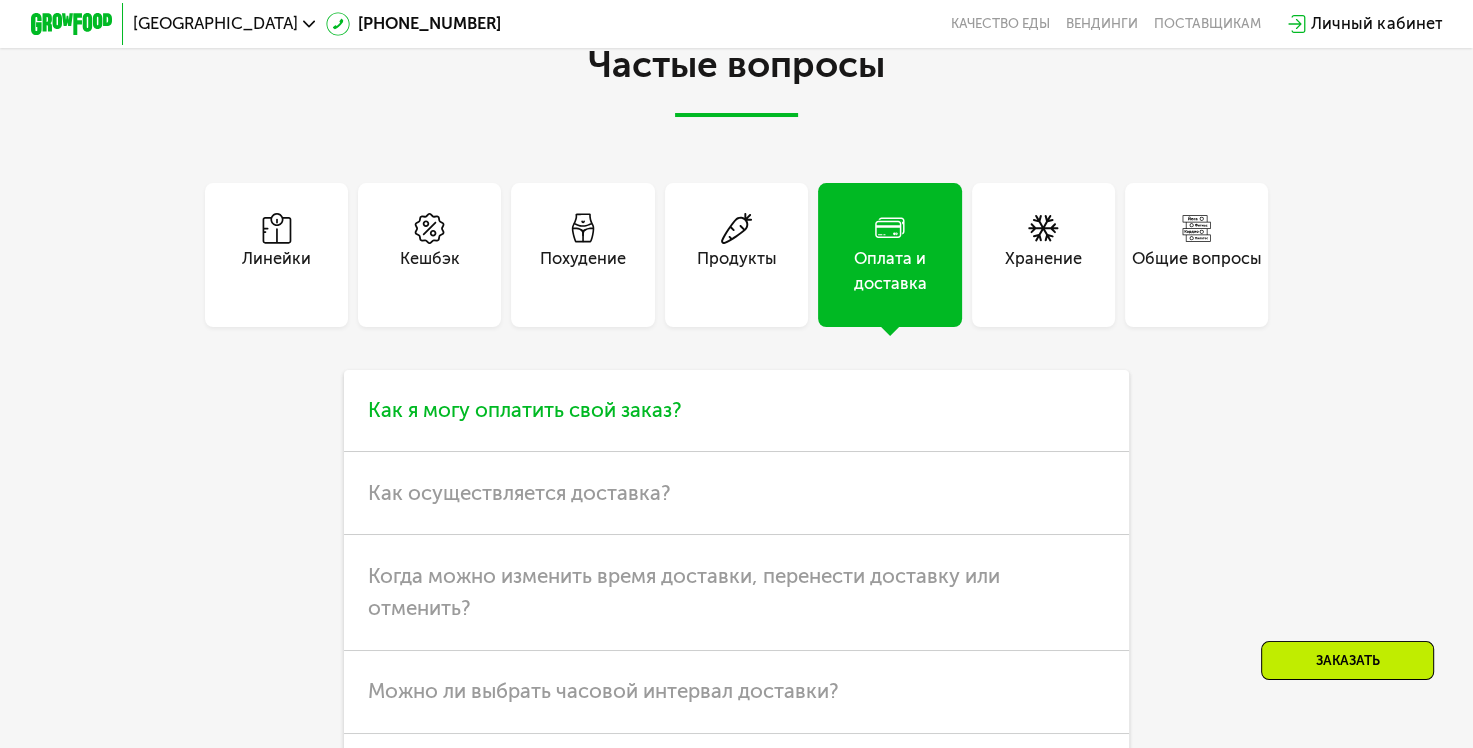 click on "Как я могу оплатить свой заказ?" at bounding box center (737, 411) 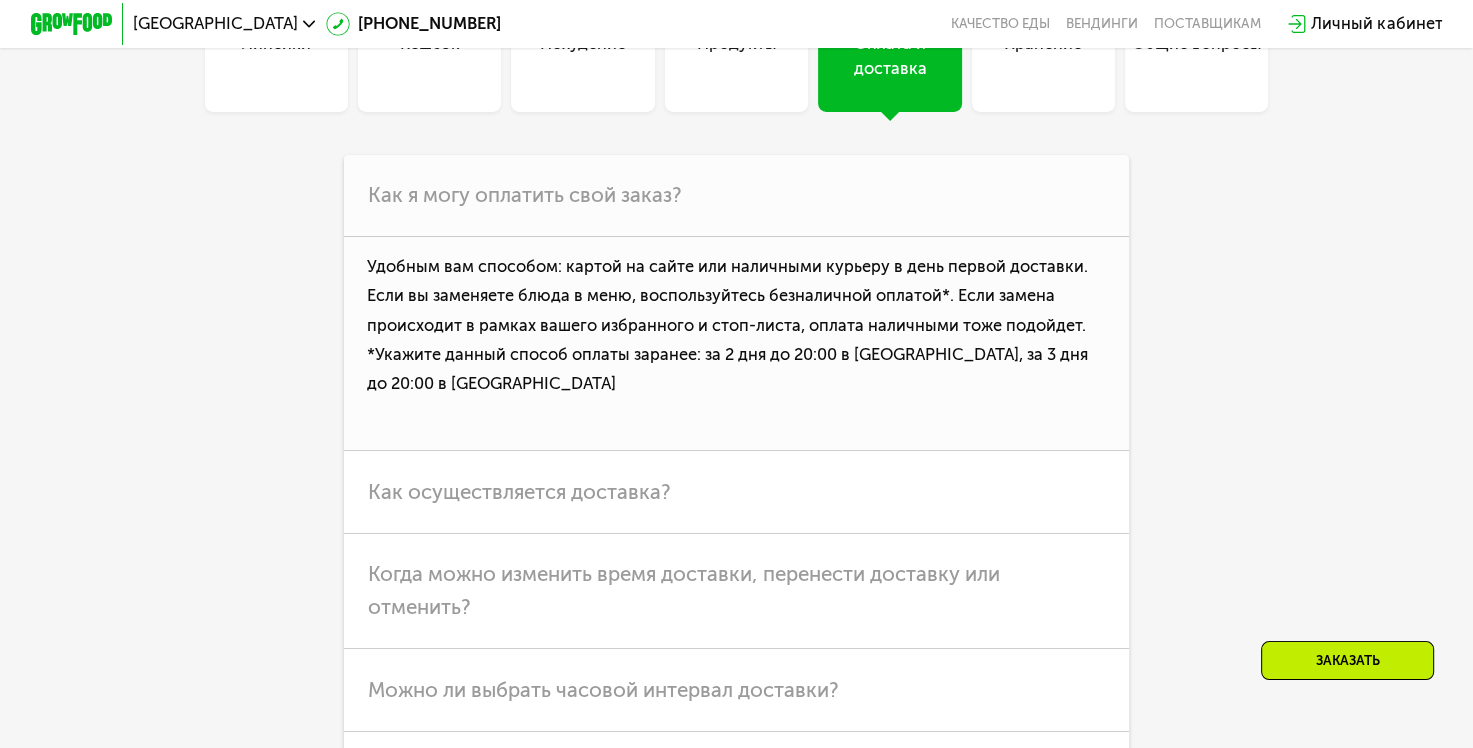 scroll, scrollTop: 5296, scrollLeft: 0, axis: vertical 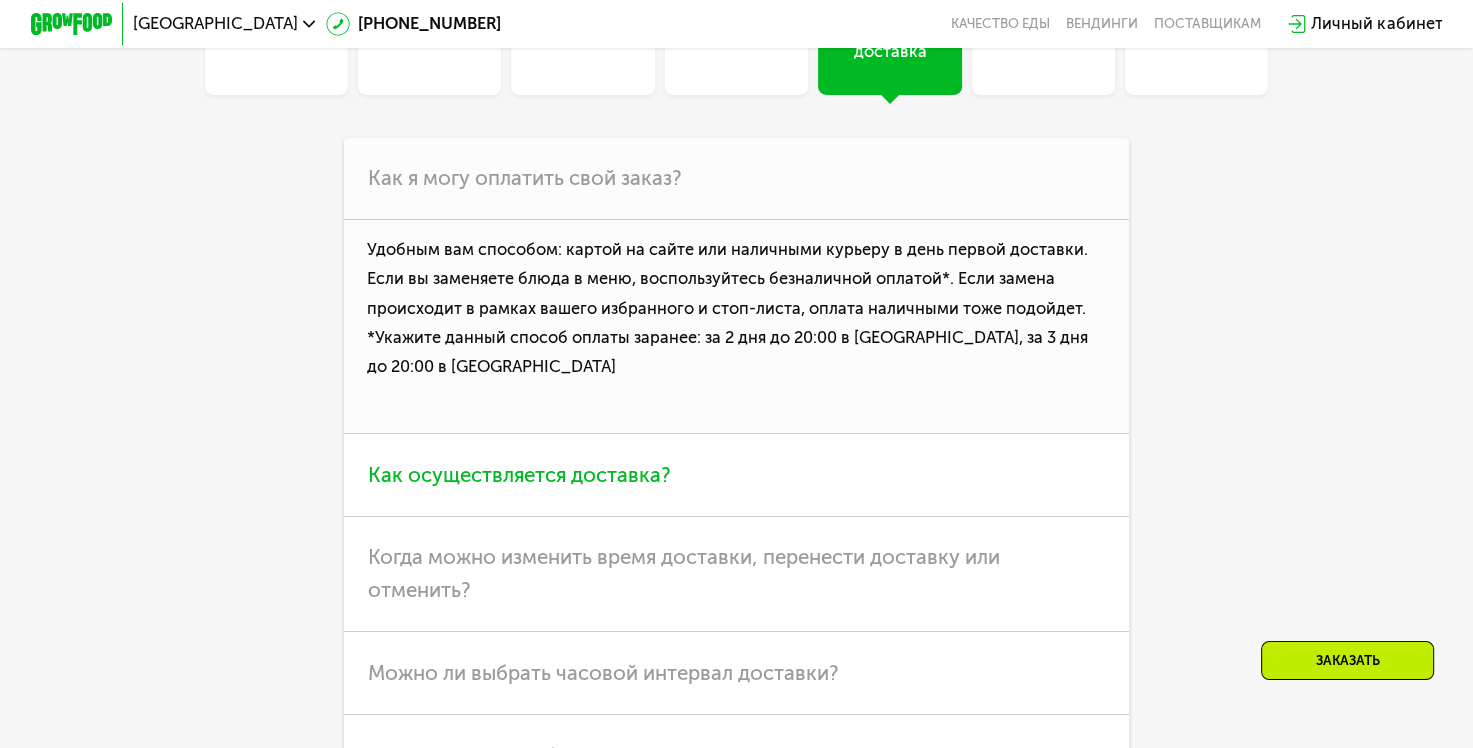 click on "Как осуществляется доставка?" at bounding box center (737, 475) 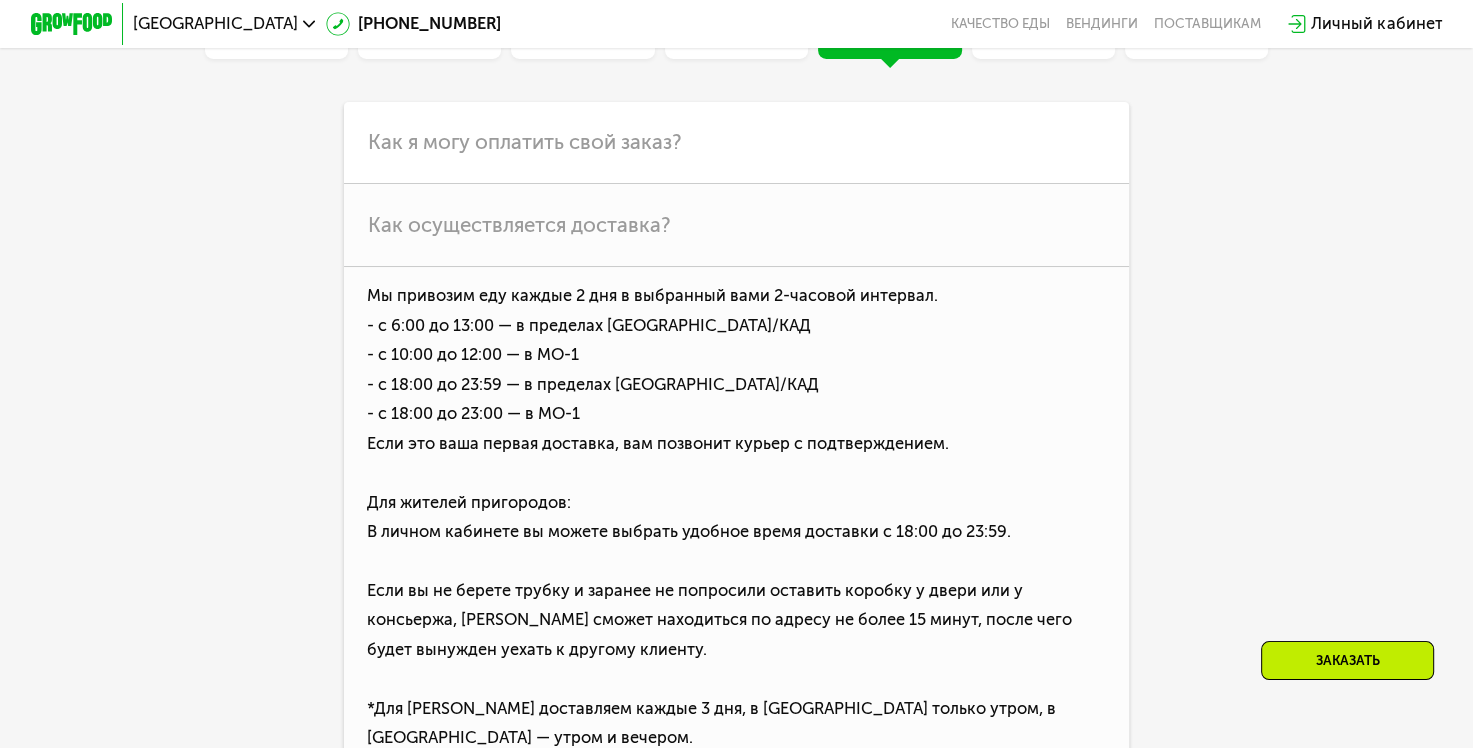 scroll, scrollTop: 5341, scrollLeft: 0, axis: vertical 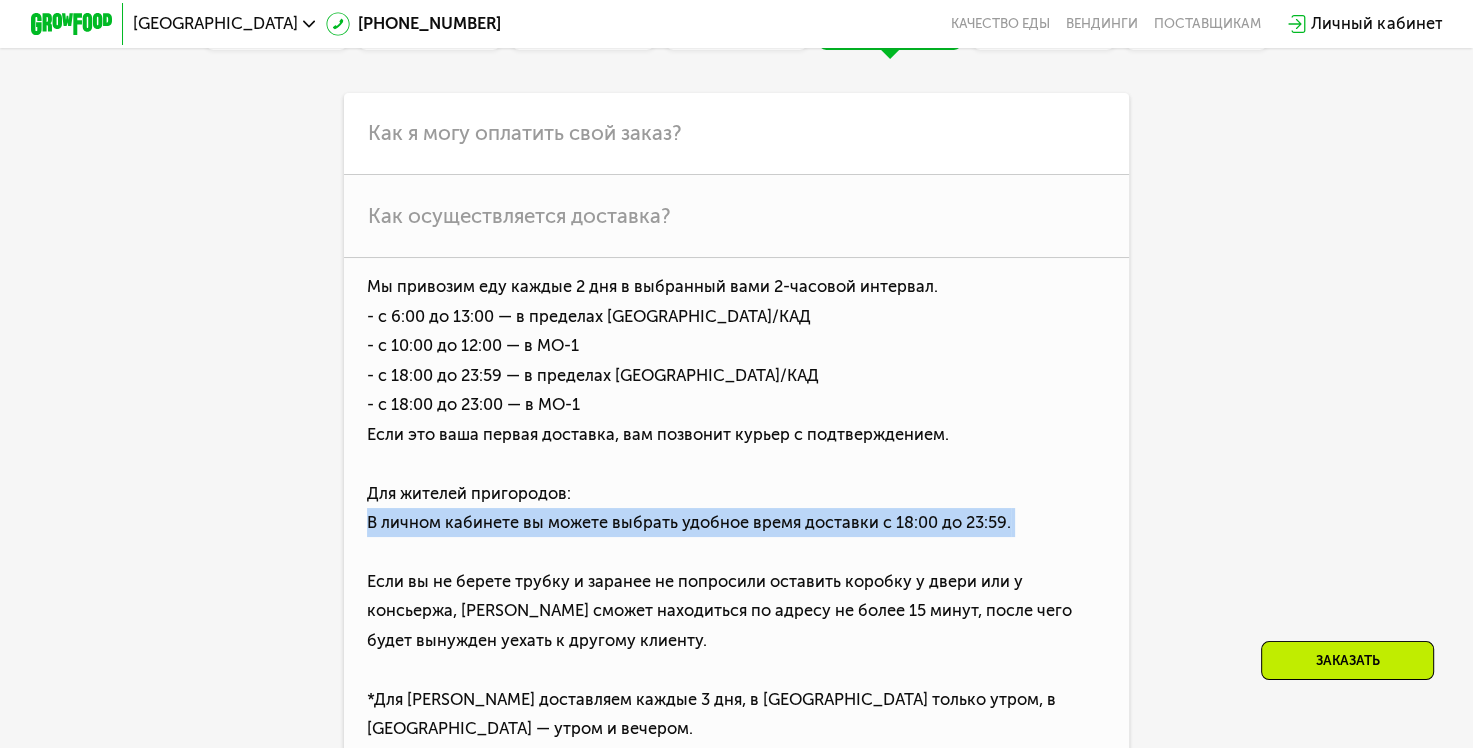 drag, startPoint x: 1468, startPoint y: 543, endPoint x: 1476, endPoint y: 568, distance: 26.24881 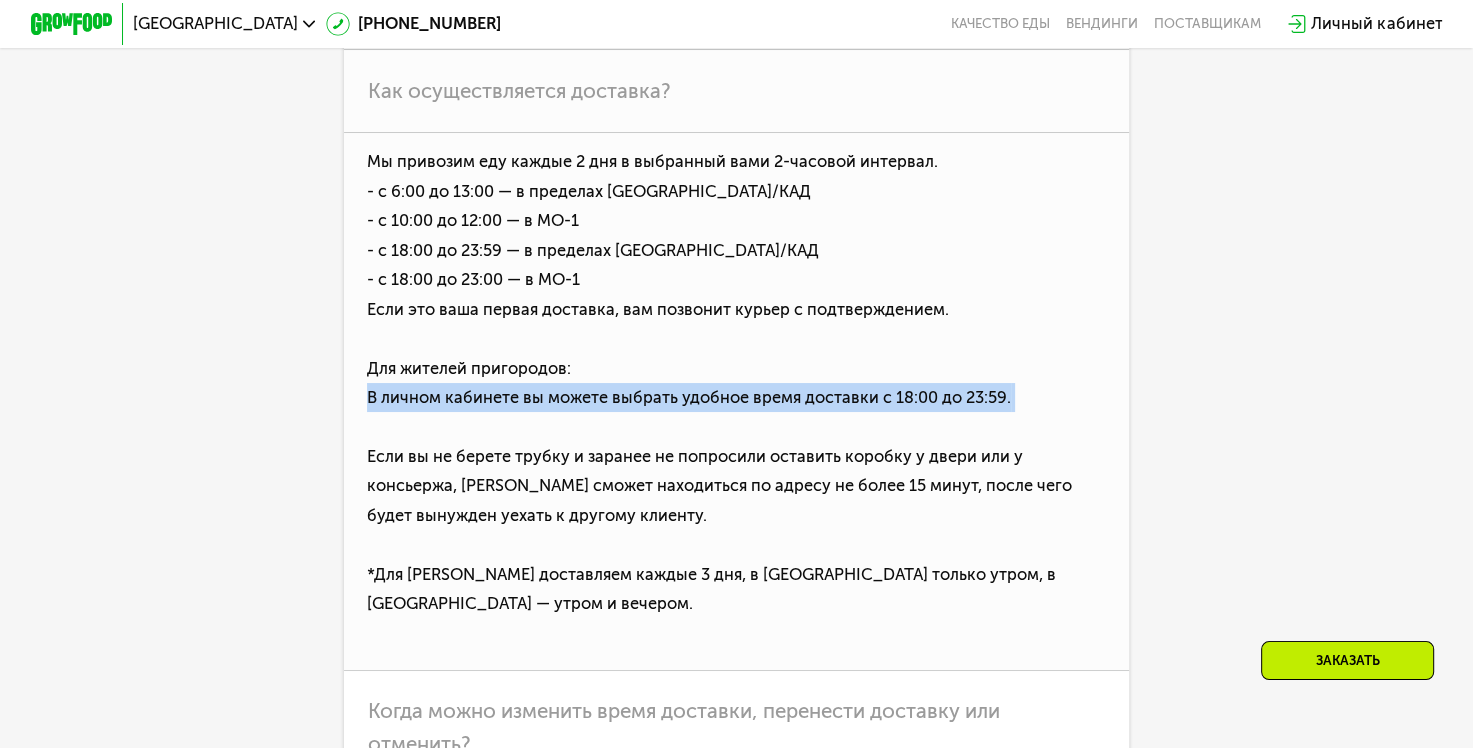 scroll, scrollTop: 5476, scrollLeft: 0, axis: vertical 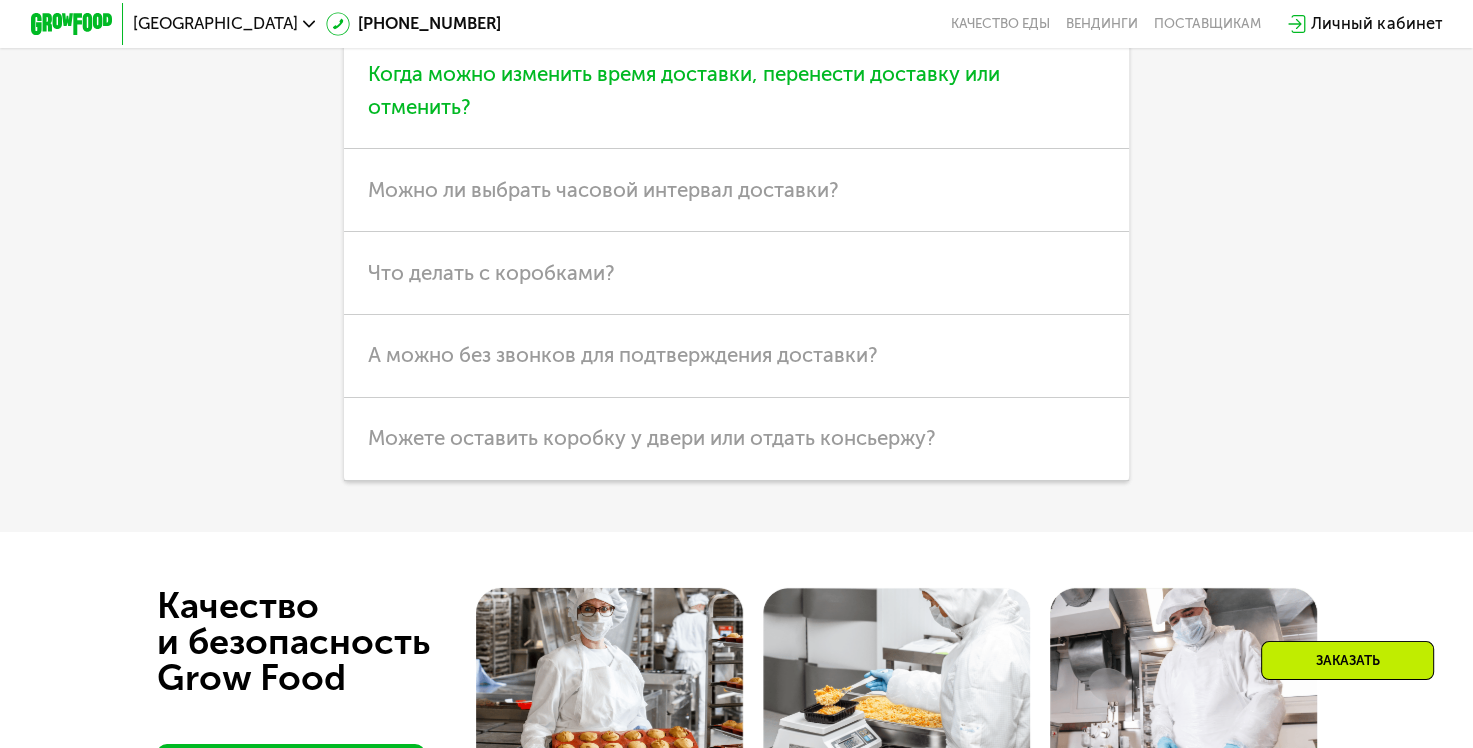 click on "Когда можно изменить время доставки, перенести доставку или отменить?" at bounding box center (684, 90) 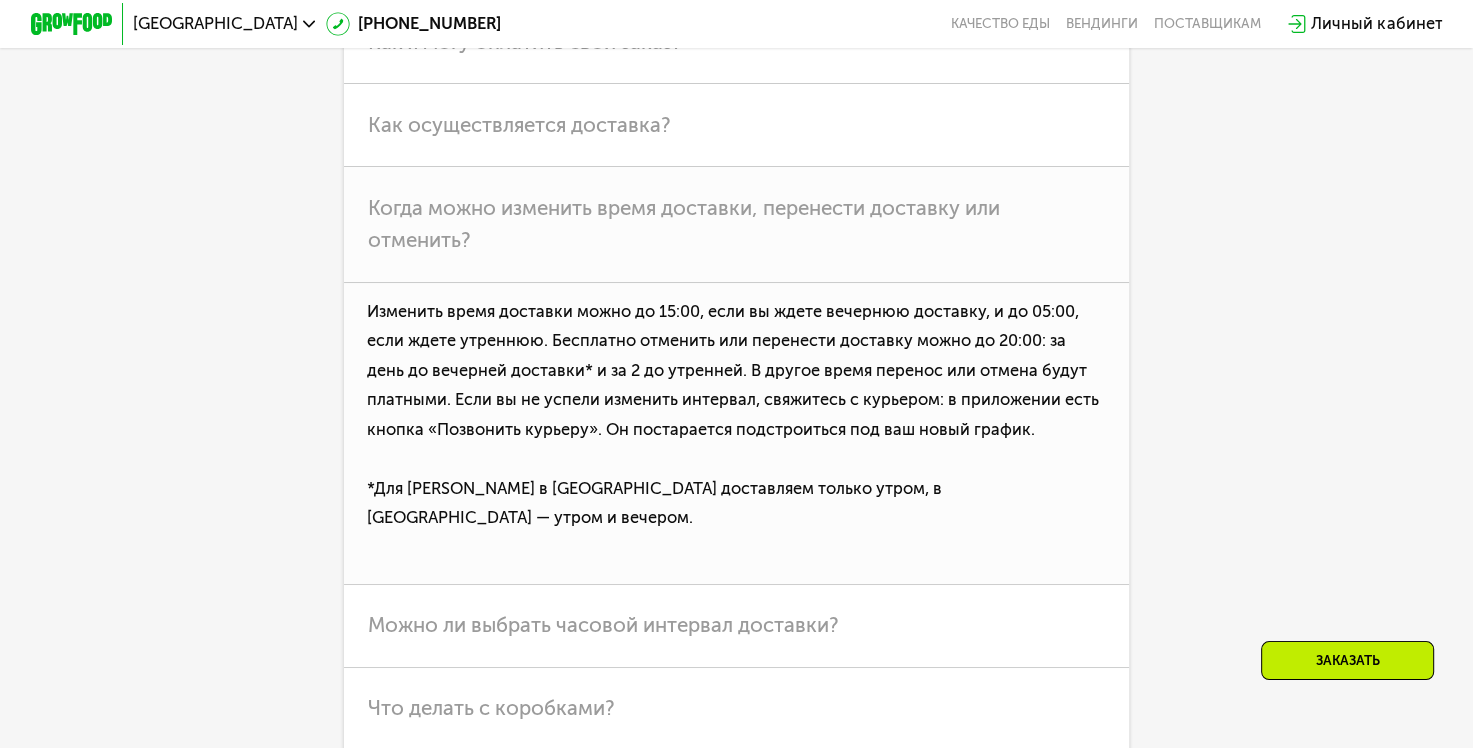 scroll, scrollTop: 5320, scrollLeft: 0, axis: vertical 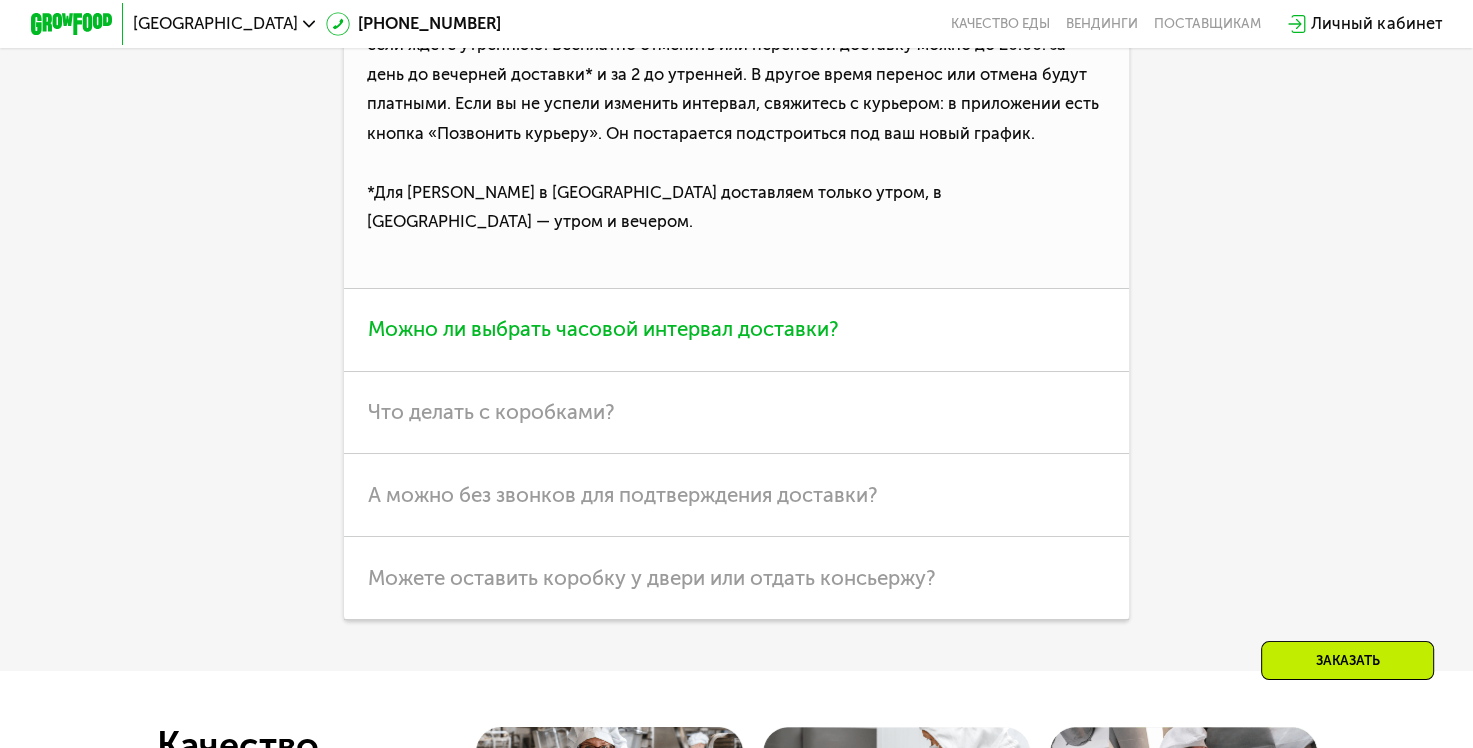 click on "Можно ли выбрать часовой интервал доставки?" at bounding box center [737, 330] 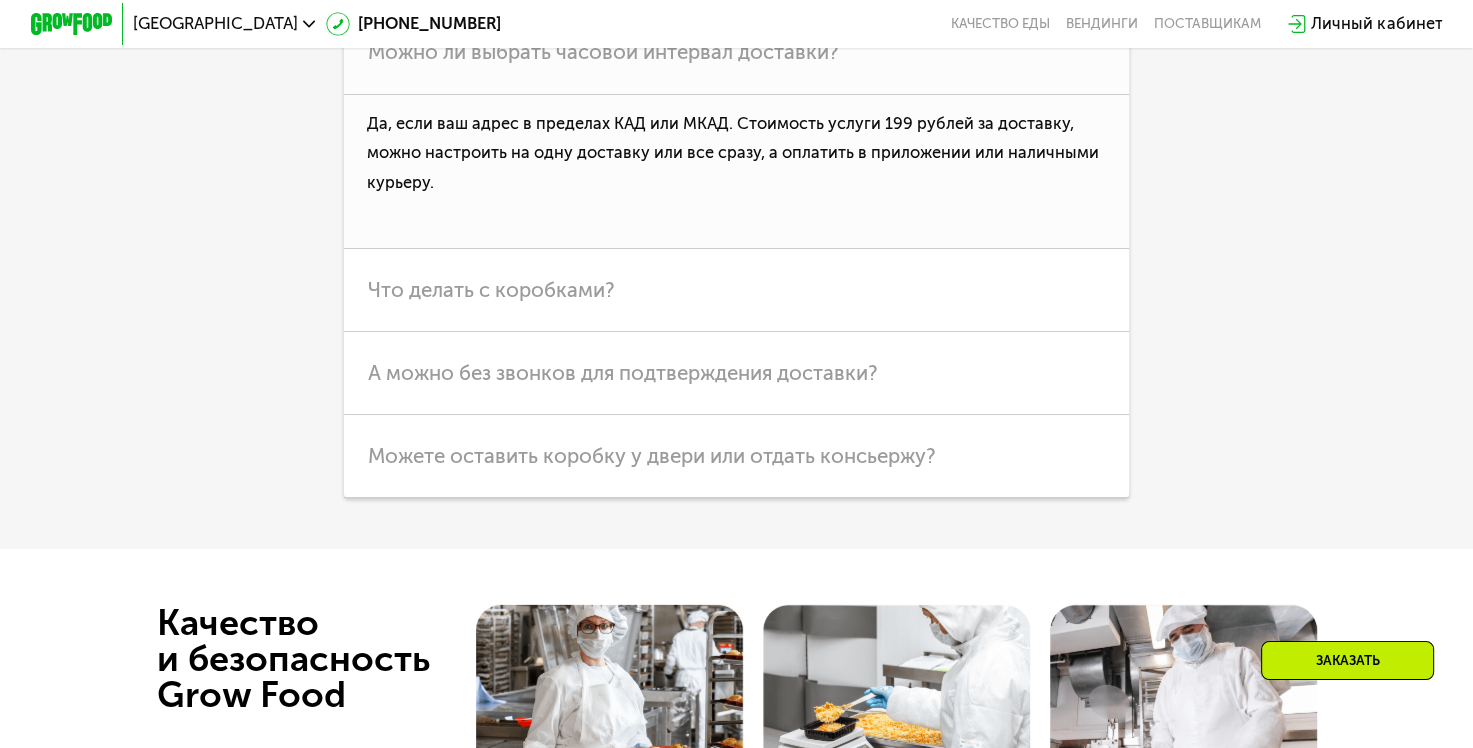 scroll, scrollTop: 5695, scrollLeft: 0, axis: vertical 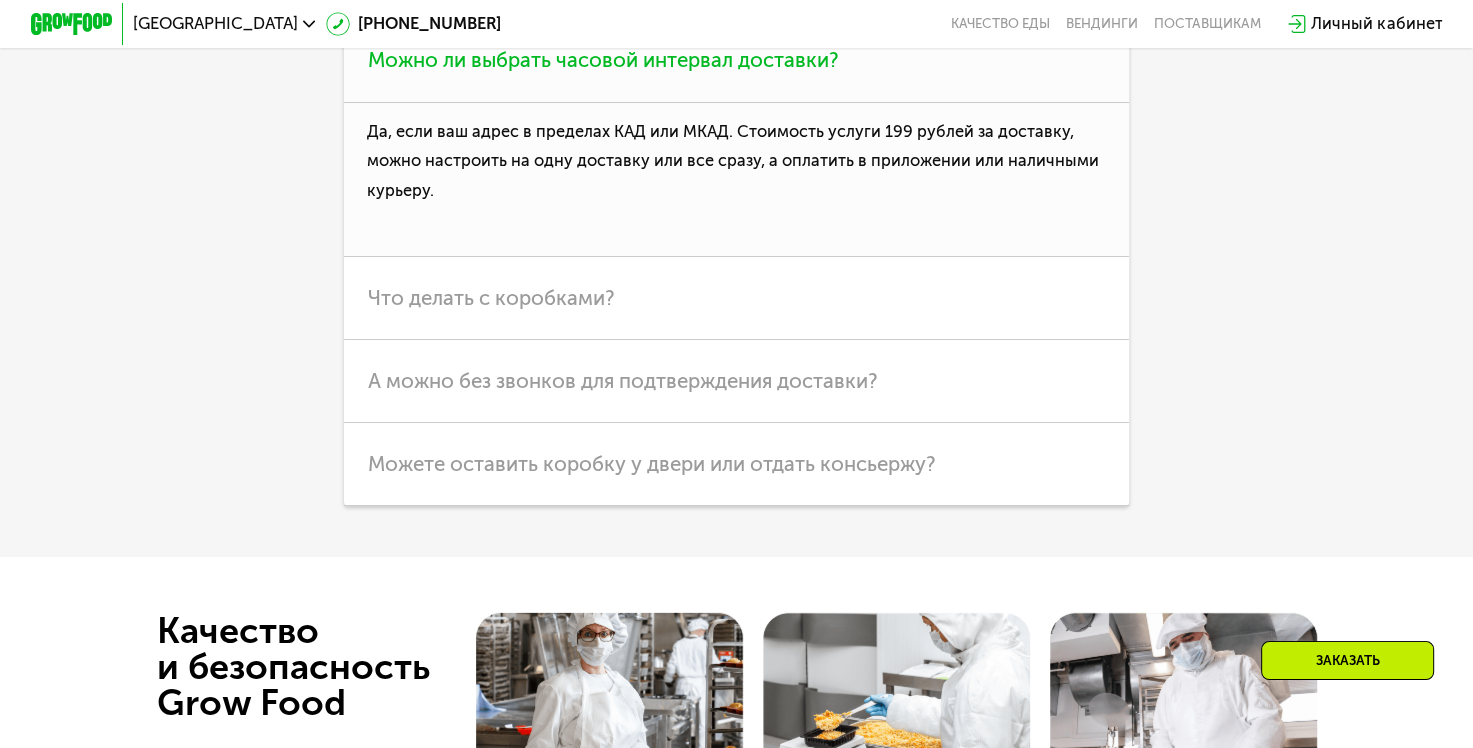 click on "Да, если ваш адрес в пределах КАД или МКАД. Стоимость услуги 199 рублей за доставку, можно настроить на одну доставку или все сразу, а оплатить в приложении или наличными курьеру." at bounding box center (737, 180) 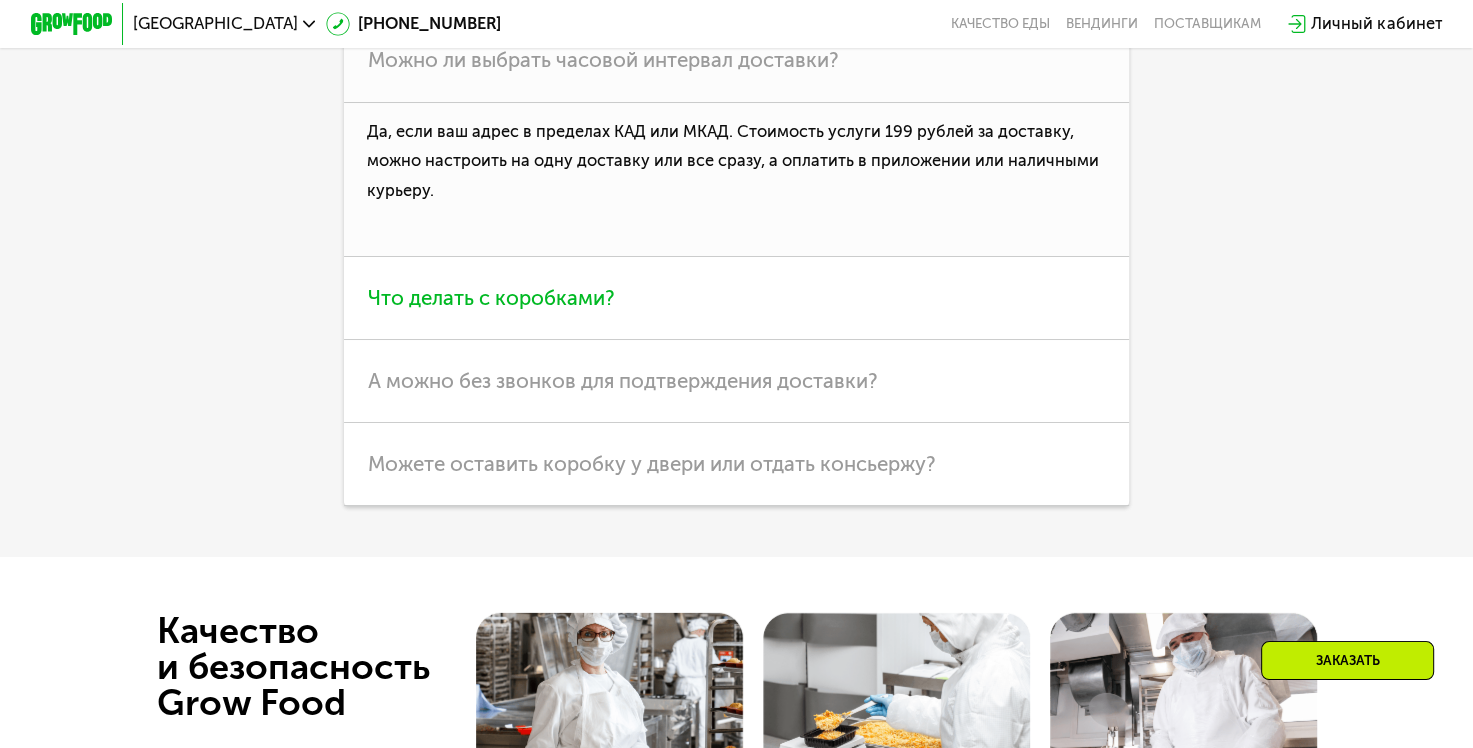 click on "Что делать с коробками?" at bounding box center [491, 298] 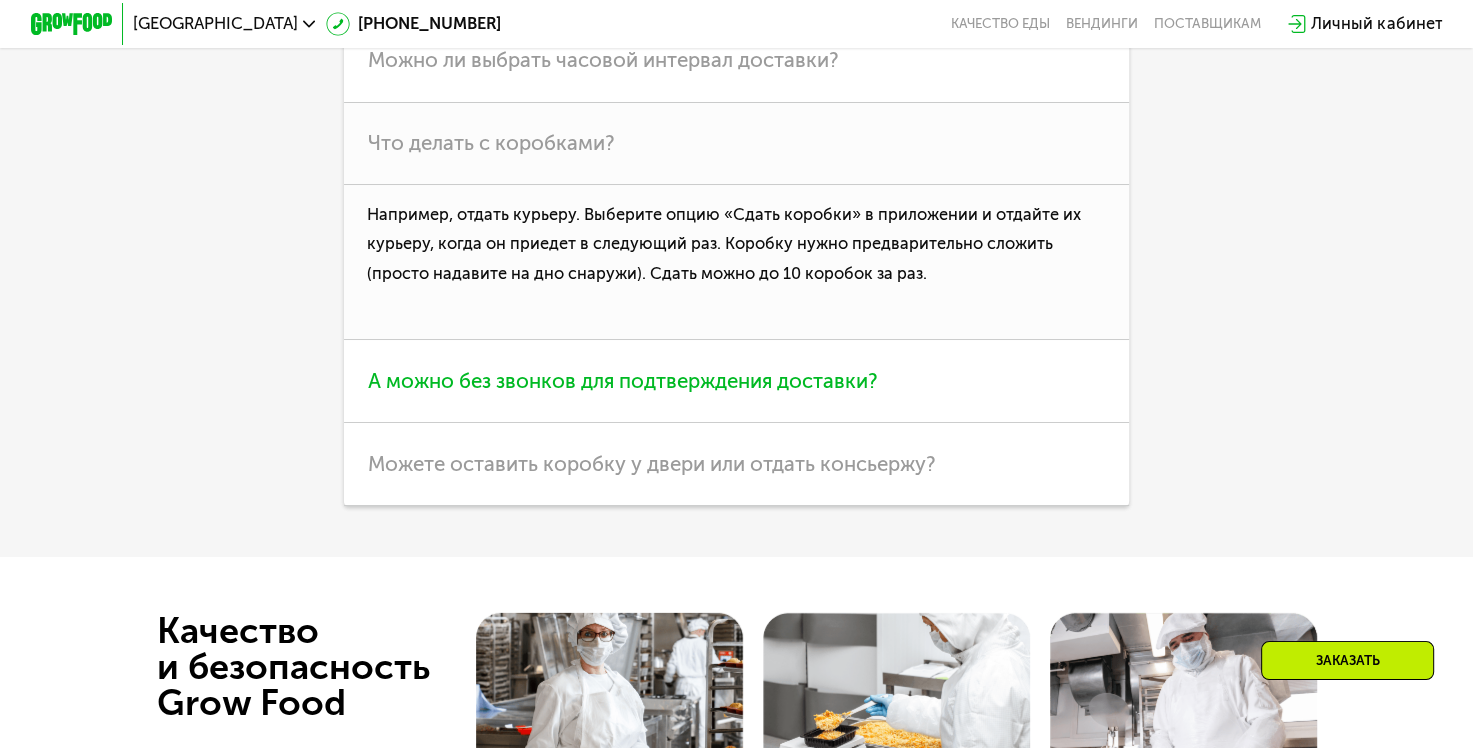 click on "А можно без звонков для подтверждения доставки?" at bounding box center [623, 381] 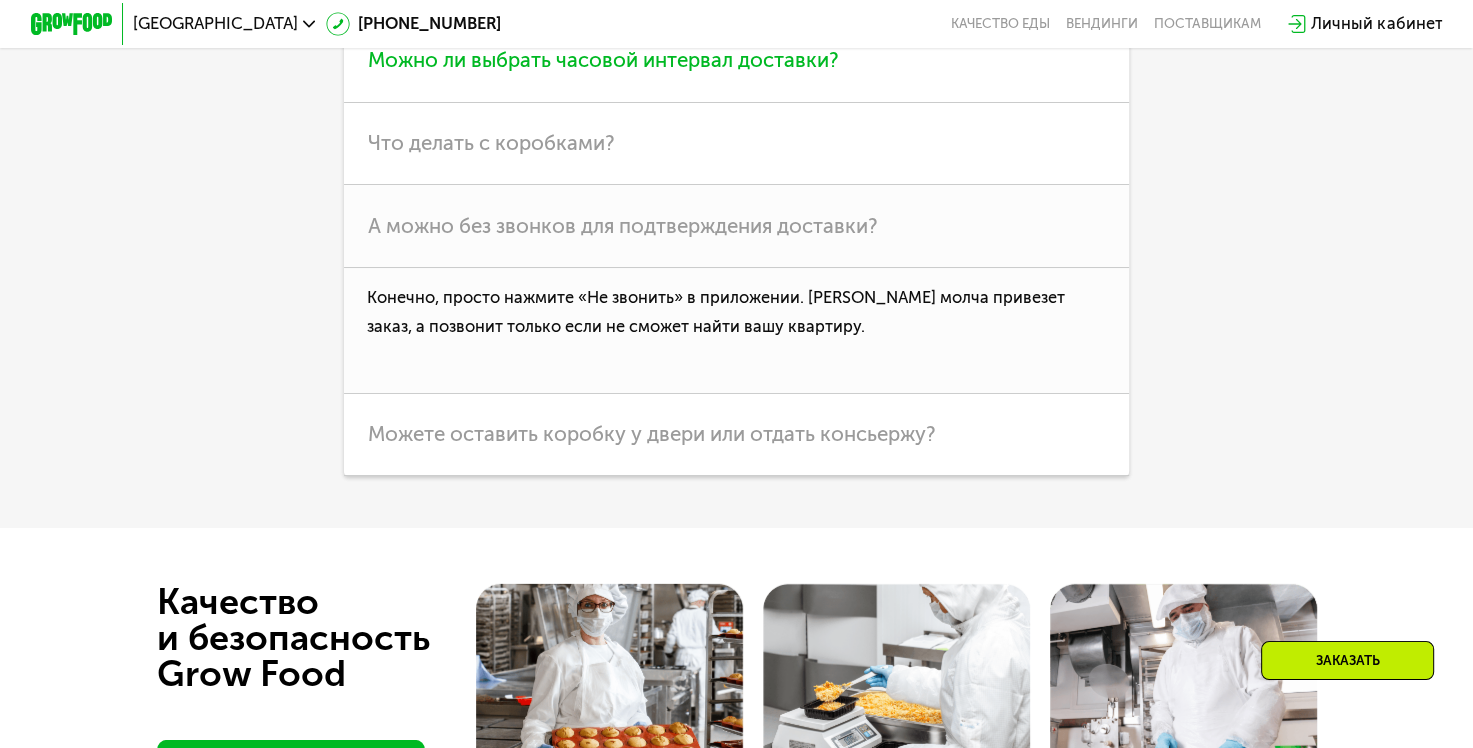 click on "Можно ли выбрать часовой интервал доставки?" at bounding box center [737, 61] 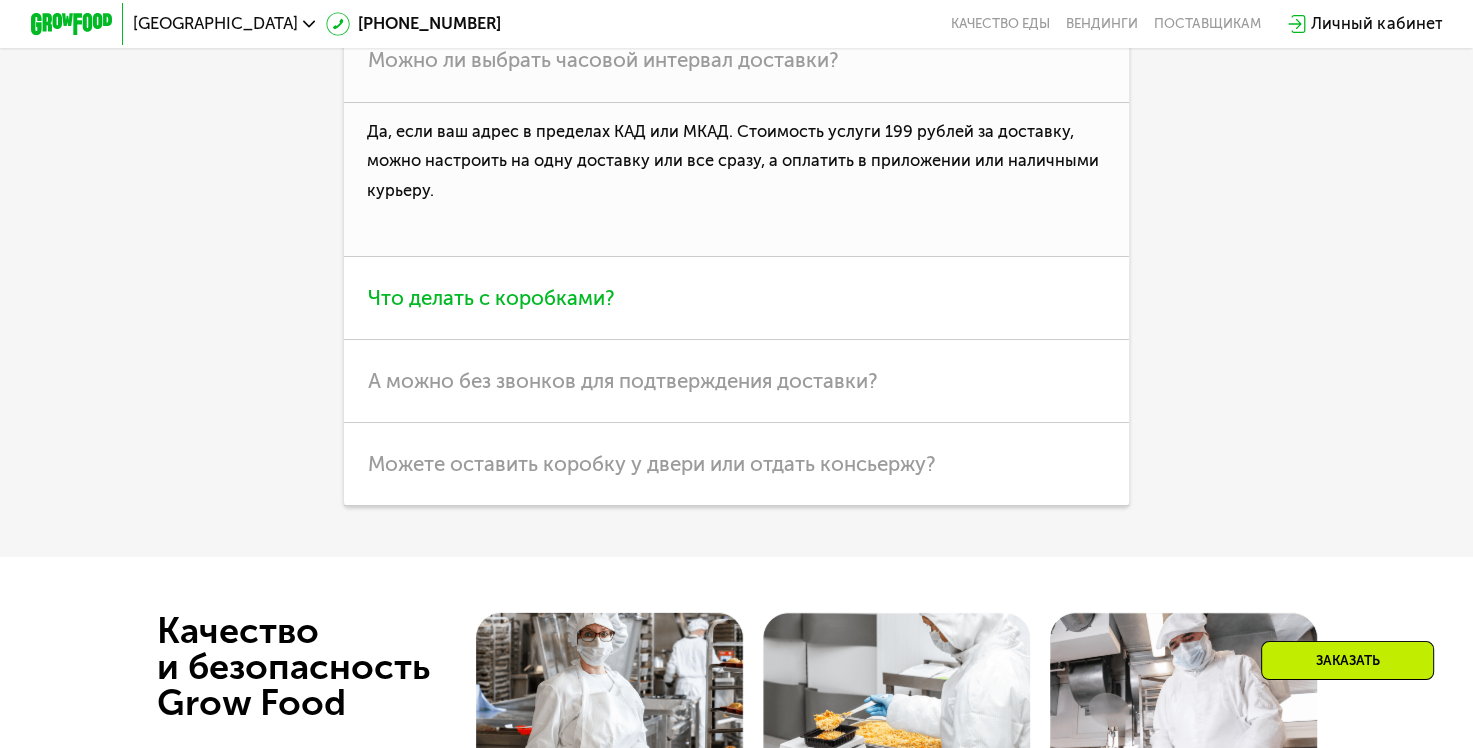 click on "Что делать с коробками?" at bounding box center [491, 298] 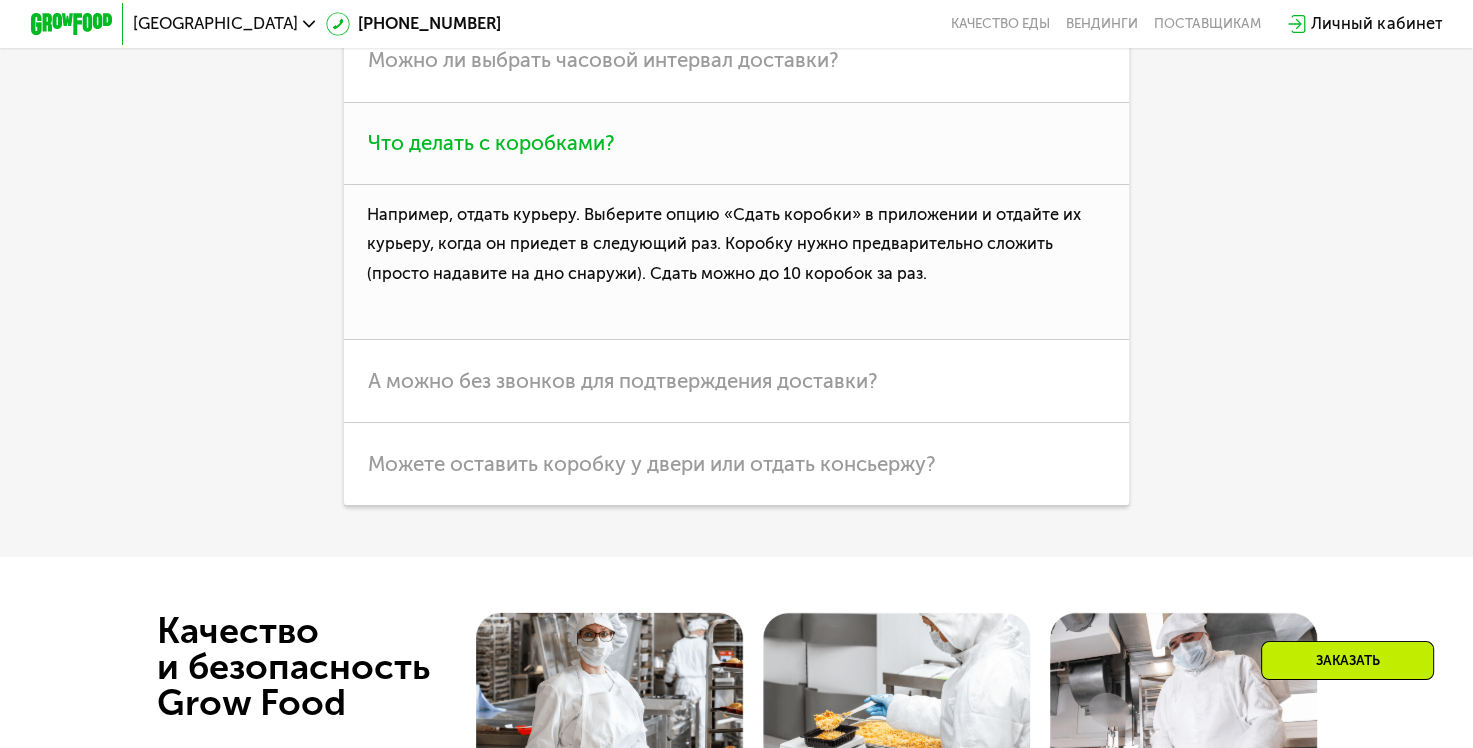 click on "Например, отдать курьеру. Выберите опцию «Сдать коробки» в приложении и отдайте их курьеру, когда он приедет в следующий раз. Коробку нужно предварительно сложить (просто надавите на дно снаружи). Сдать можно до 10 коробок за раз." at bounding box center (737, 262) 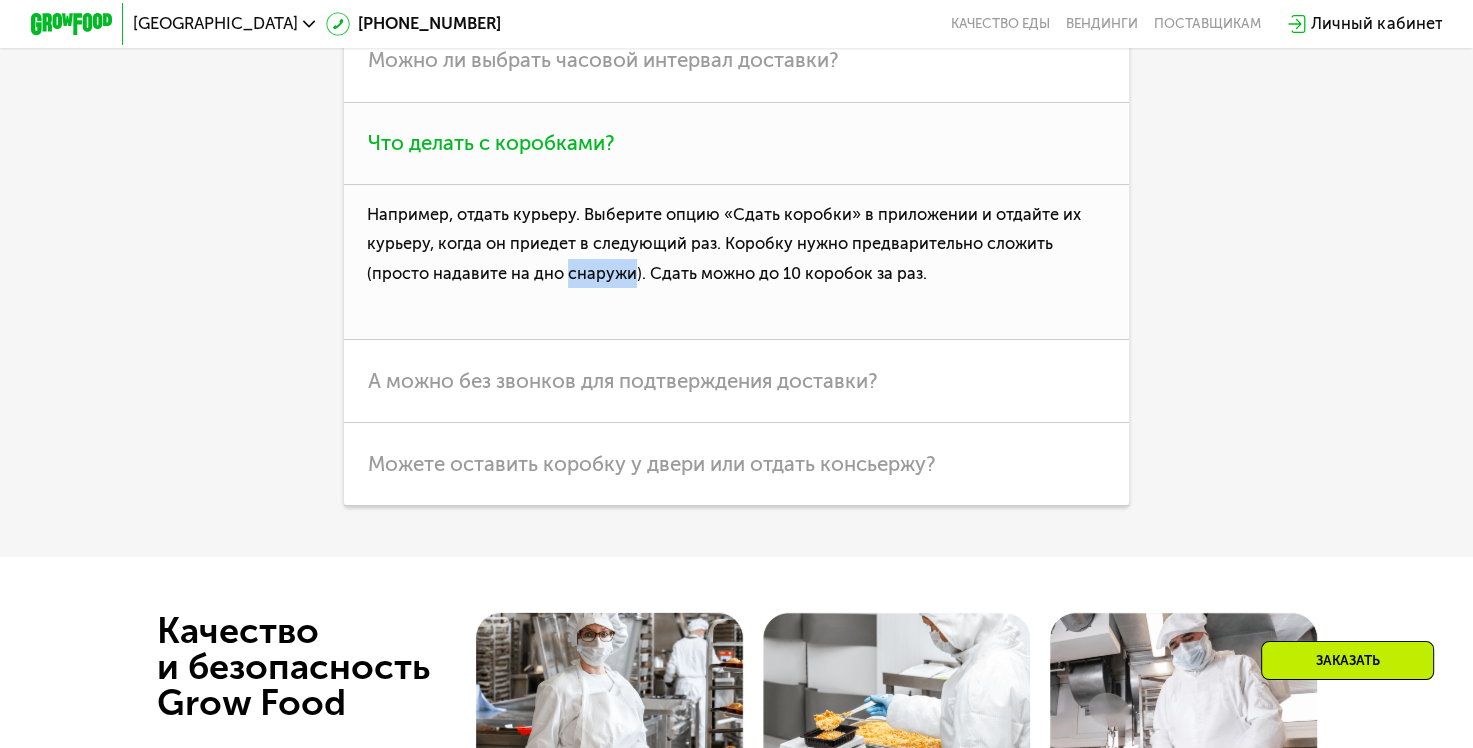 click on "Например, отдать курьеру. Выберите опцию «Сдать коробки» в приложении и отдайте их курьеру, когда он приедет в следующий раз. Коробку нужно предварительно сложить (просто надавите на дно снаружи). Сдать можно до 10 коробок за раз." at bounding box center [737, 262] 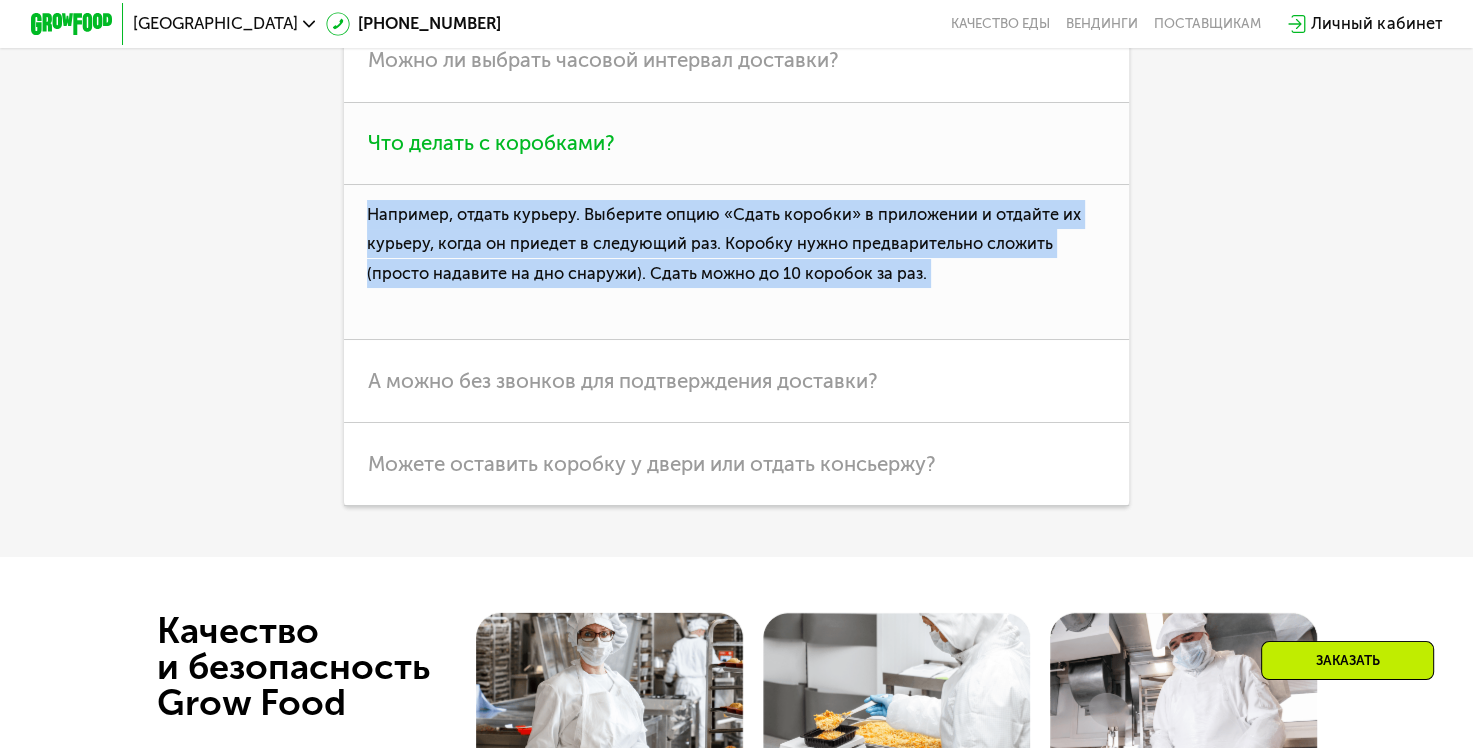 click on "Например, отдать курьеру. Выберите опцию «Сдать коробки» в приложении и отдайте их курьеру, когда он приедет в следующий раз. Коробку нужно предварительно сложить (просто надавите на дно снаружи). Сдать можно до 10 коробок за раз." at bounding box center [737, 262] 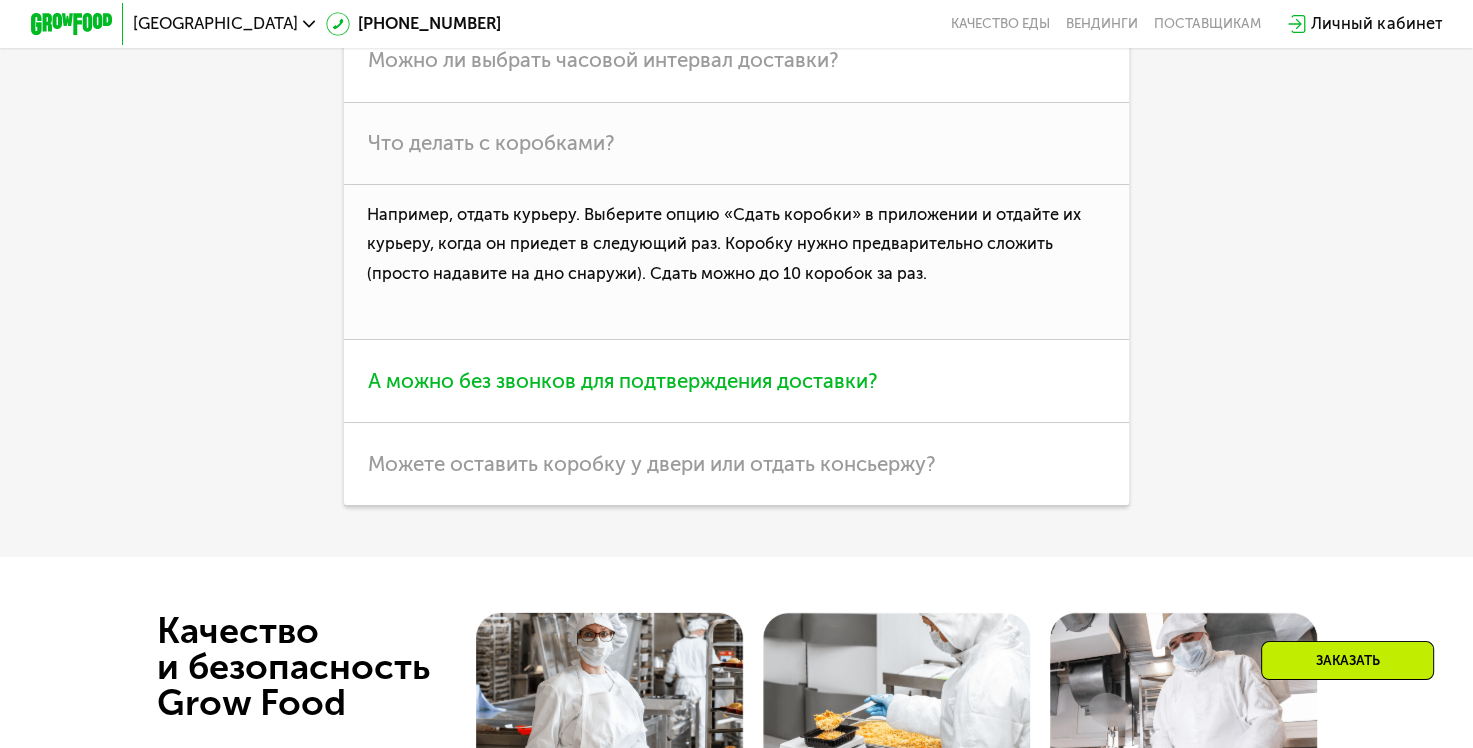 click on "А можно без звонков для подтверждения доставки?" at bounding box center [623, 381] 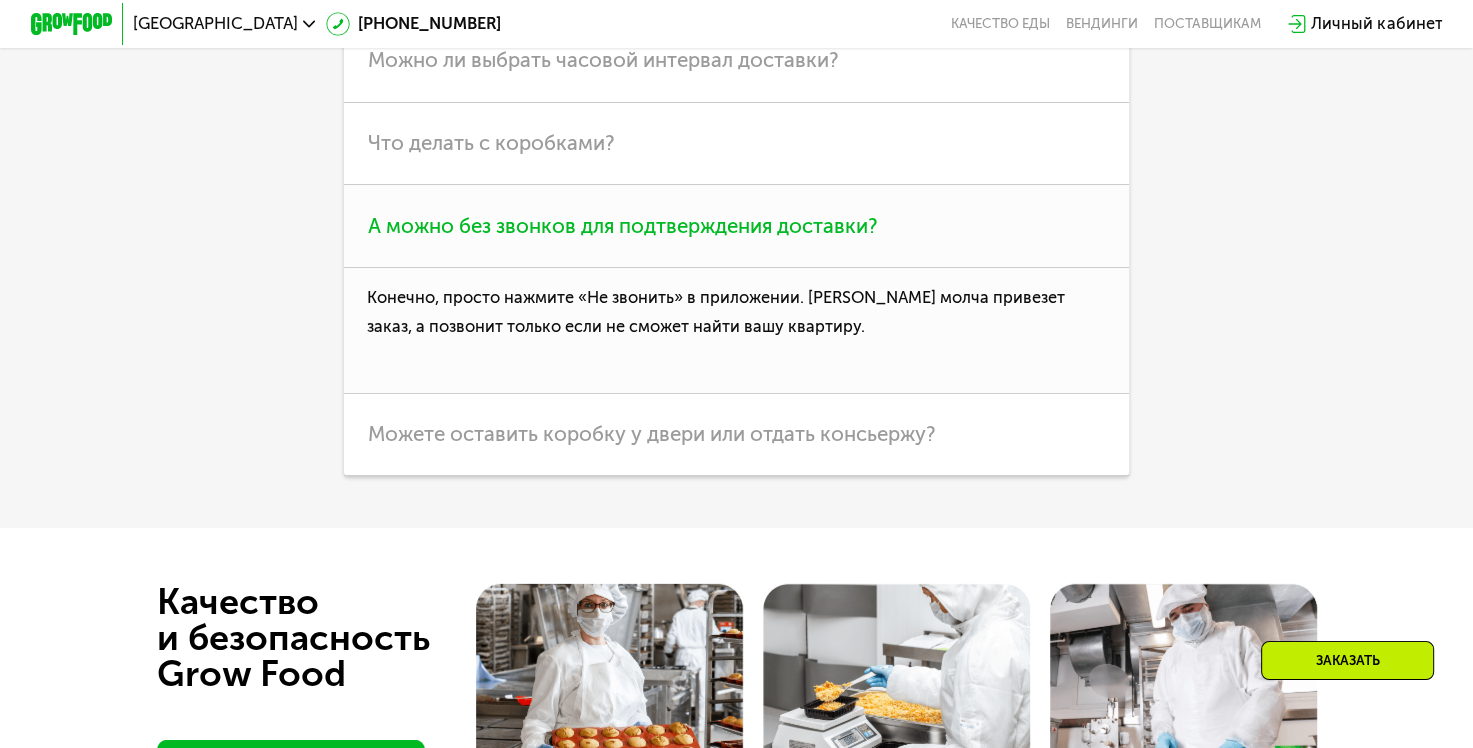 click on "Конечно, просто нажмите «Не звонить» в приложении. [PERSON_NAME] молча привезет заказ, а позвонит только если не сможет найти вашу квартиру." at bounding box center [737, 330] 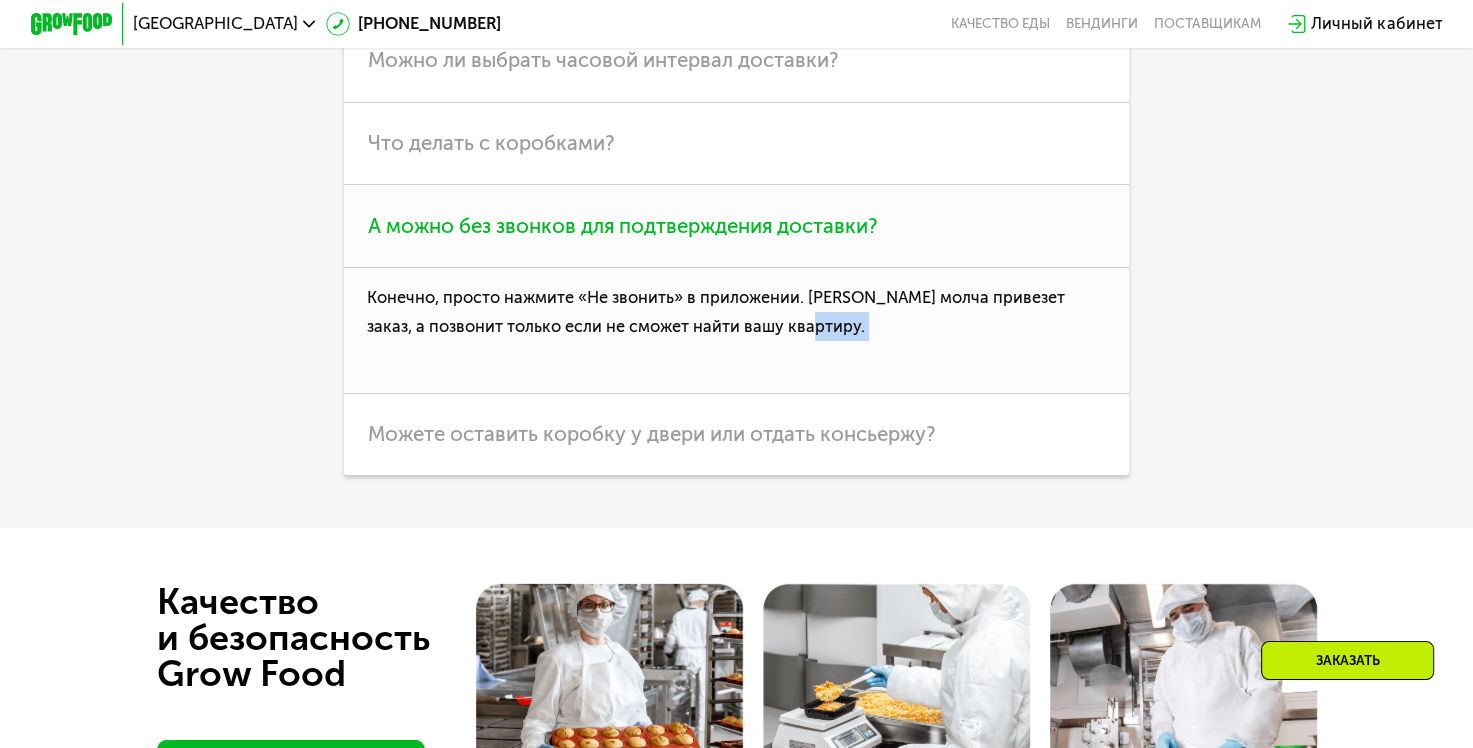 click on "Конечно, просто нажмите «Не звонить» в приложении. [PERSON_NAME] молча привезет заказ, а позвонит только если не сможет найти вашу квартиру." at bounding box center (737, 330) 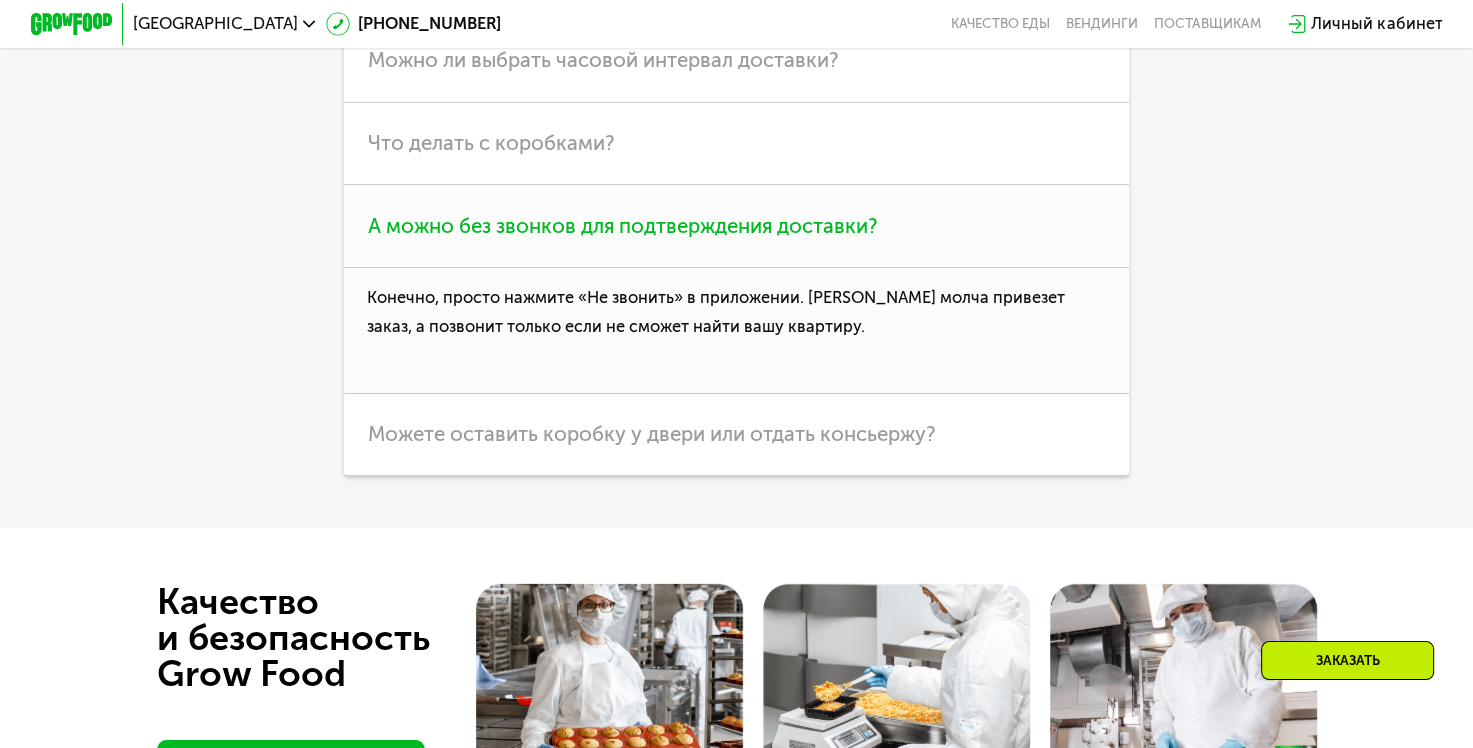 click on "Конечно, просто нажмите «Не звонить» в приложении. [PERSON_NAME] молча привезет заказ, а позвонит только если не сможет найти вашу квартиру." at bounding box center [737, 330] 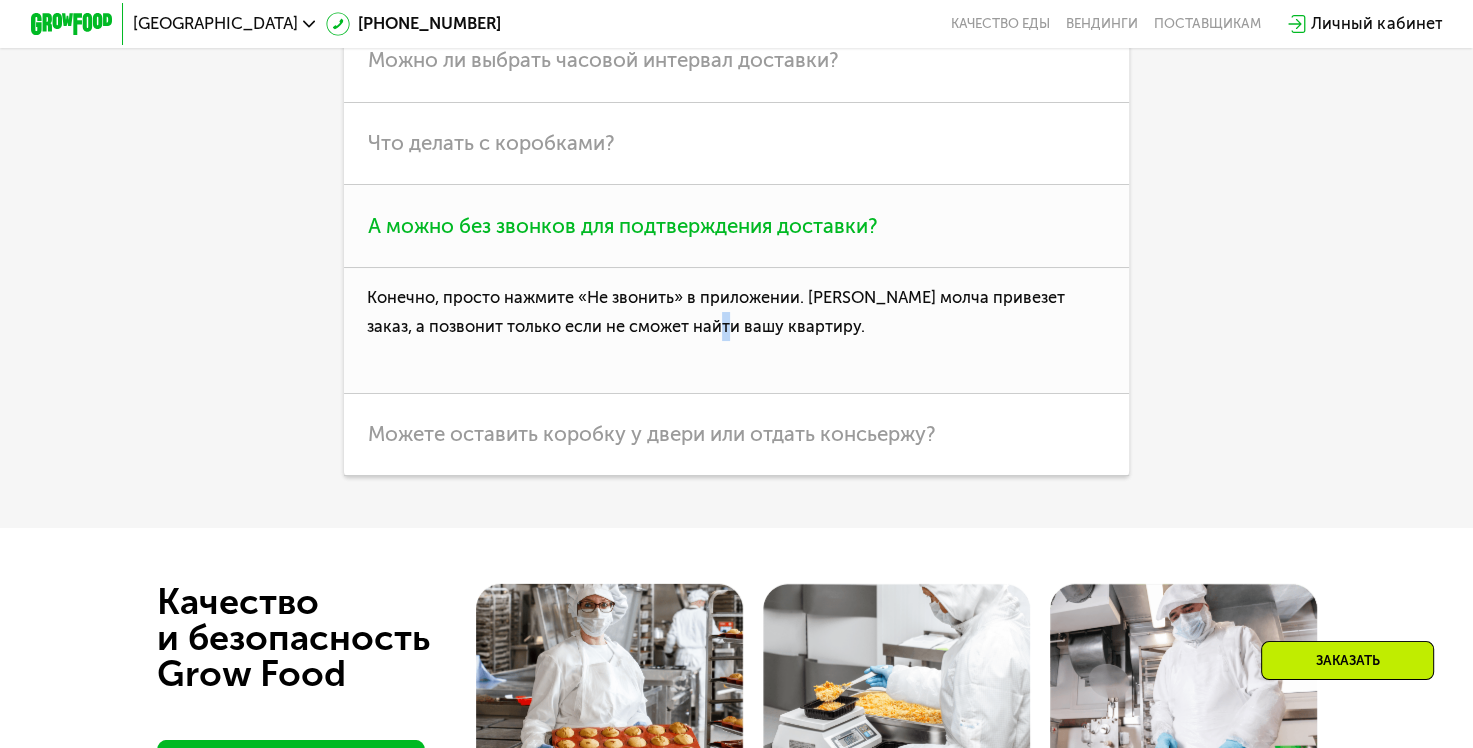 click on "Конечно, просто нажмите «Не звонить» в приложении. [PERSON_NAME] молча привезет заказ, а позвонит только если не сможет найти вашу квартиру." at bounding box center [737, 330] 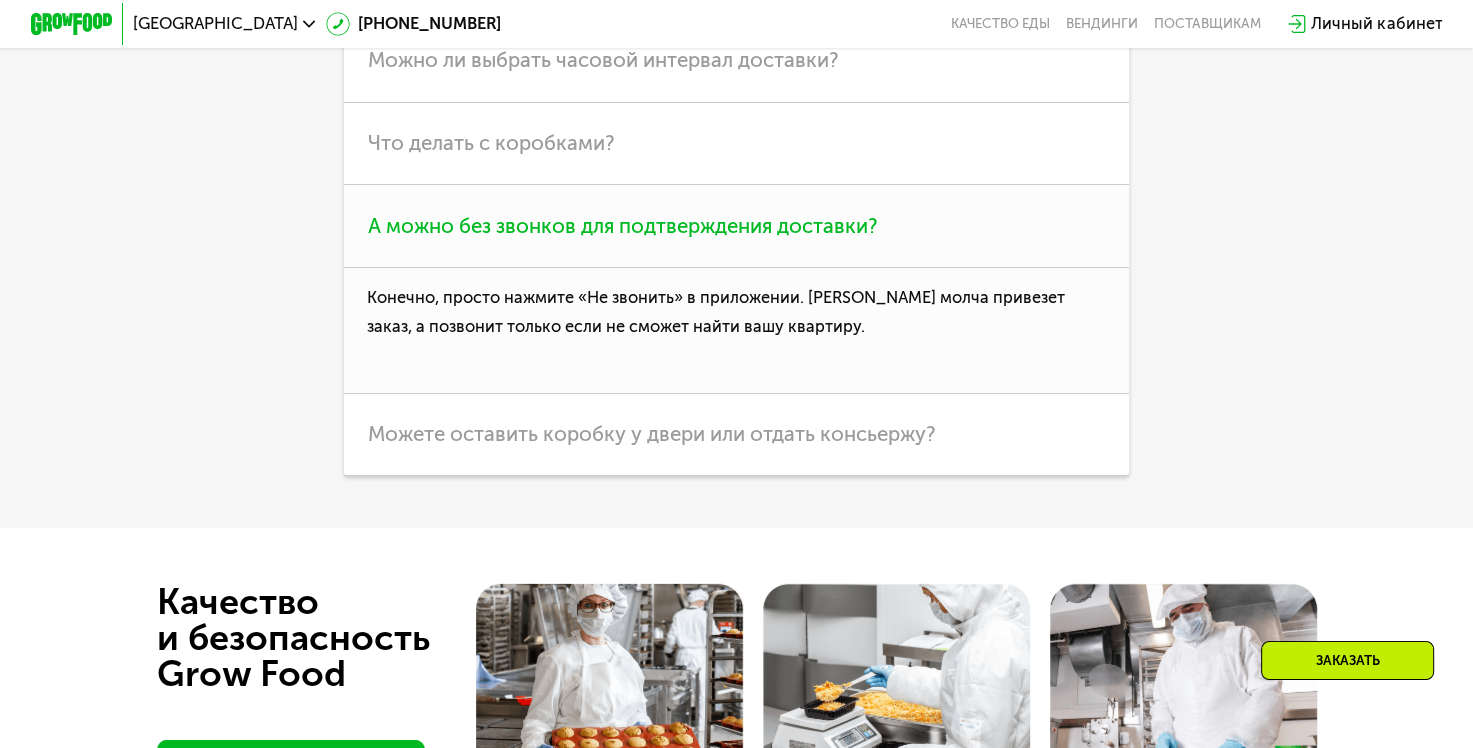 click on "Конечно, просто нажмите «Не звонить» в приложении. [PERSON_NAME] молча привезет заказ, а позвонит только если не сможет найти вашу квартиру." at bounding box center (737, 330) 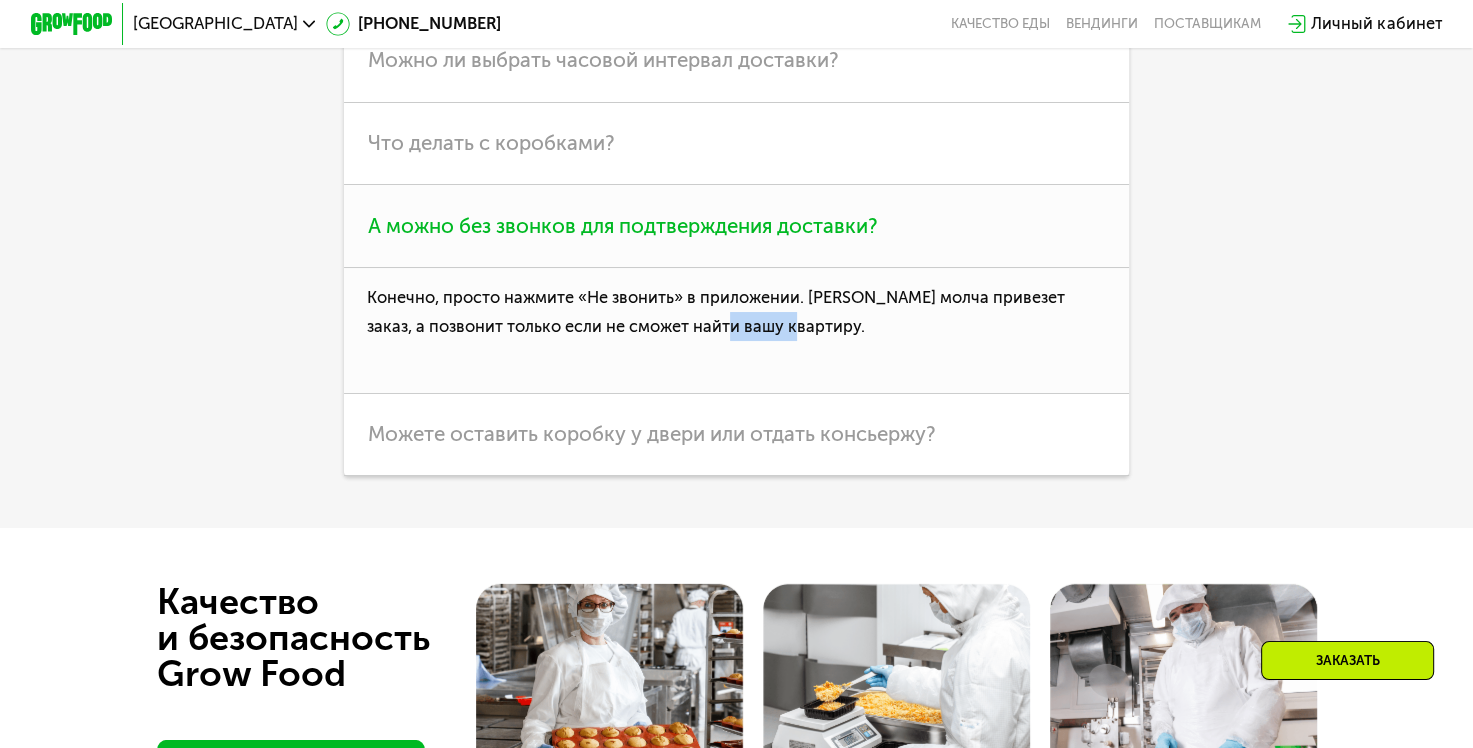click on "Конечно, просто нажмите «Не звонить» в приложении. [PERSON_NAME] молча привезет заказ, а позвонит только если не сможет найти вашу квартиру." at bounding box center (737, 330) 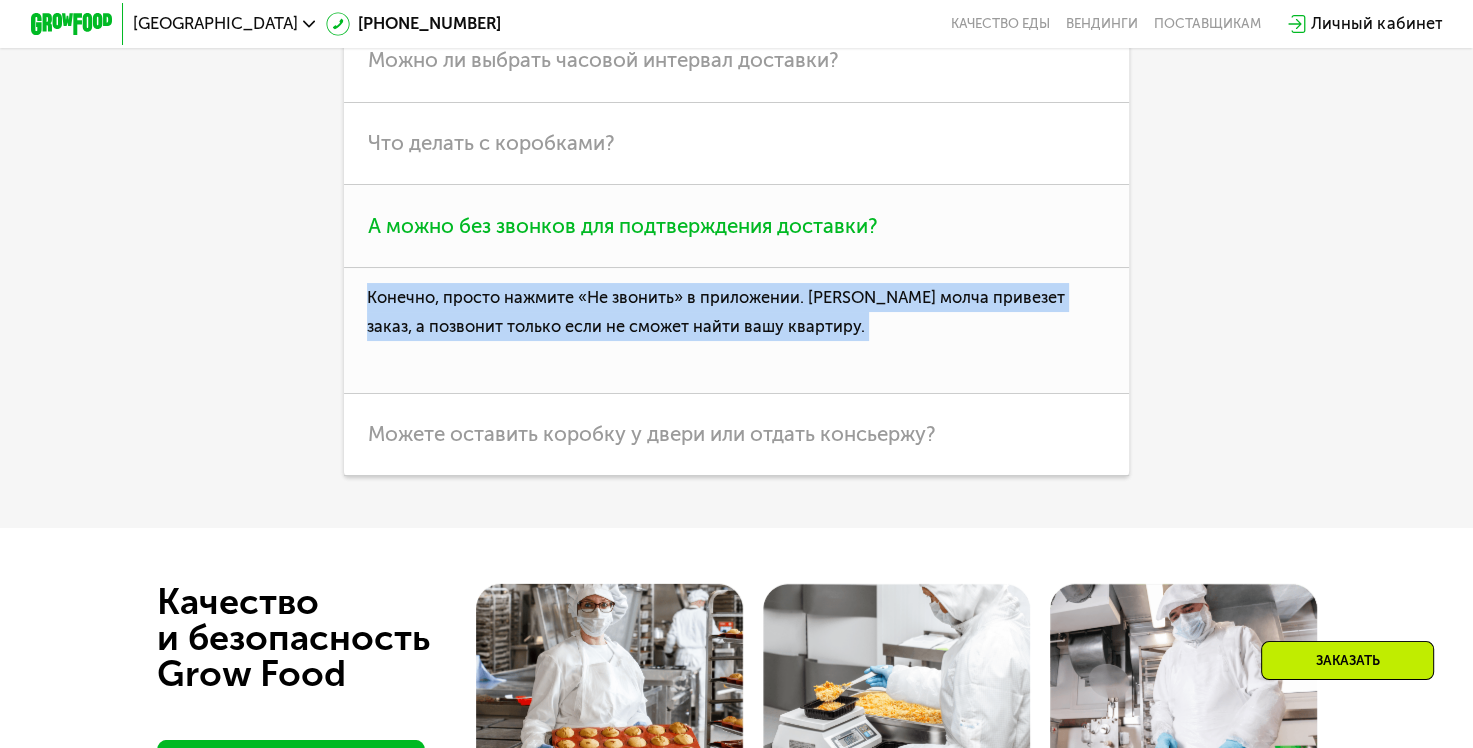 click on "Конечно, просто нажмите «Не звонить» в приложении. [PERSON_NAME] молча привезет заказ, а позвонит только если не сможет найти вашу квартиру." at bounding box center [737, 330] 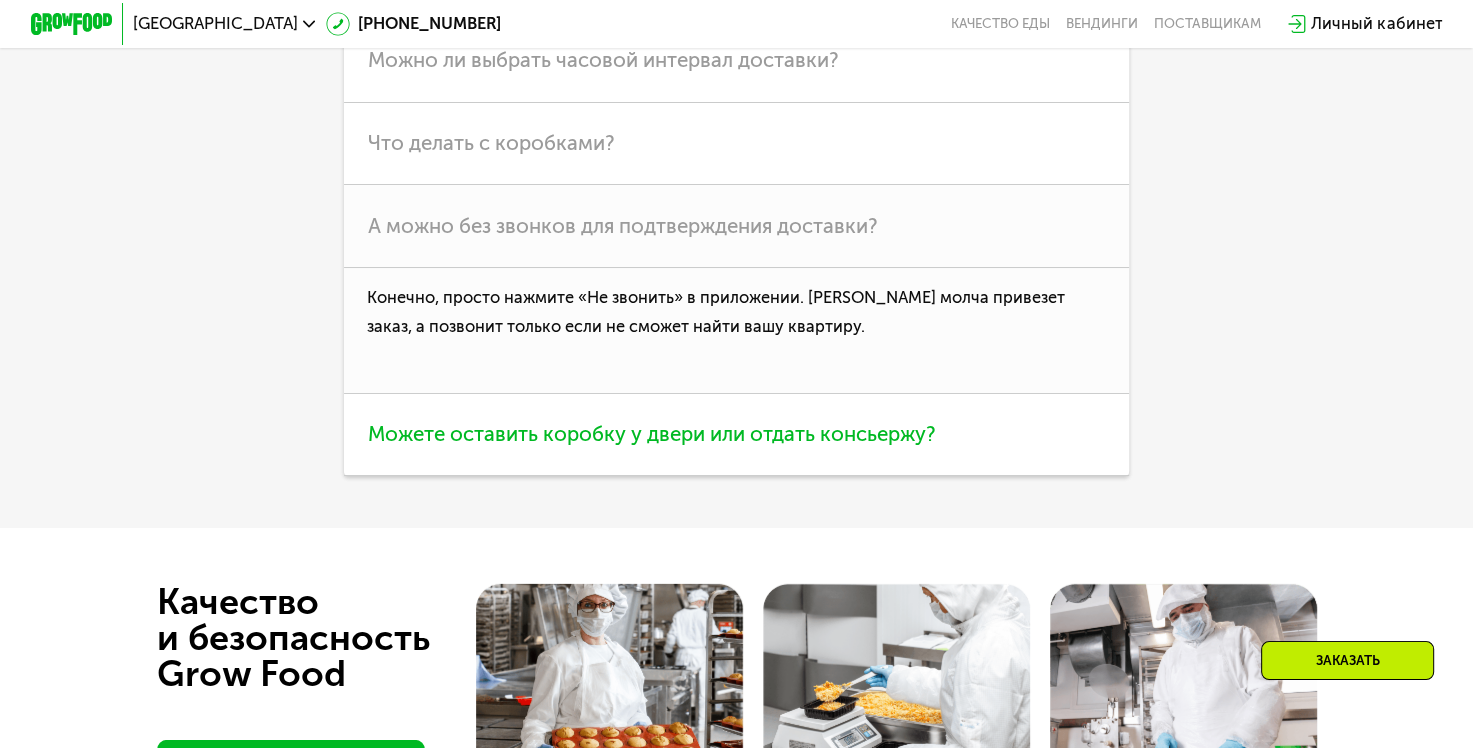 click on "Можете оставить коробку у двери или отдать консьержу?" at bounding box center (737, 435) 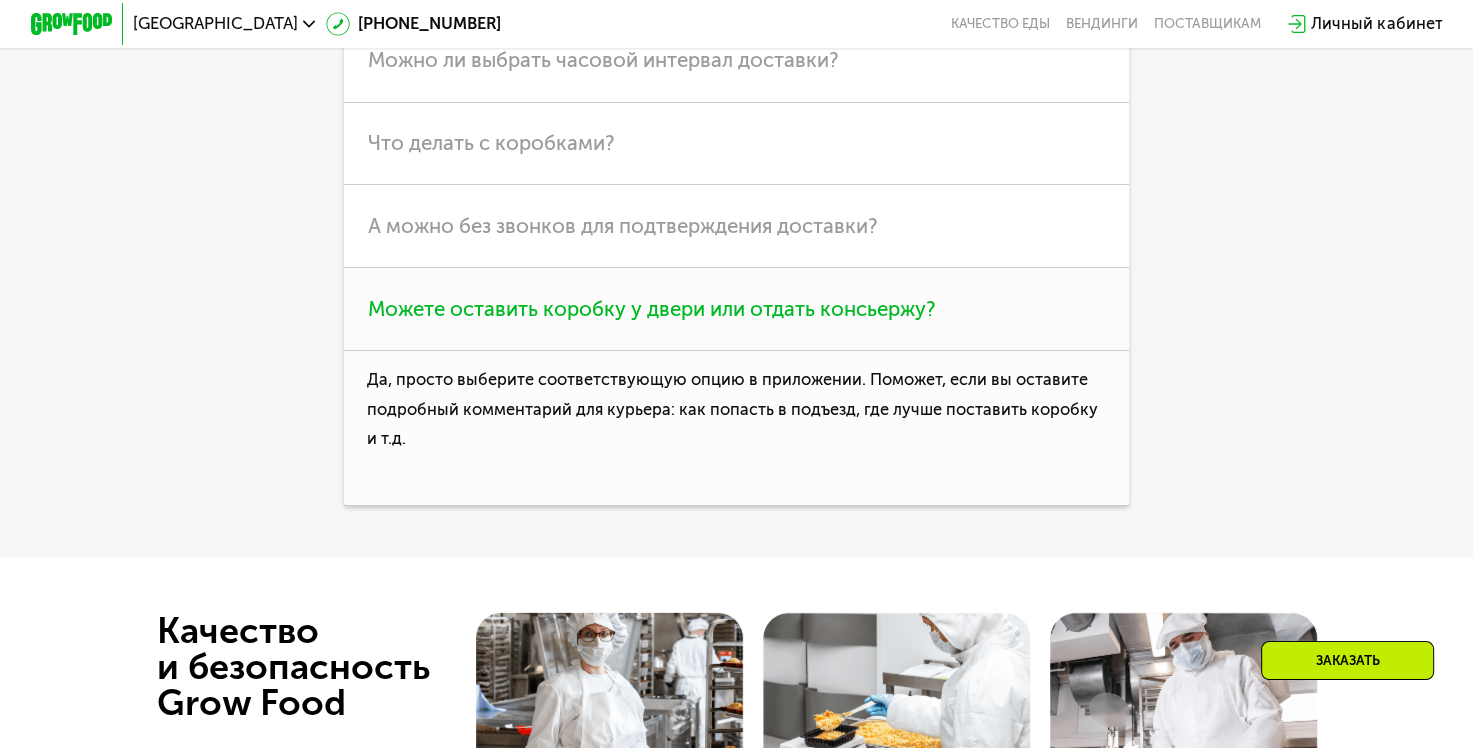 click on "Да, просто выберите соответствующую опцию в приложении. Поможет, если вы оставите подробный комментарий для курьера: как попасть в подъезд, где лучше поставить коробку и т.д." at bounding box center [737, 428] 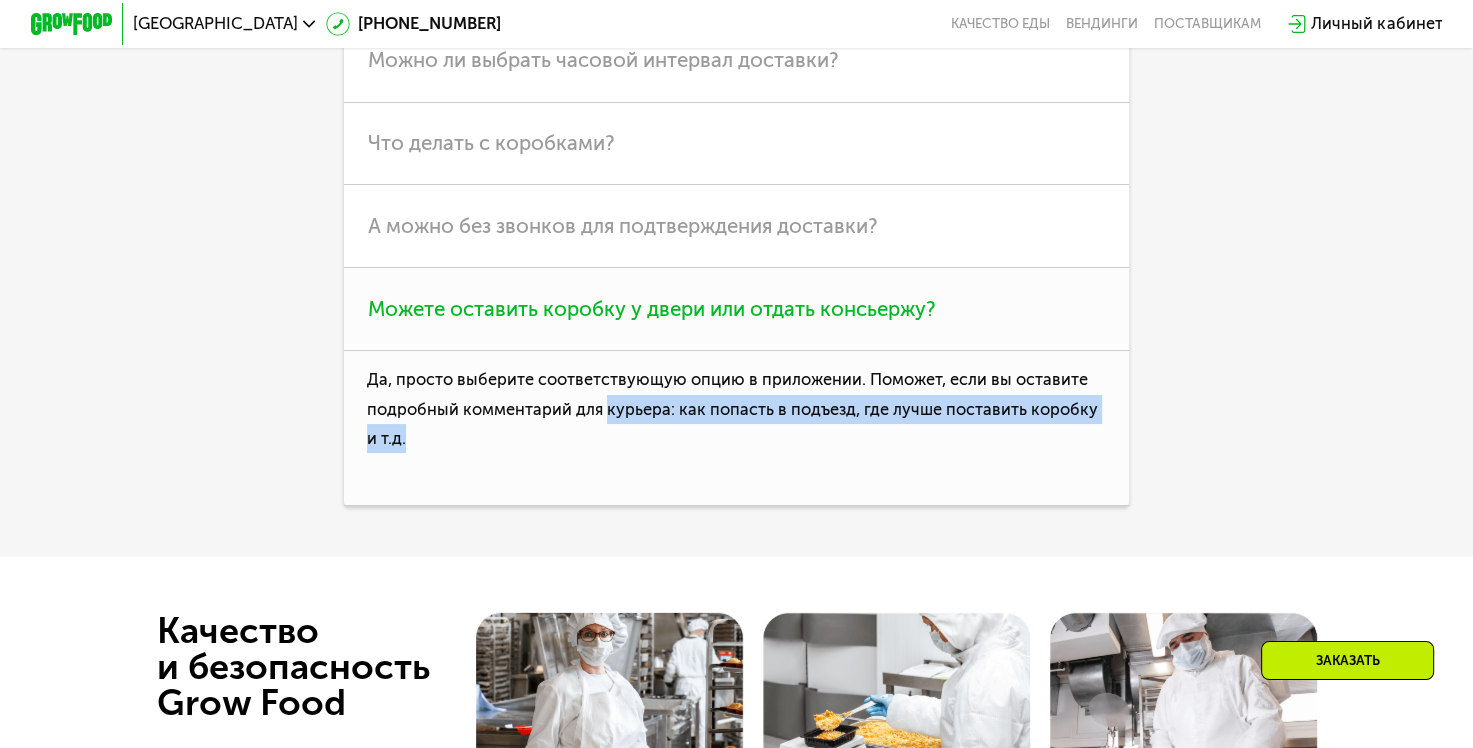 click on "Да, просто выберите соответствующую опцию в приложении. Поможет, если вы оставите подробный комментарий для курьера: как попасть в подъезд, где лучше поставить коробку и т.д." at bounding box center [737, 428] 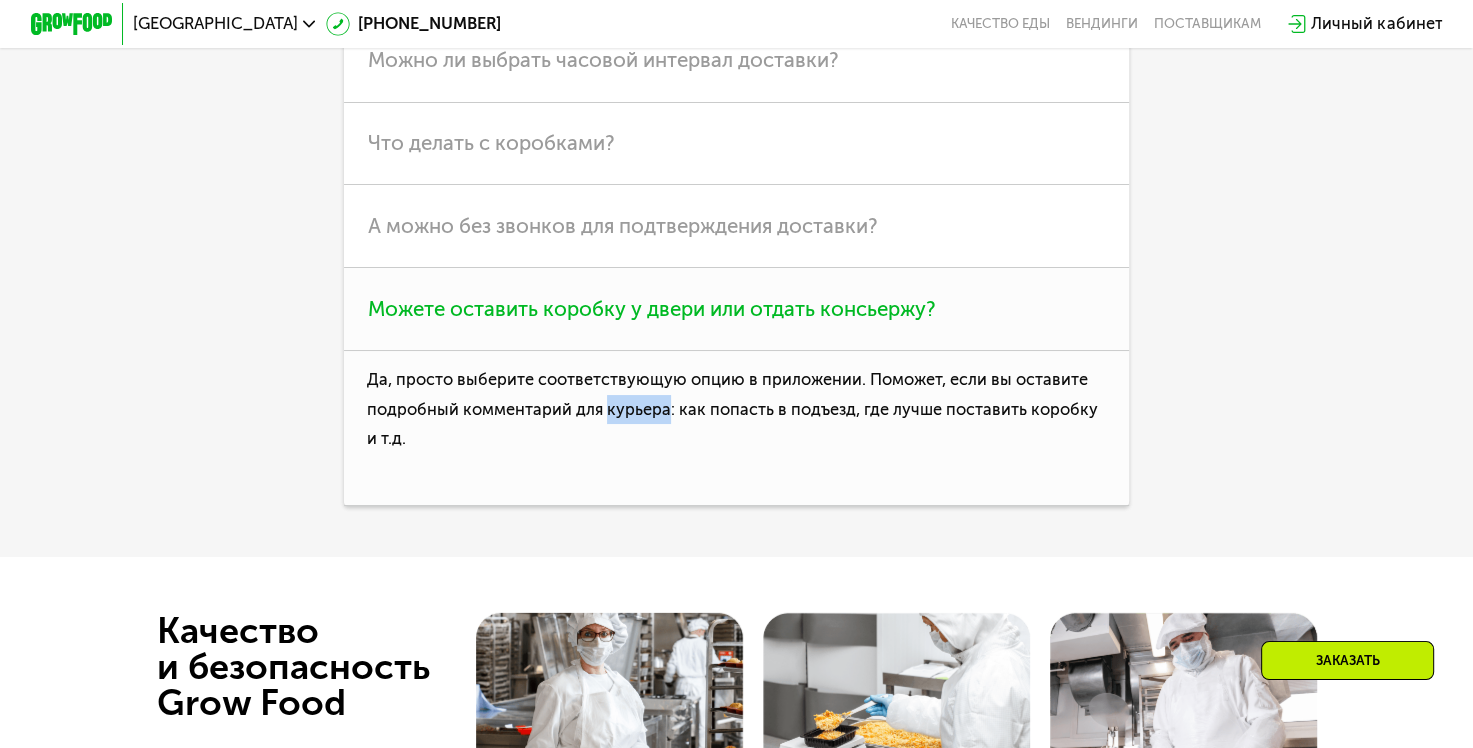click on "Да, просто выберите соответствующую опцию в приложении. Поможет, если вы оставите подробный комментарий для курьера: как попасть в подъезд, где лучше поставить коробку и т.д." at bounding box center [737, 428] 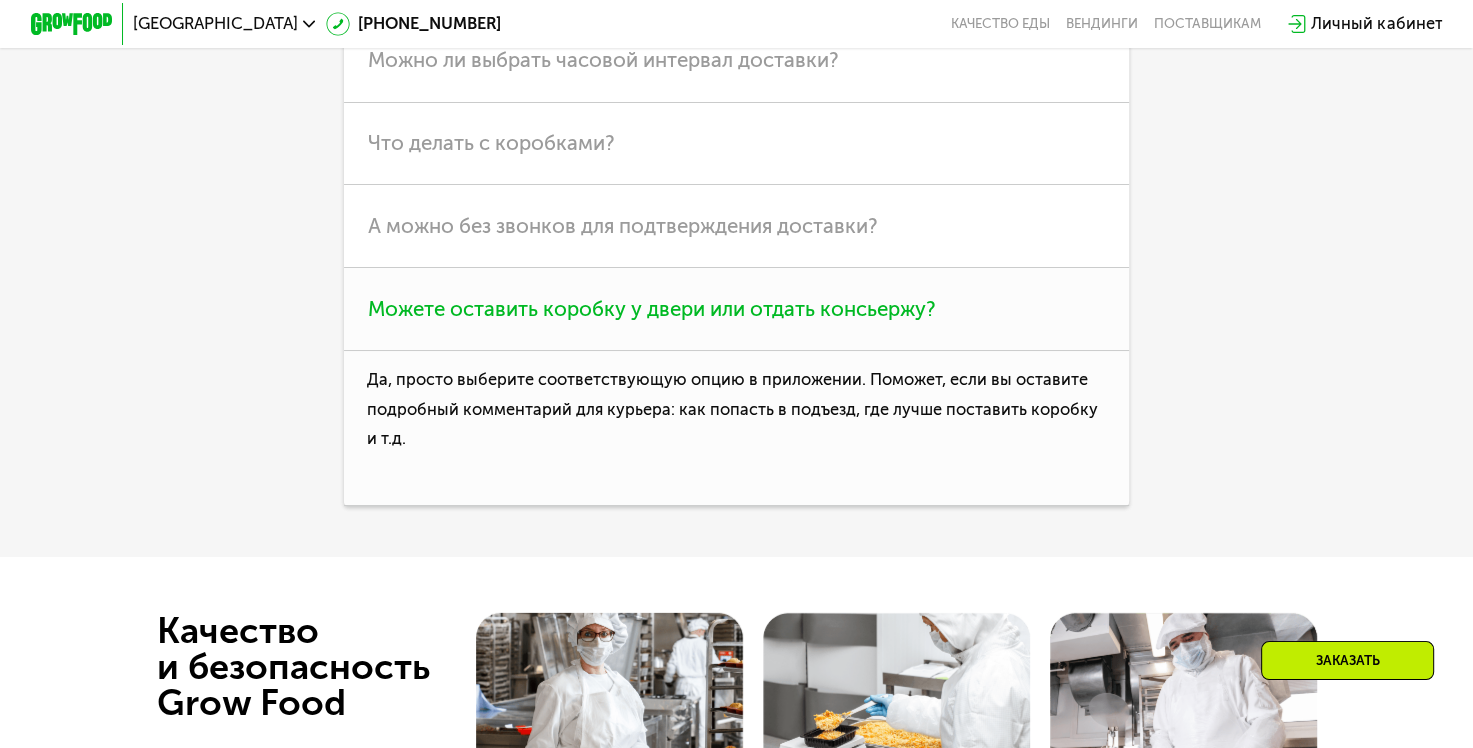 click on "Да, просто выберите соответствующую опцию в приложении. Поможет, если вы оставите подробный комментарий для курьера: как попасть в подъезд, где лучше поставить коробку и т.д." at bounding box center [737, 428] 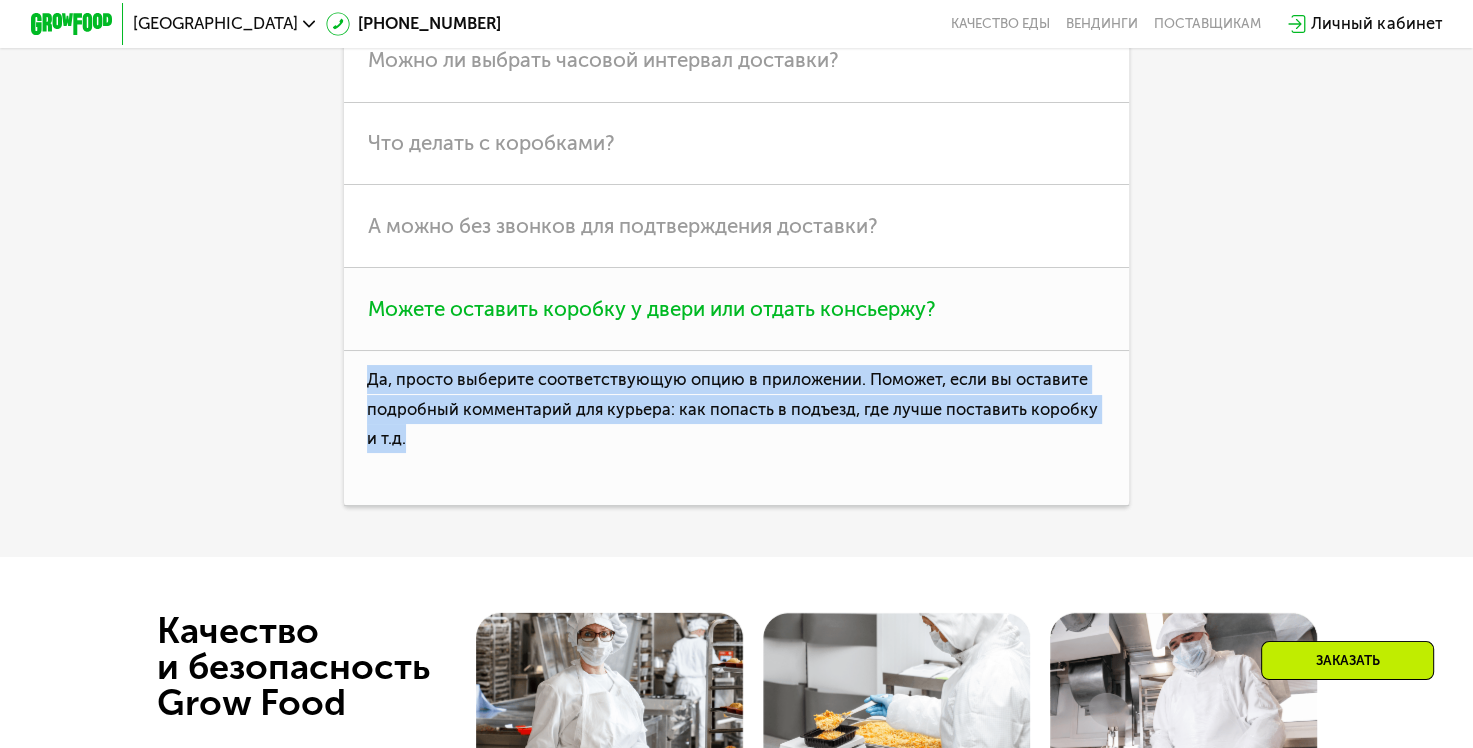 drag, startPoint x: 583, startPoint y: 490, endPoint x: 376, endPoint y: 403, distance: 224.53954 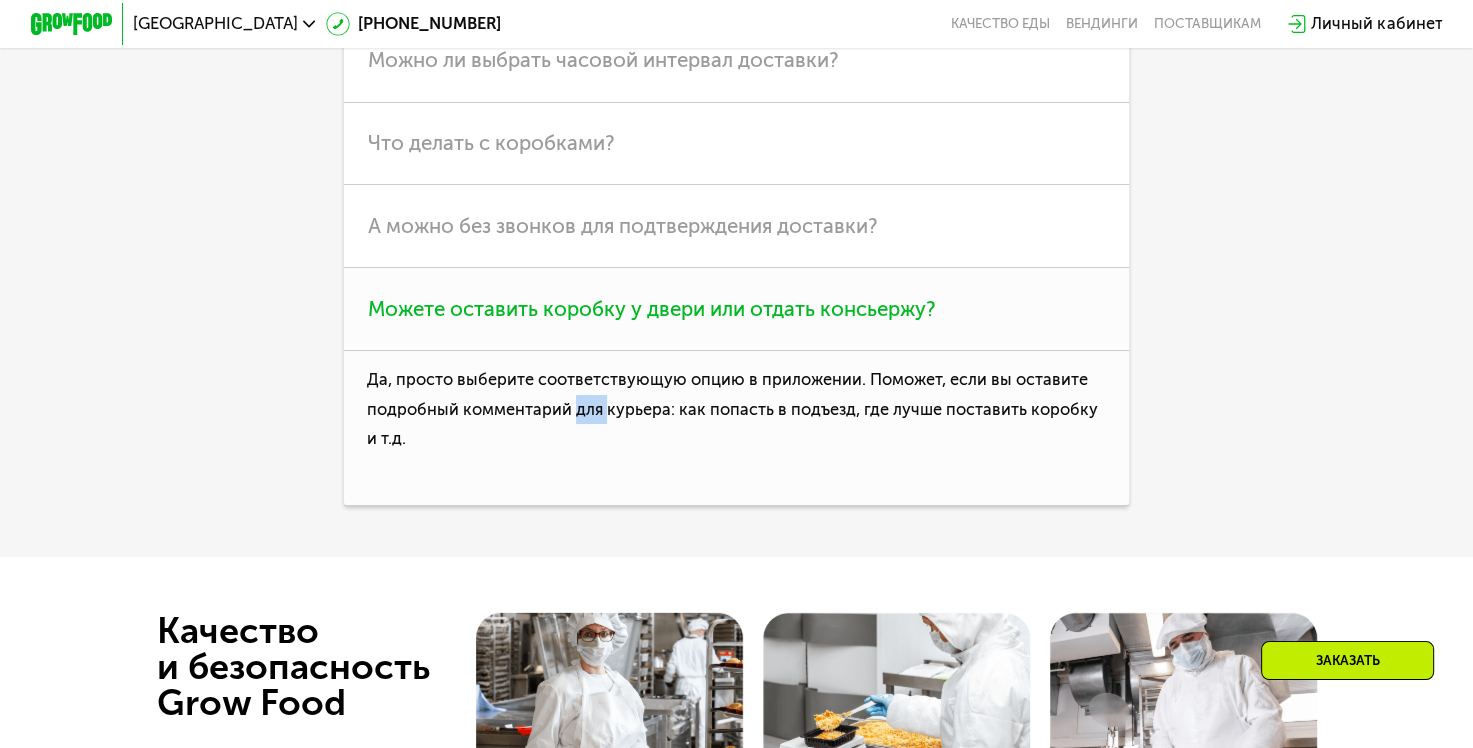 click on "Да, просто выберите соответствующую опцию в приложении. Поможет, если вы оставите подробный комментарий для курьера: как попасть в подъезд, где лучше поставить коробку и т.д." at bounding box center [737, 428] 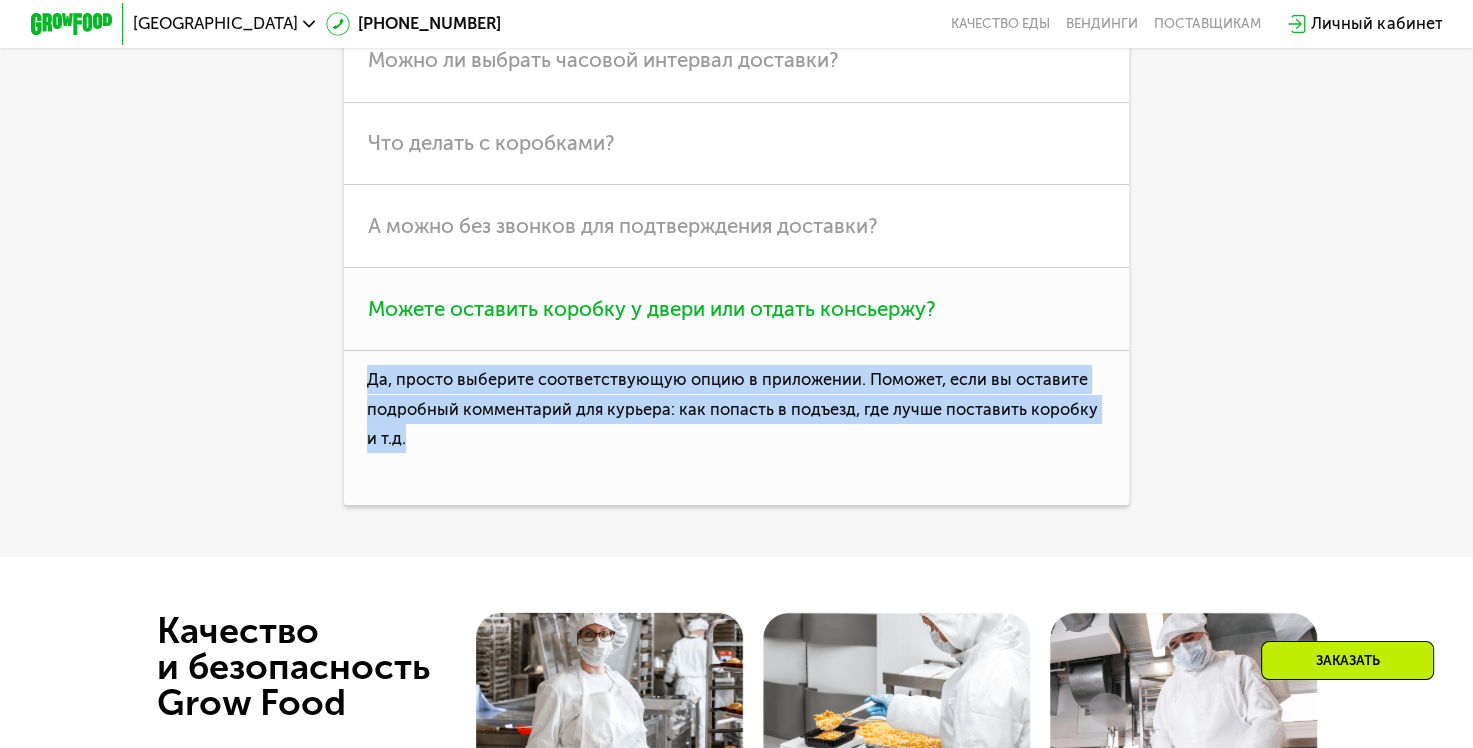 click on "Да, просто выберите соответствующую опцию в приложении. Поможет, если вы оставите подробный комментарий для курьера: как попасть в подъезд, где лучше поставить коробку и т.д." at bounding box center (737, 428) 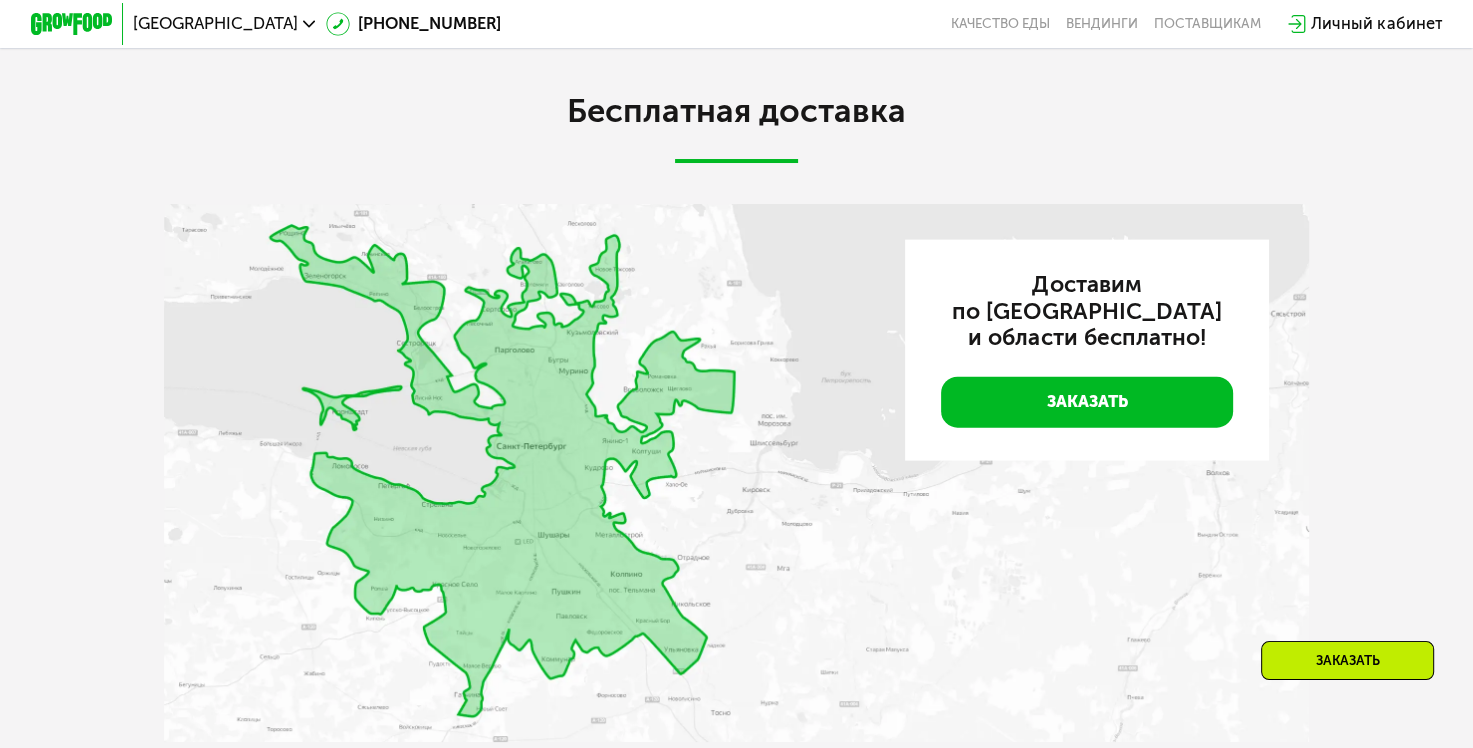 scroll, scrollTop: 3605, scrollLeft: 0, axis: vertical 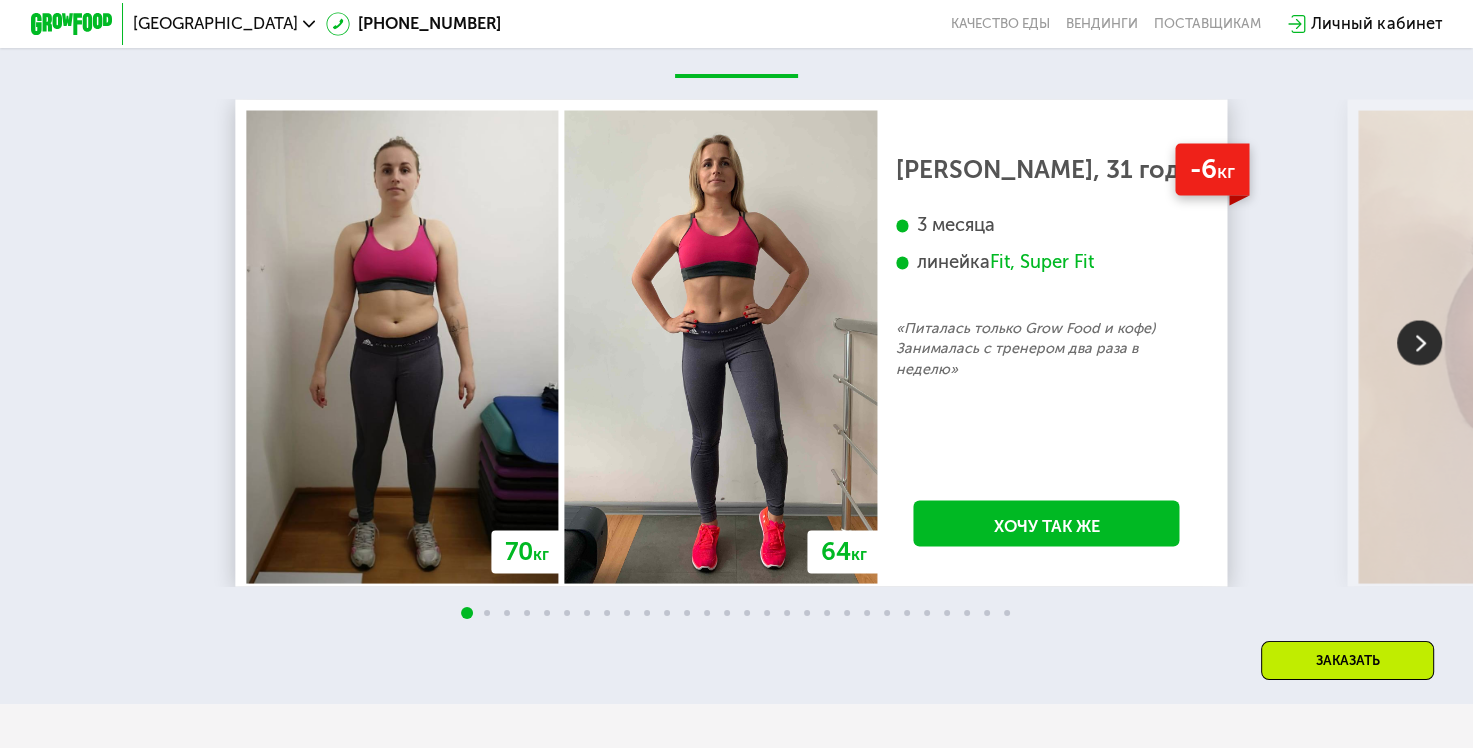 click at bounding box center (1419, 342) 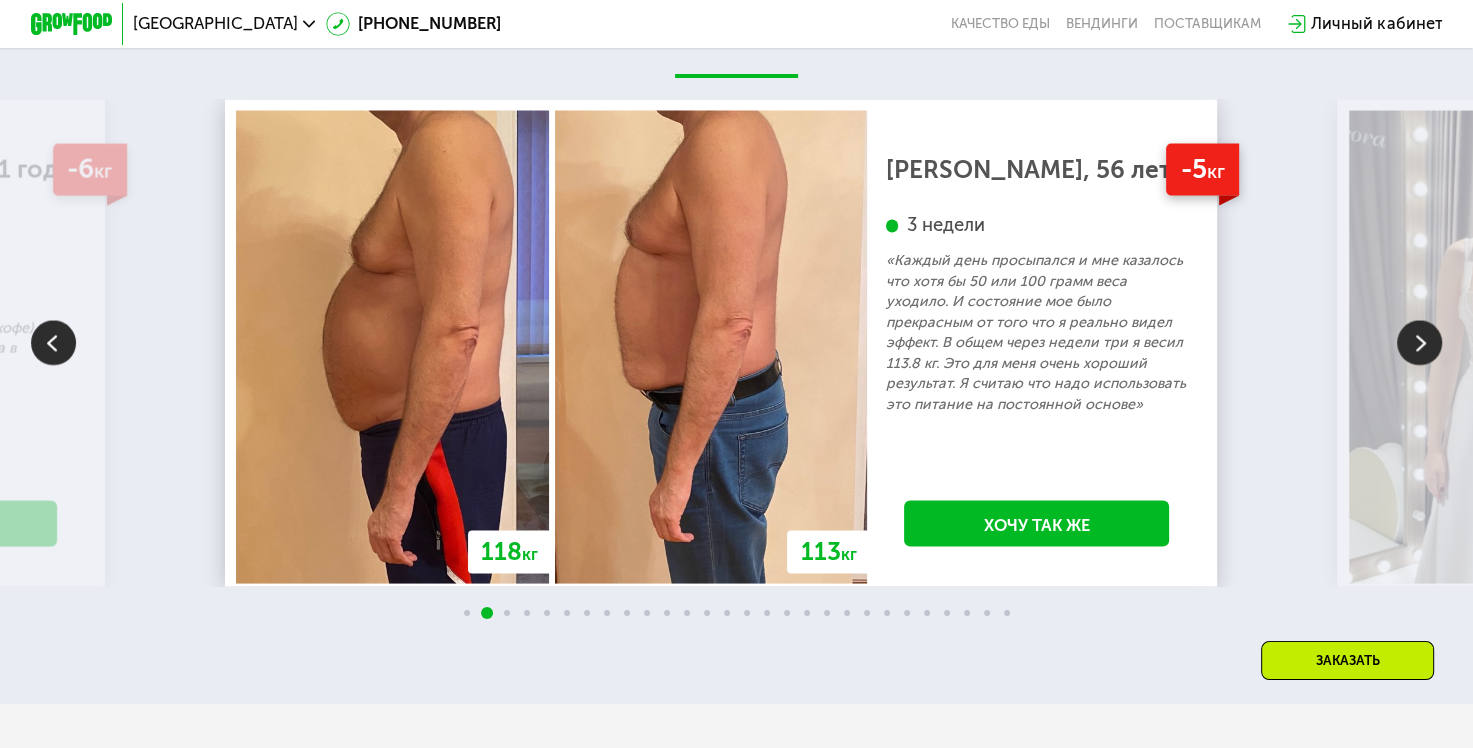 click at bounding box center (1419, 342) 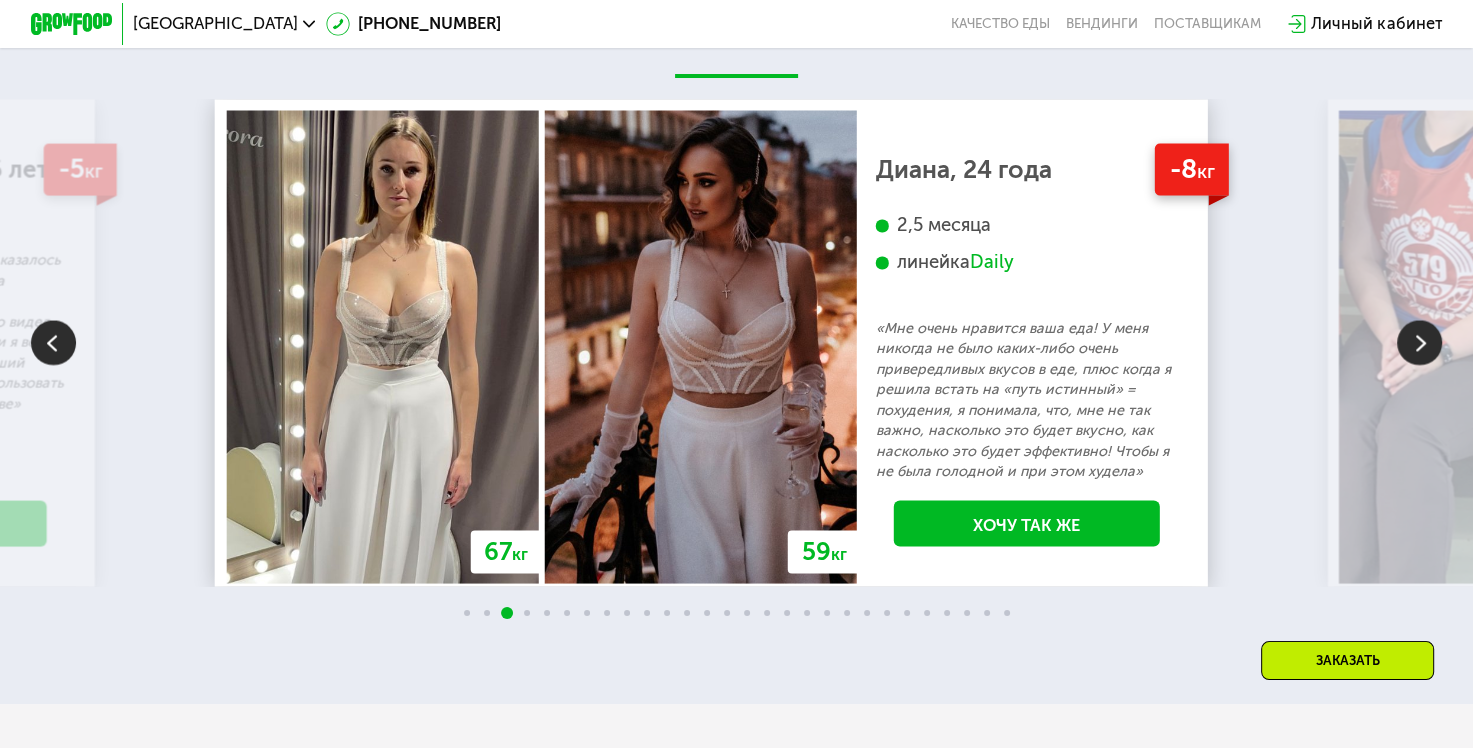 click at bounding box center (1419, 342) 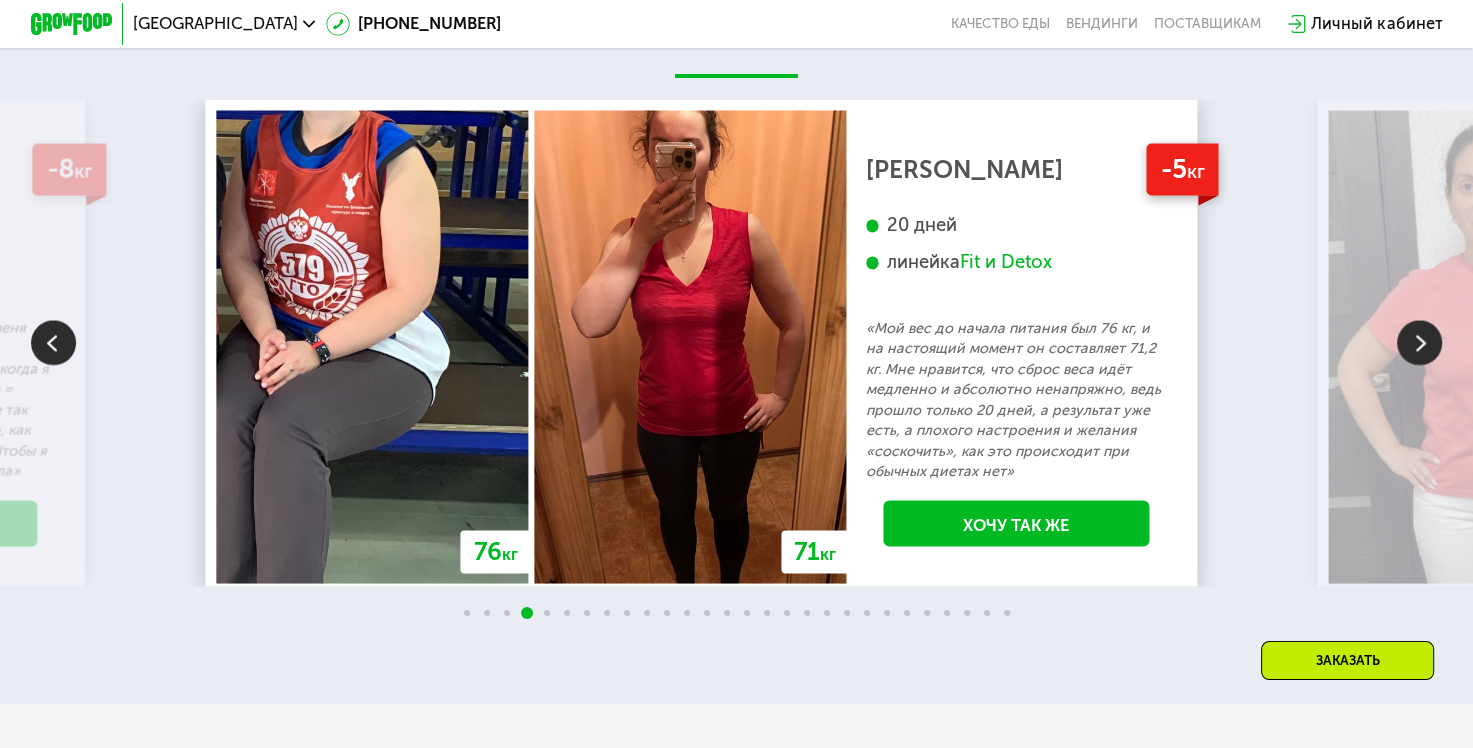 click at bounding box center (1419, 342) 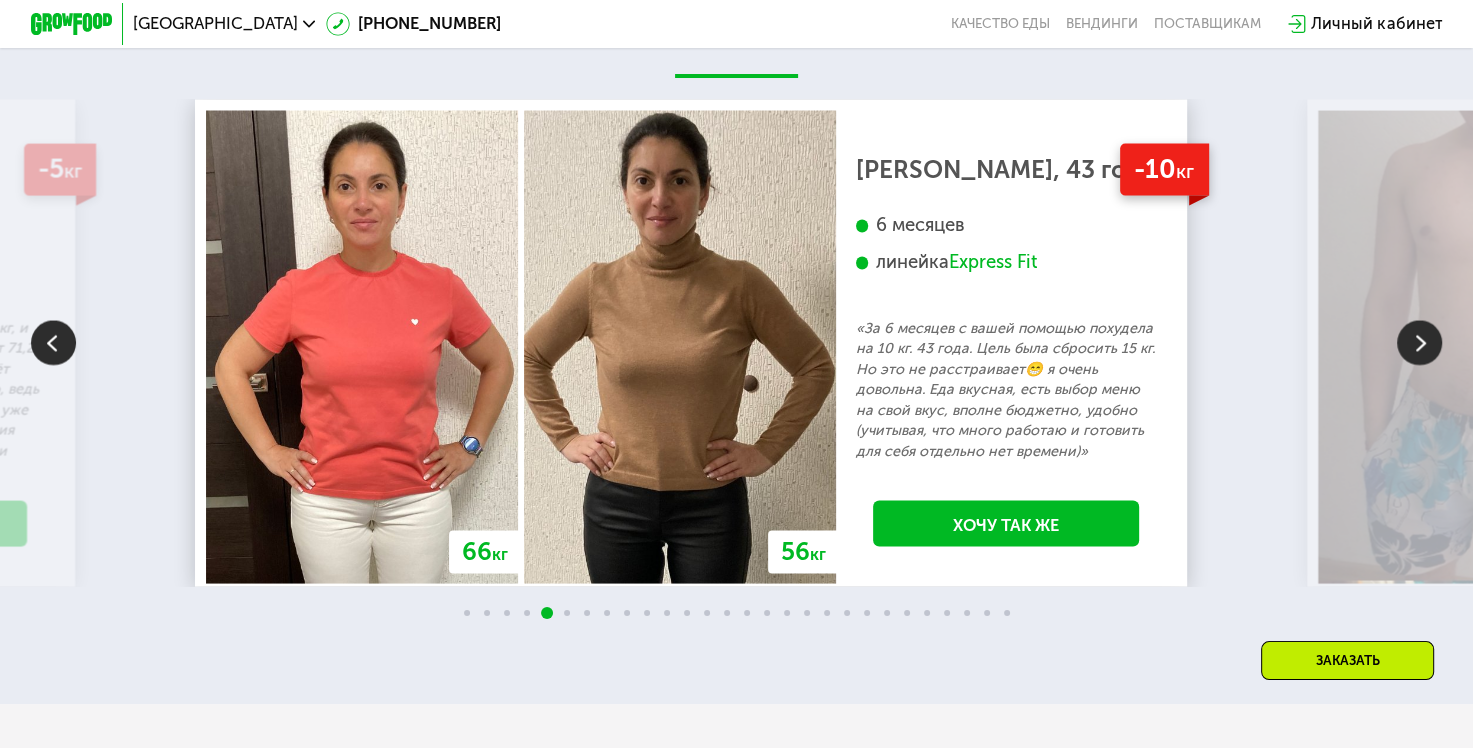 click at bounding box center (53, 342) 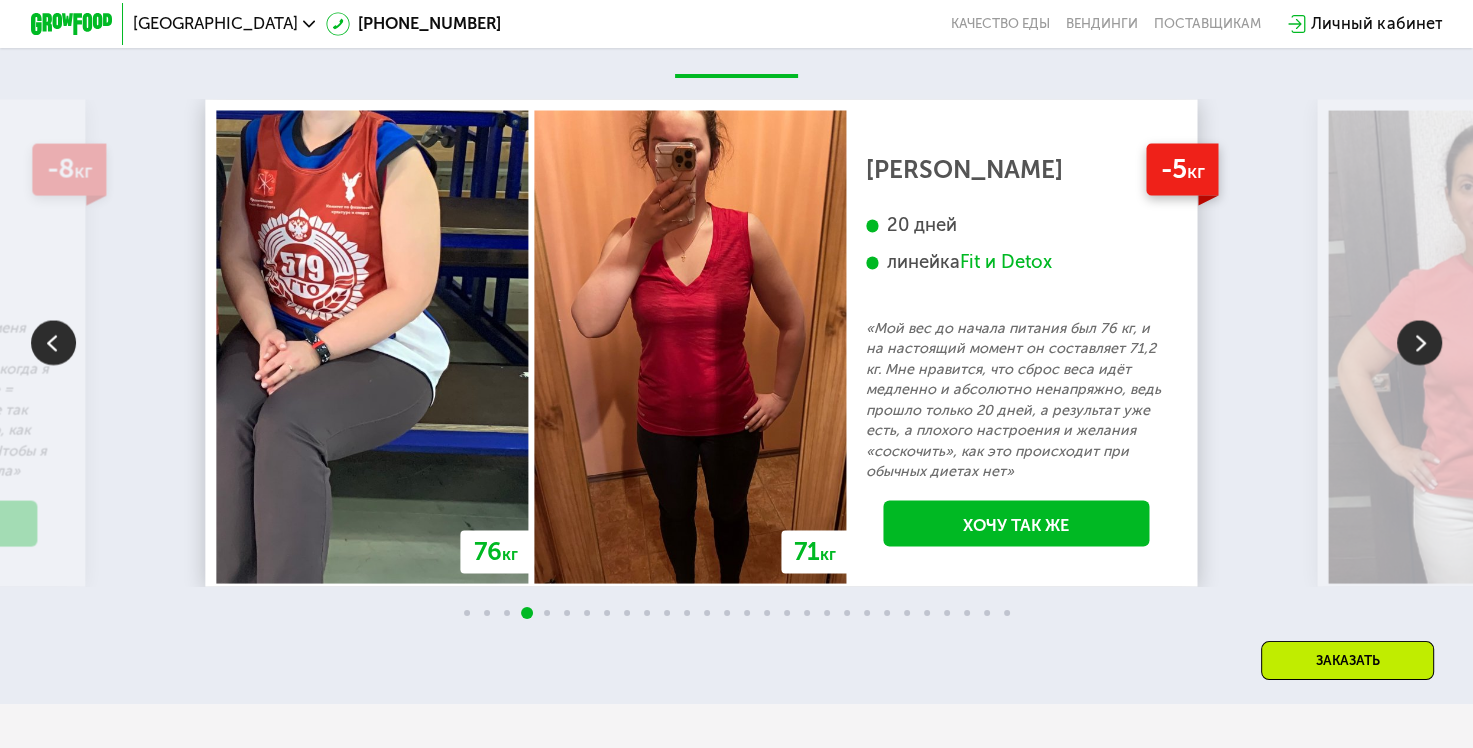 click at bounding box center (53, 342) 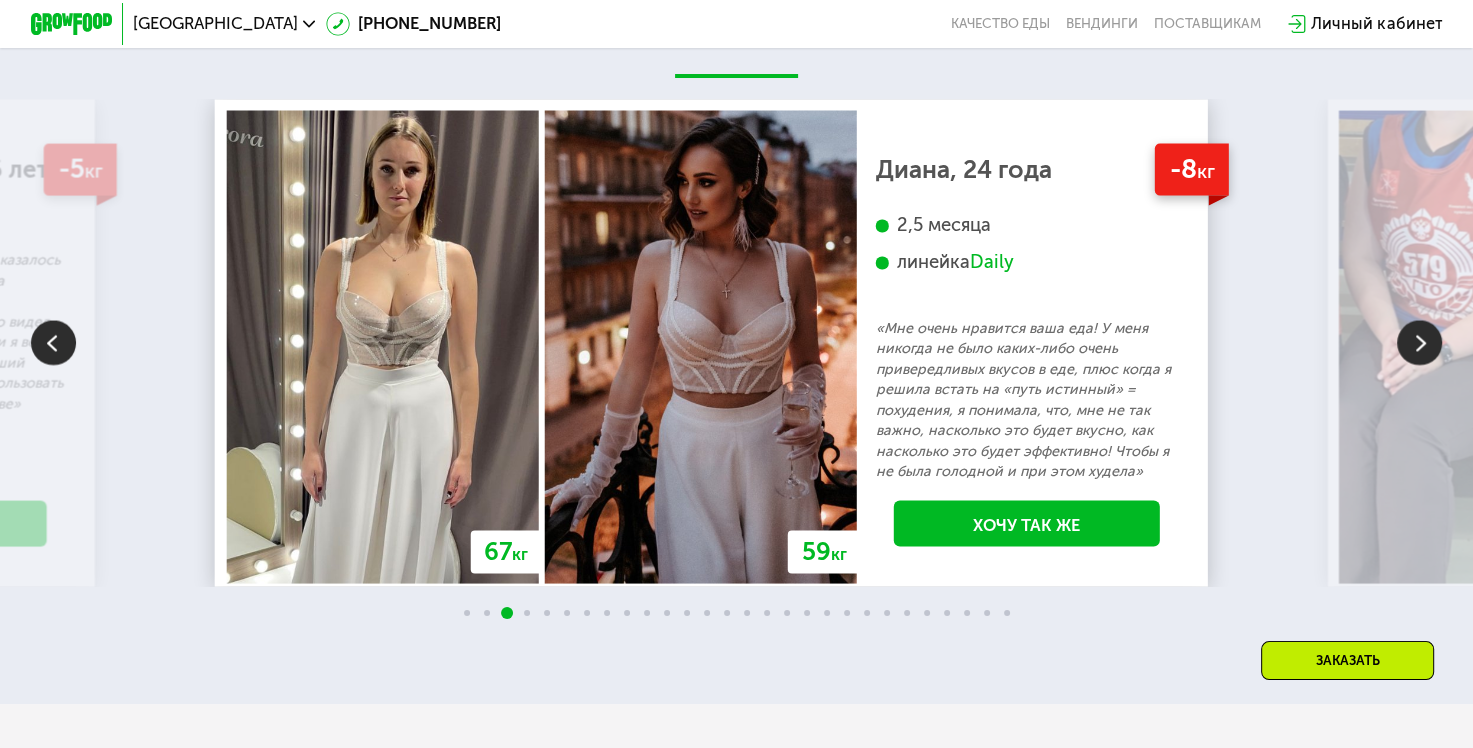 click at bounding box center (53, 342) 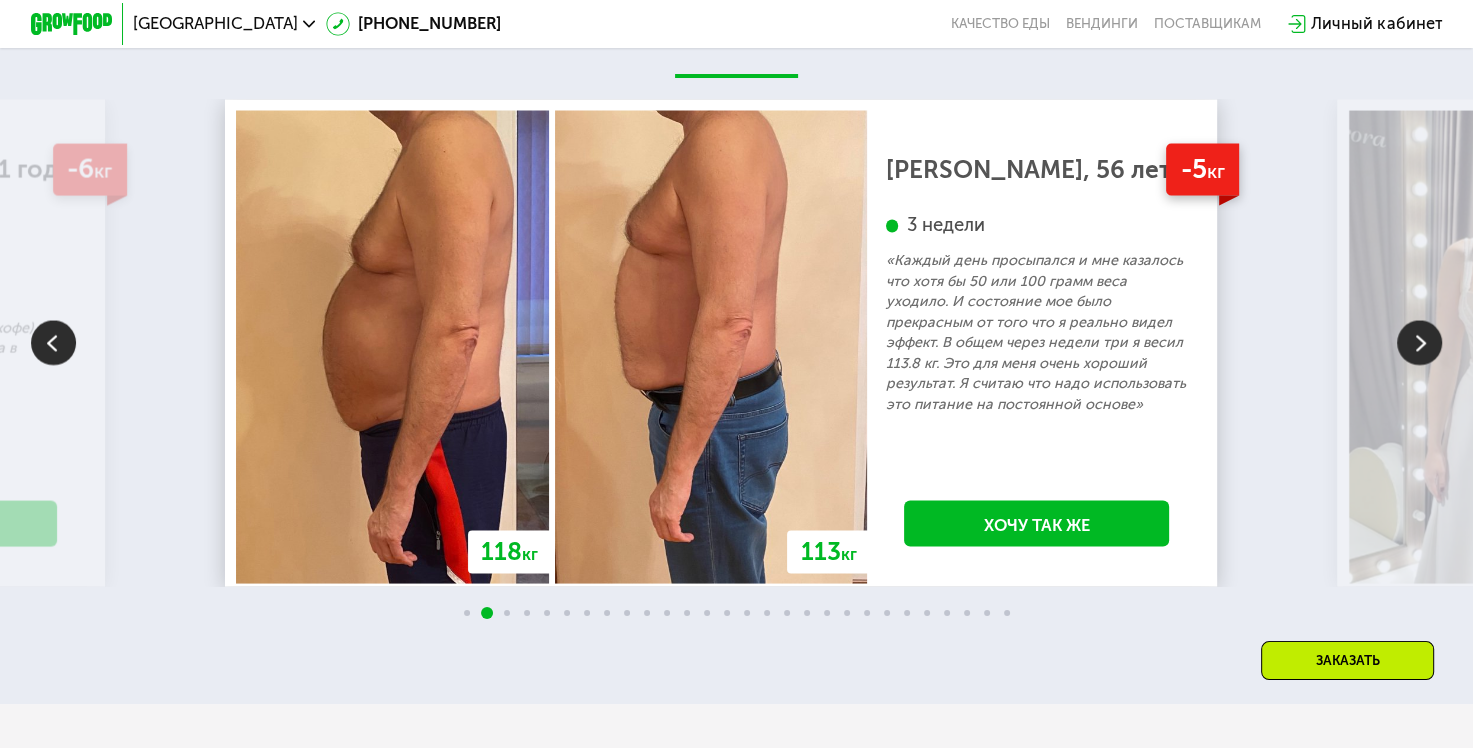 click at bounding box center (1419, 342) 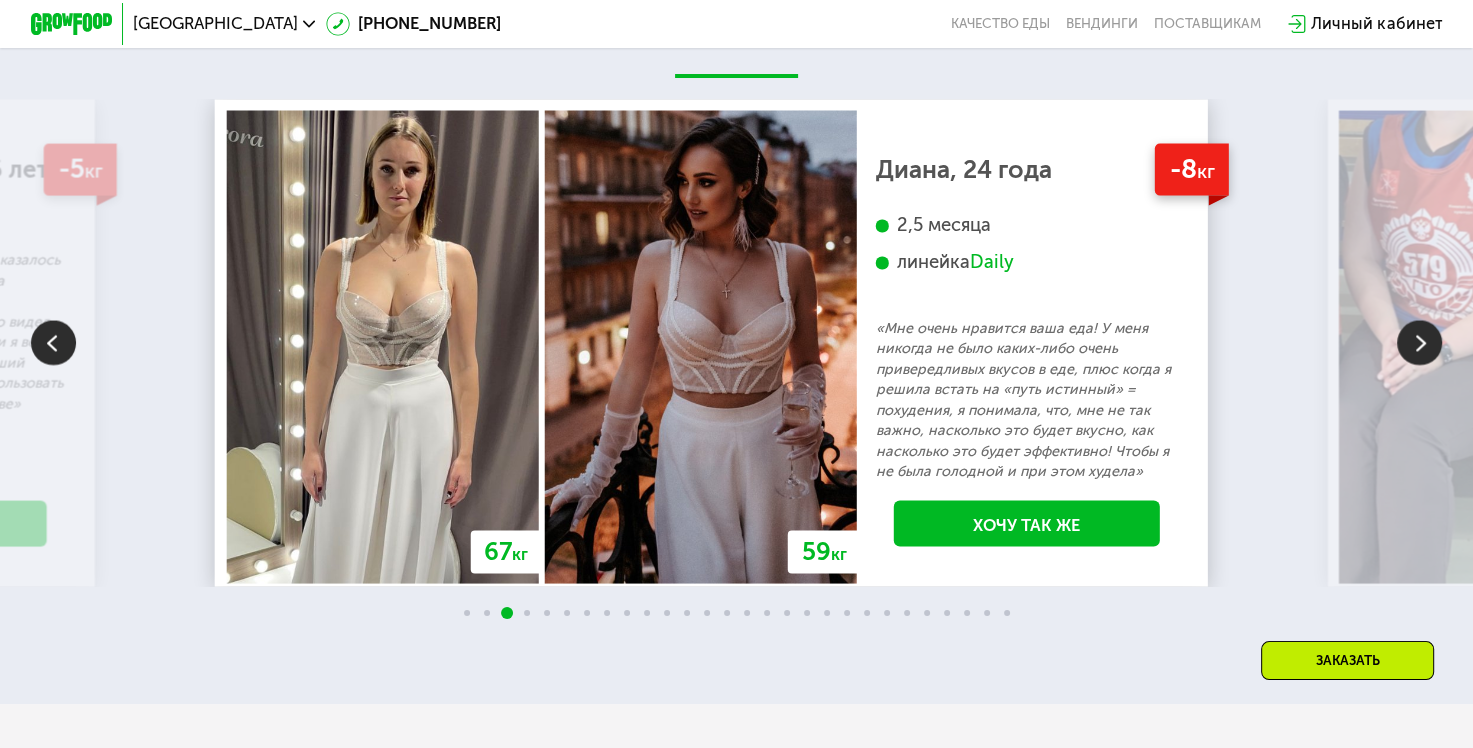 click at bounding box center (1419, 342) 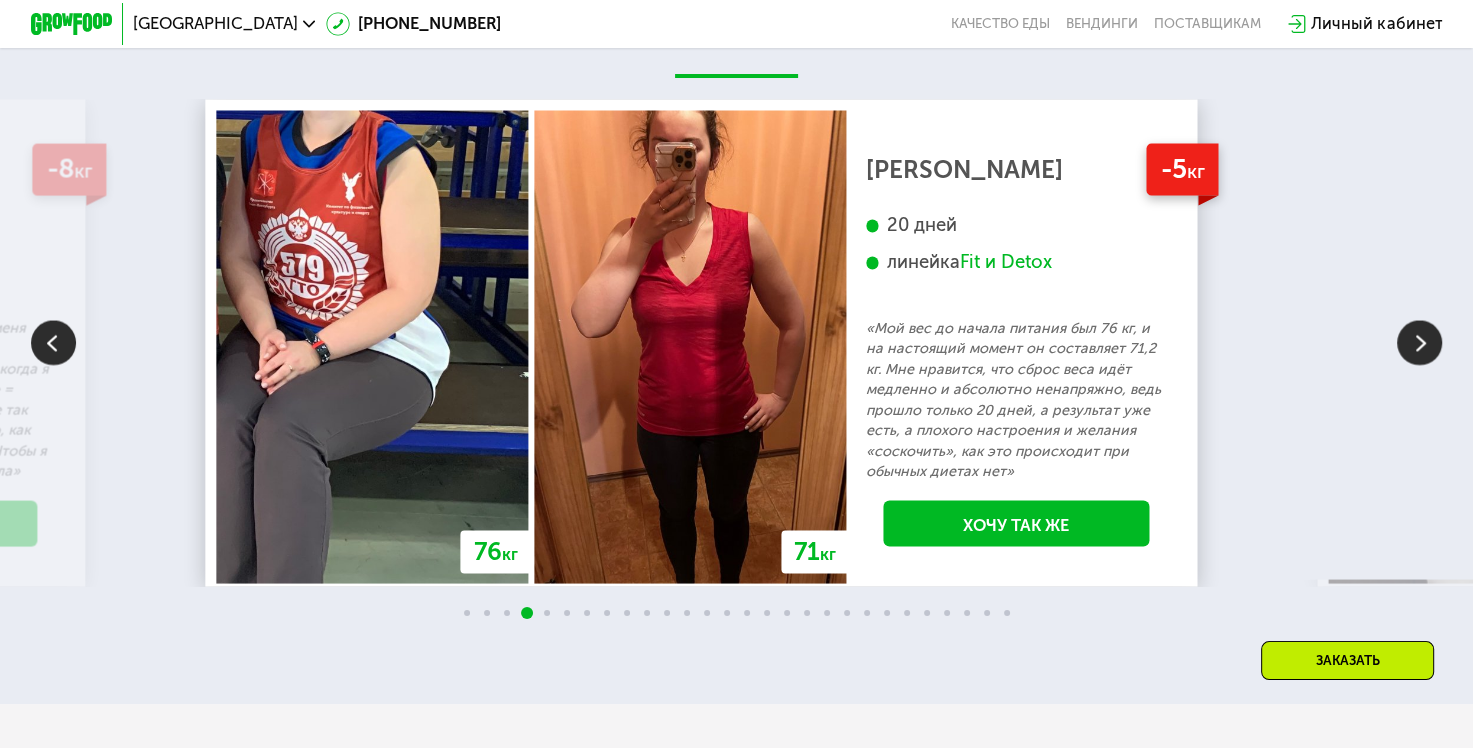 click at bounding box center (1419, 342) 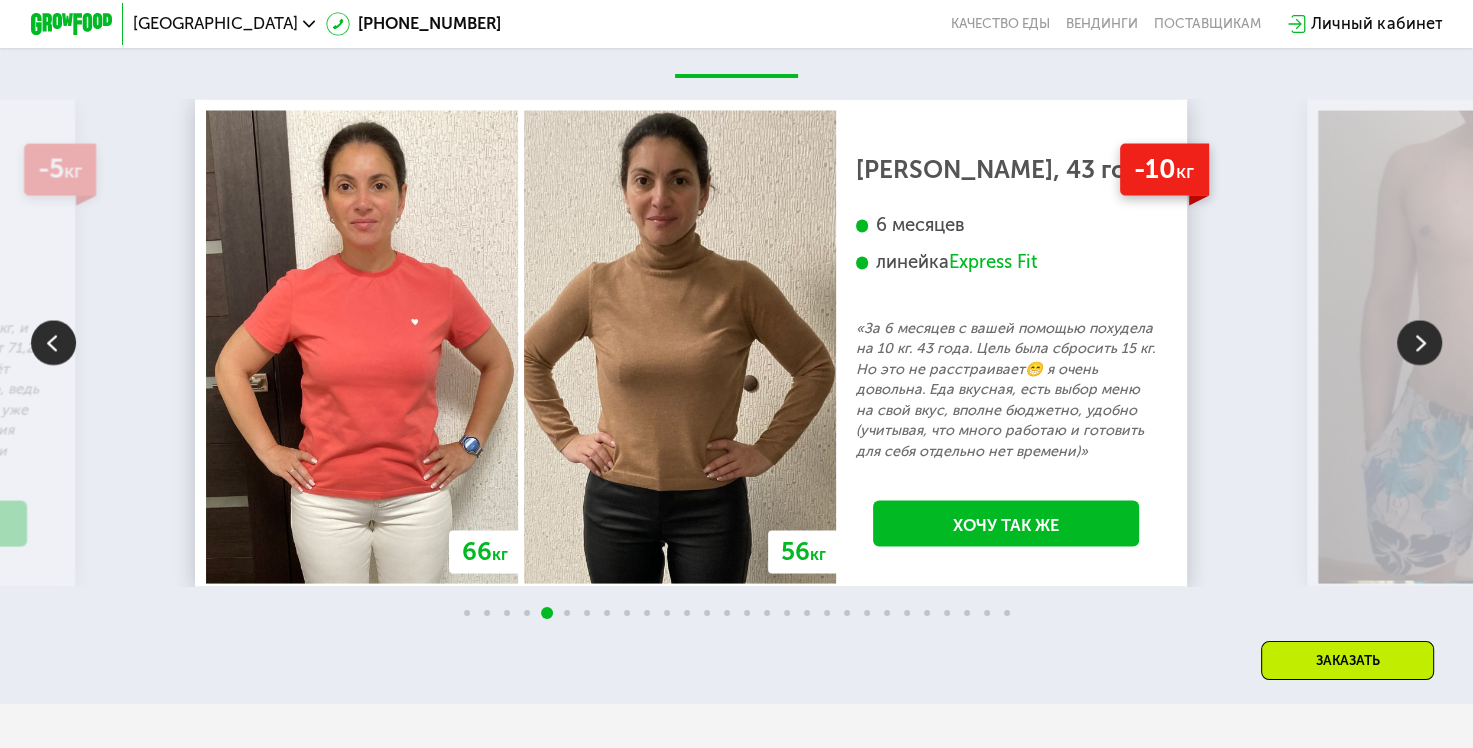 click at bounding box center (1419, 342) 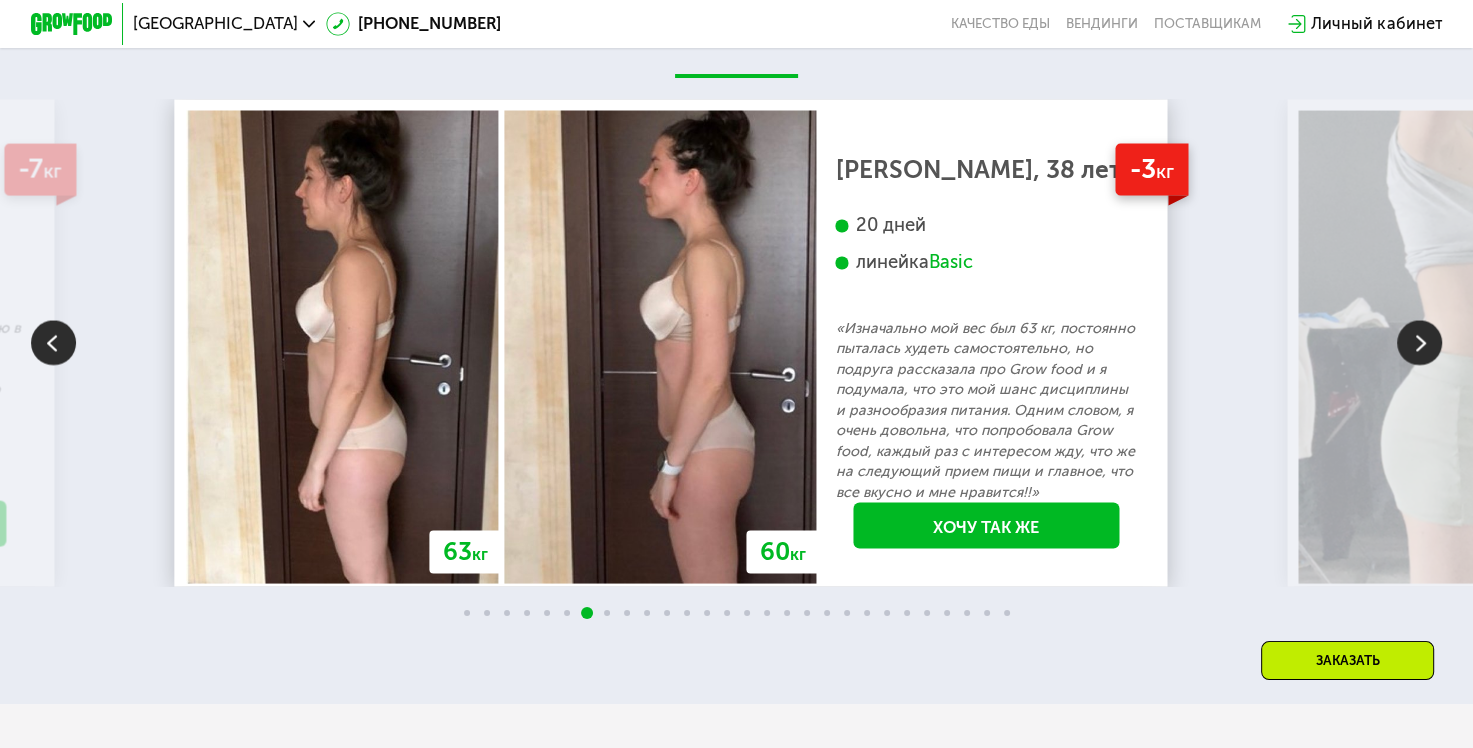 click at bounding box center (1419, 342) 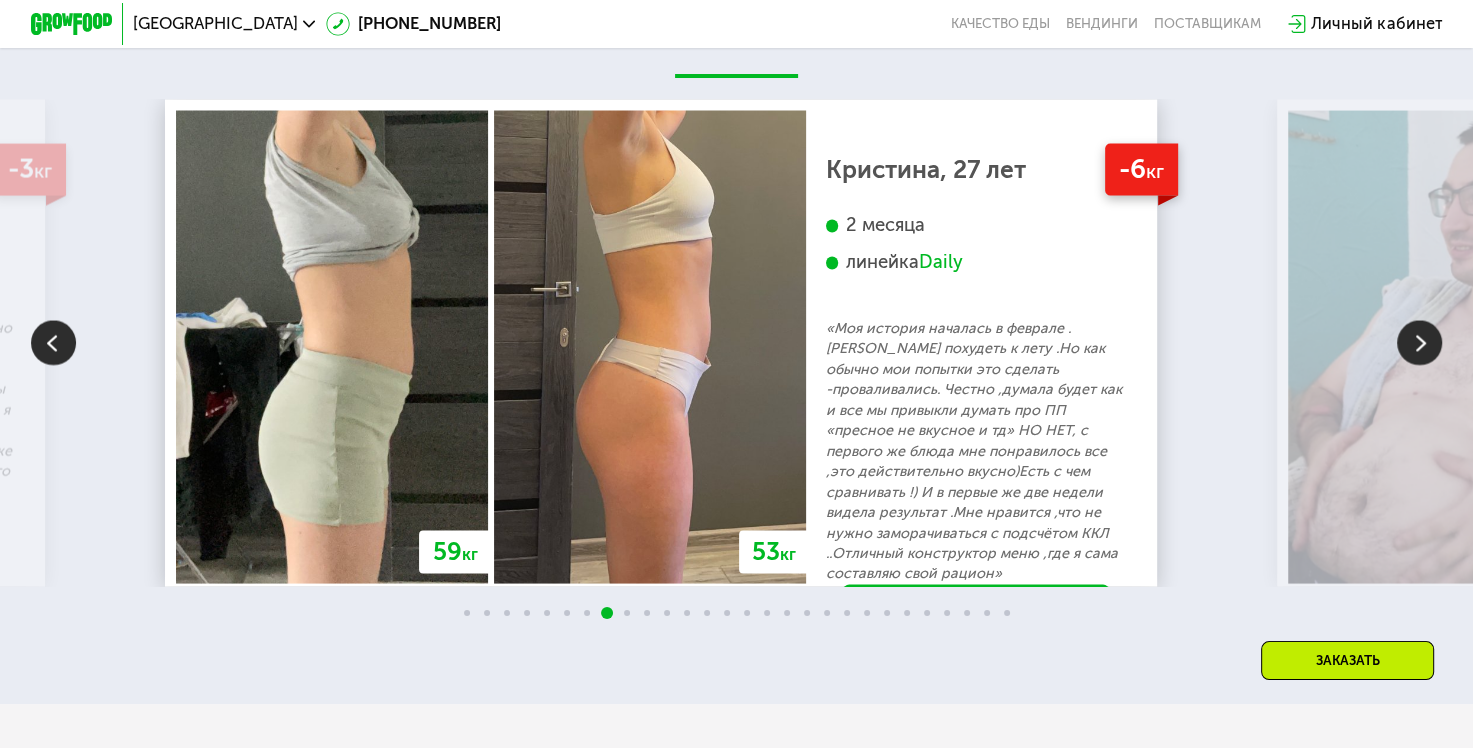 click at bounding box center [1419, 342] 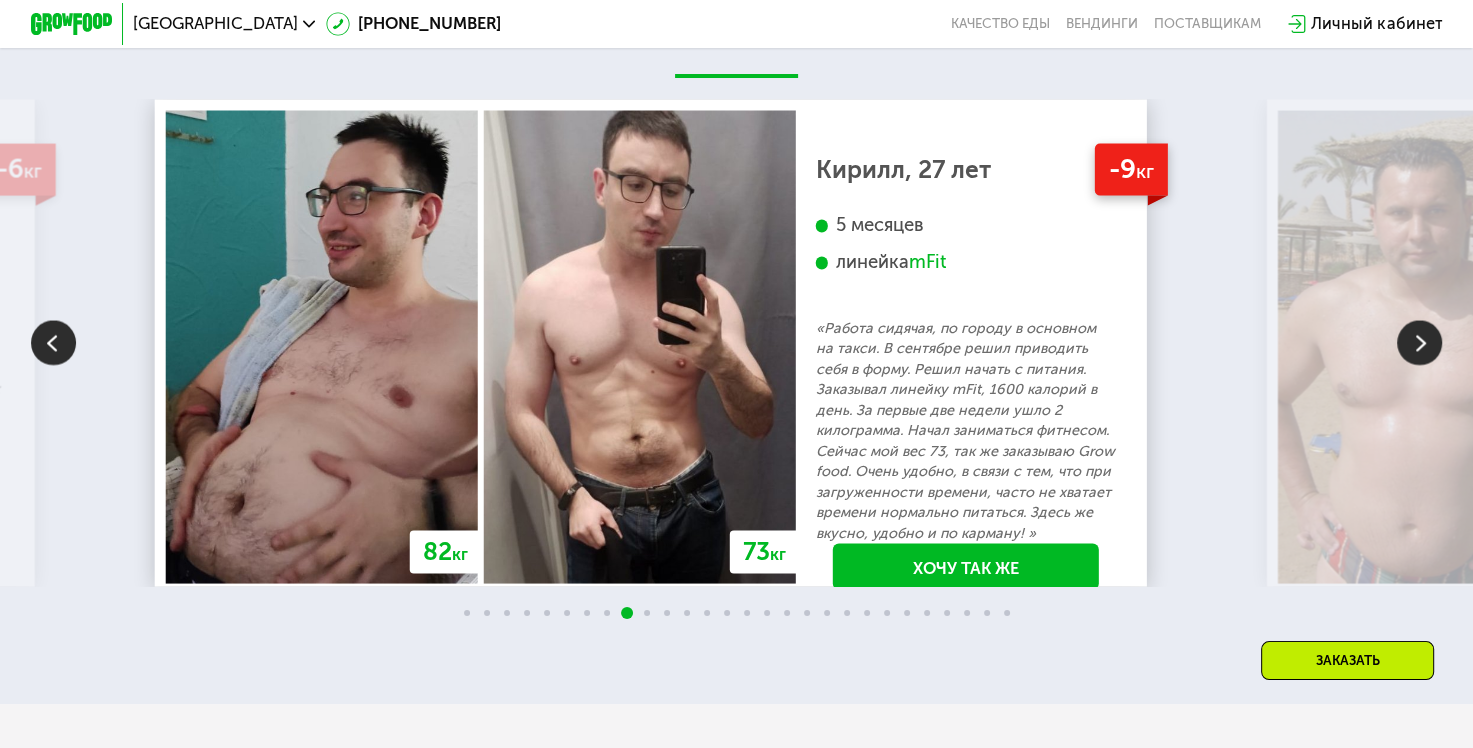 click at bounding box center [1419, 342] 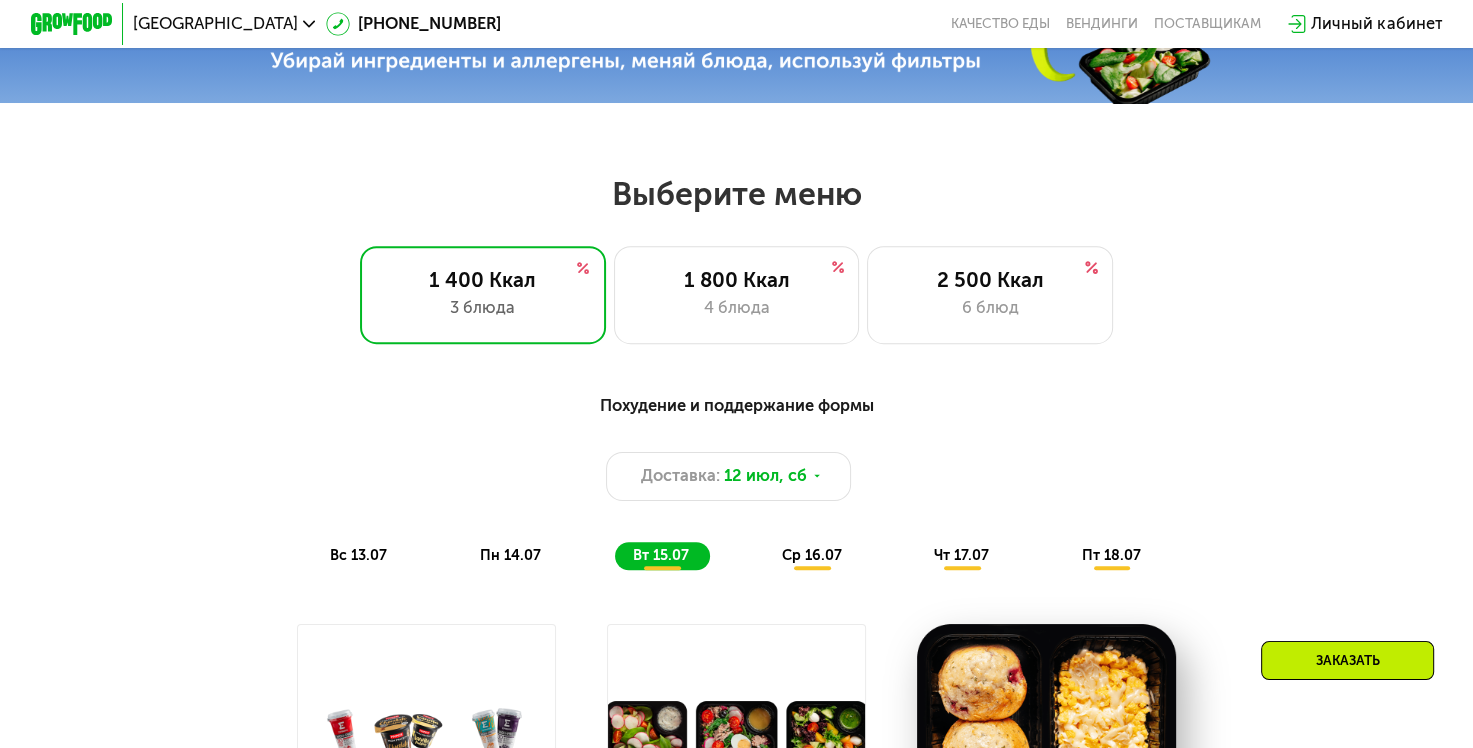 scroll, scrollTop: 760, scrollLeft: 0, axis: vertical 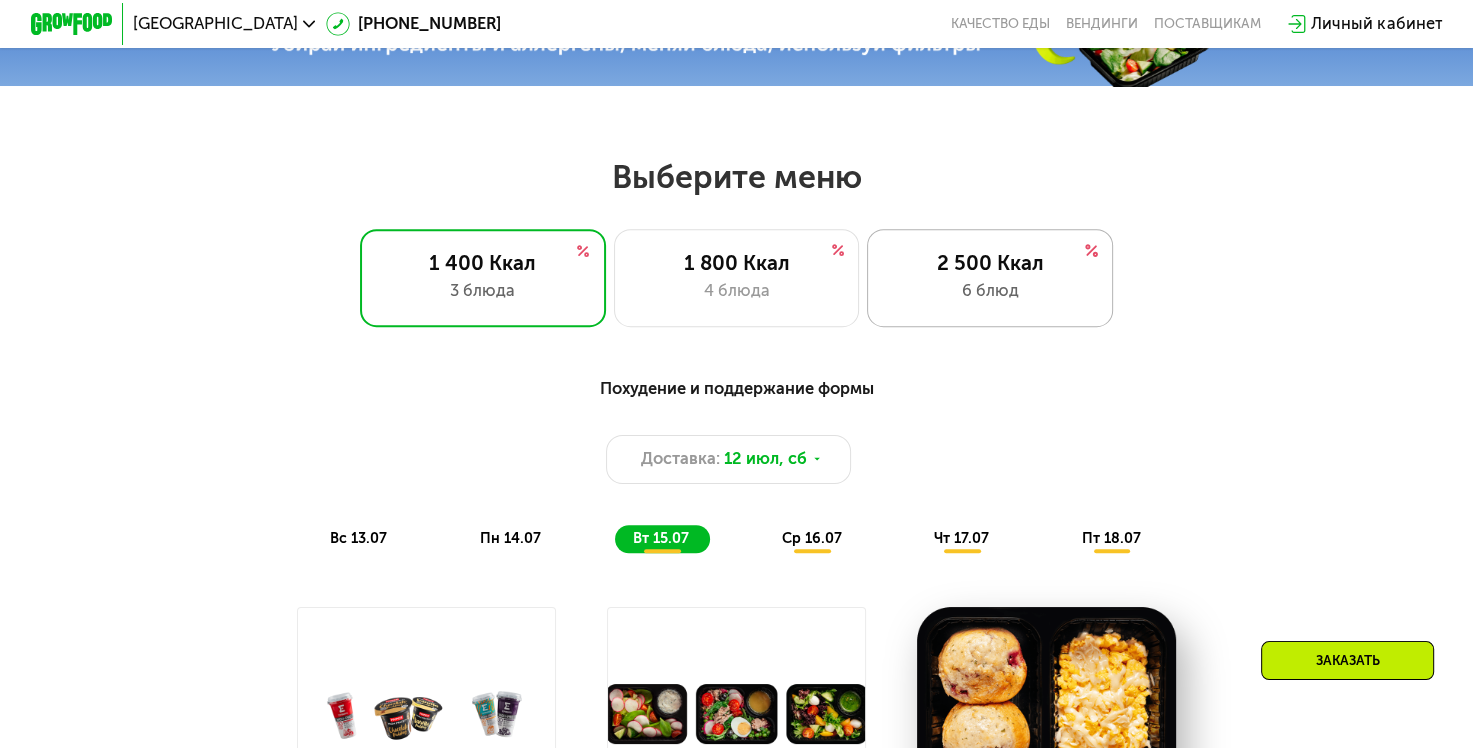 click on "2 500 Ккал" at bounding box center [990, 263] 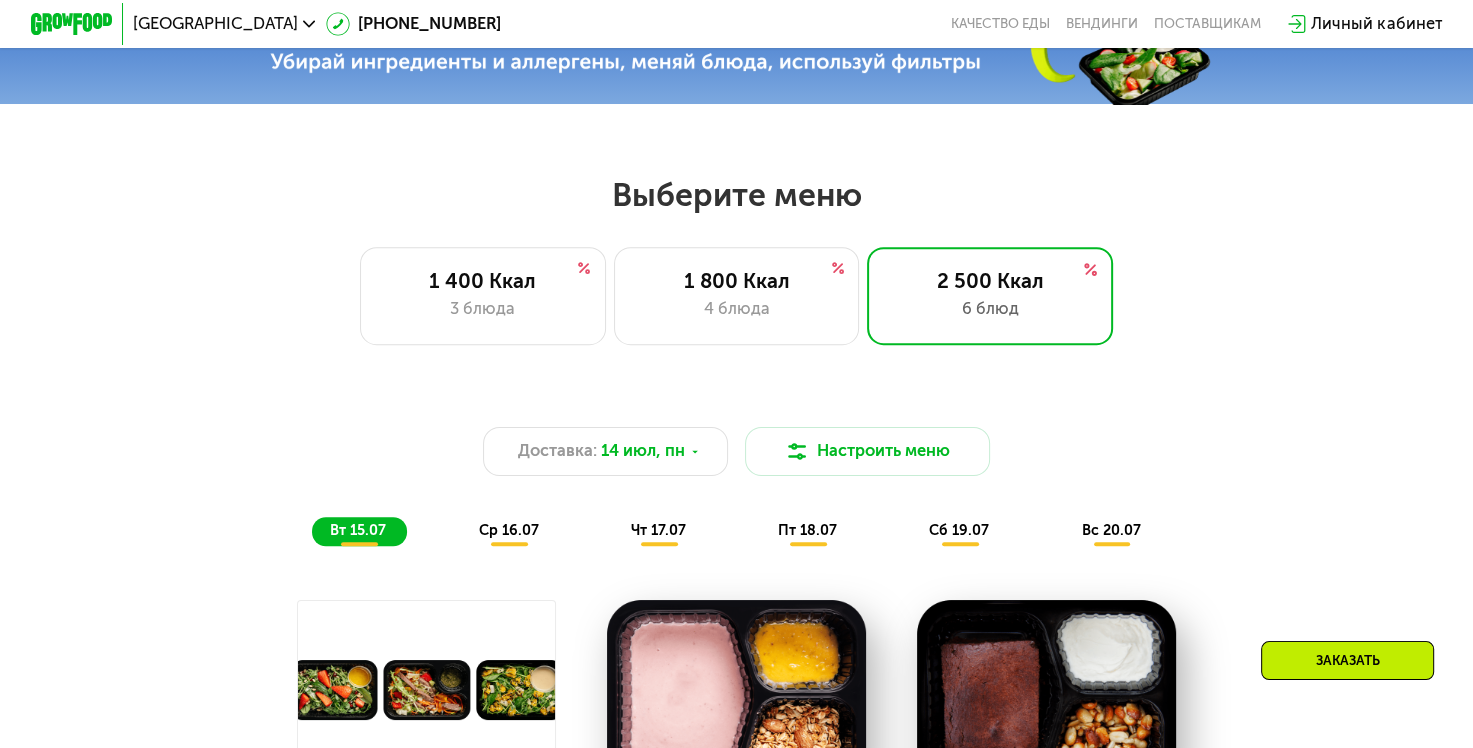 scroll, scrollTop: 724, scrollLeft: 0, axis: vertical 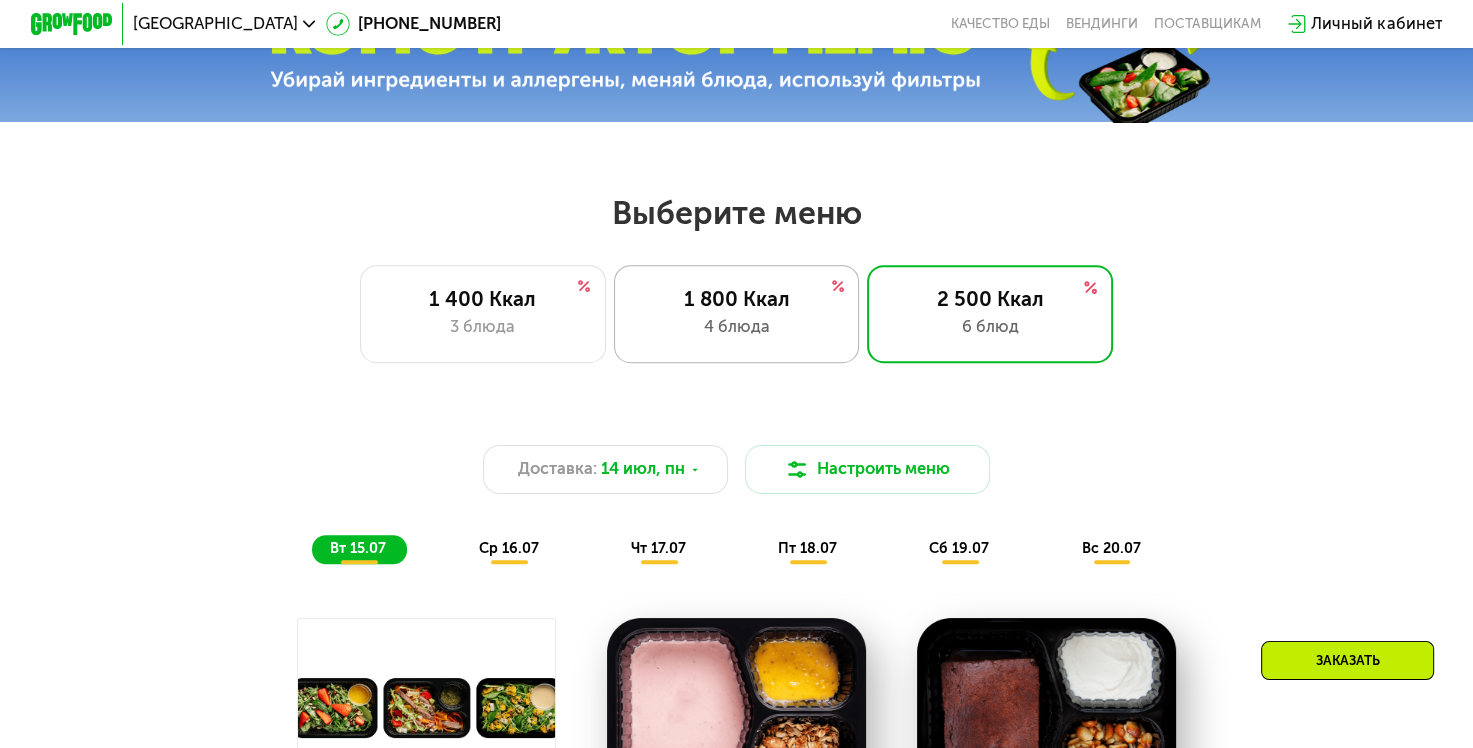 click on "1 800 Ккал" at bounding box center [736, 299] 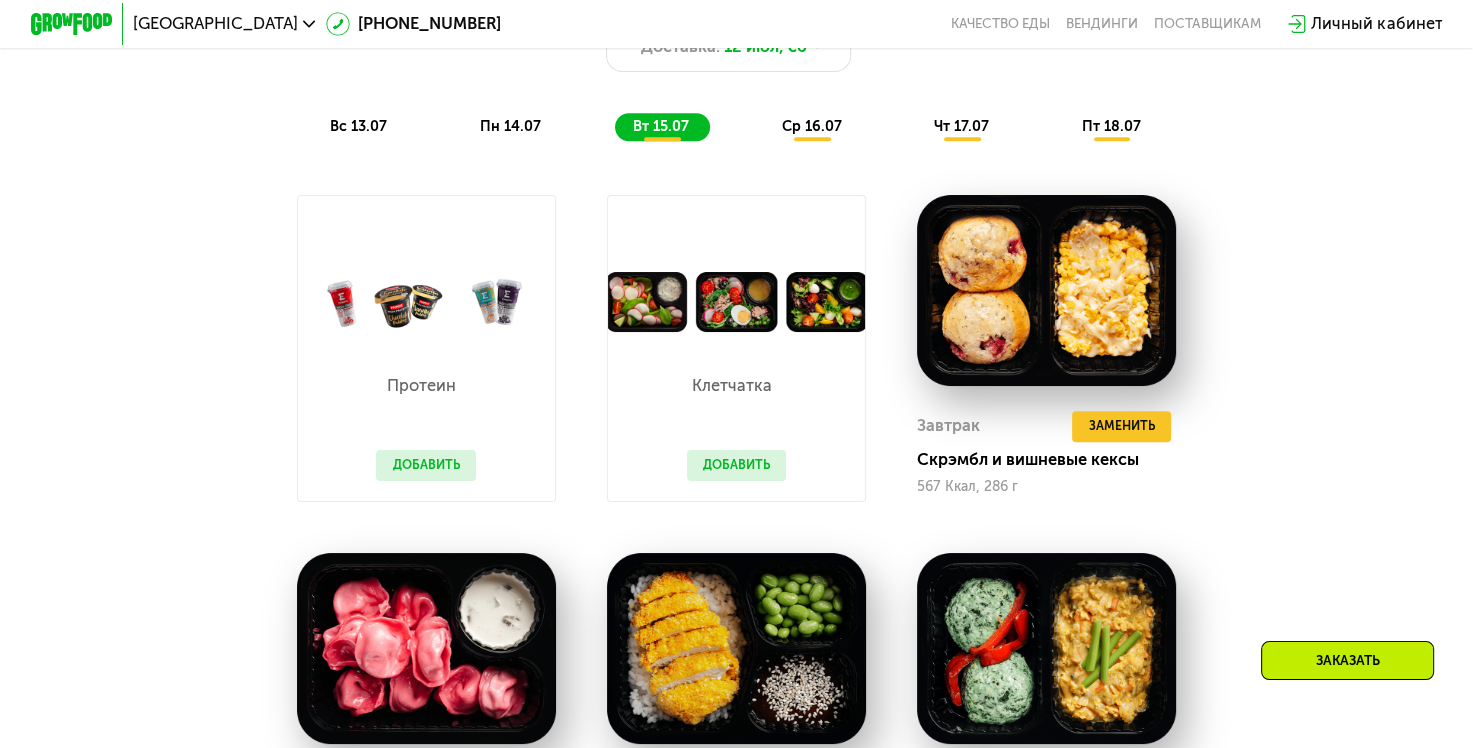 scroll, scrollTop: 1155, scrollLeft: 0, axis: vertical 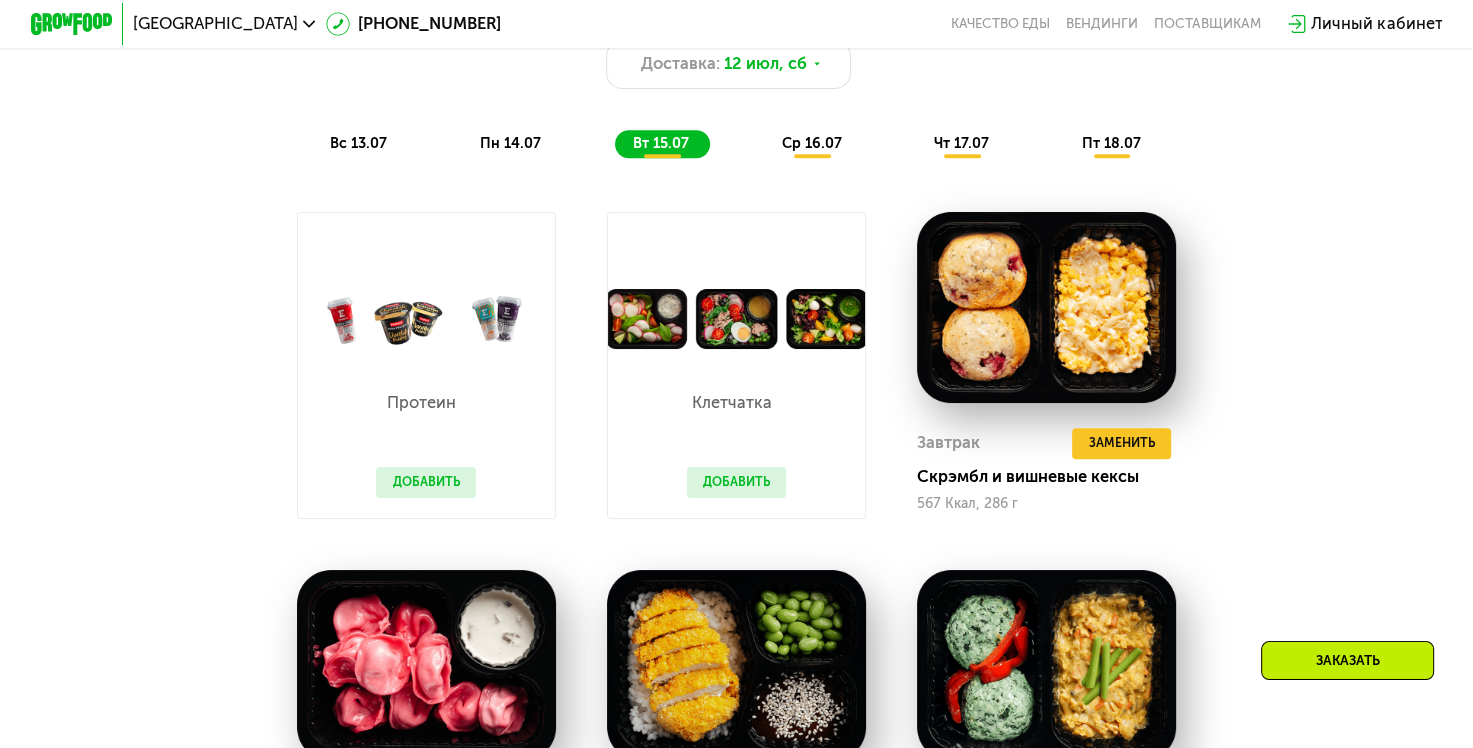 click on "Сбалансированное питание на каждый день Доставка: [DATE] вс 13.07 пн 14.07 вт 15.07 ср 16.07 чт 17.07 пт 18.07" at bounding box center [736, 69] 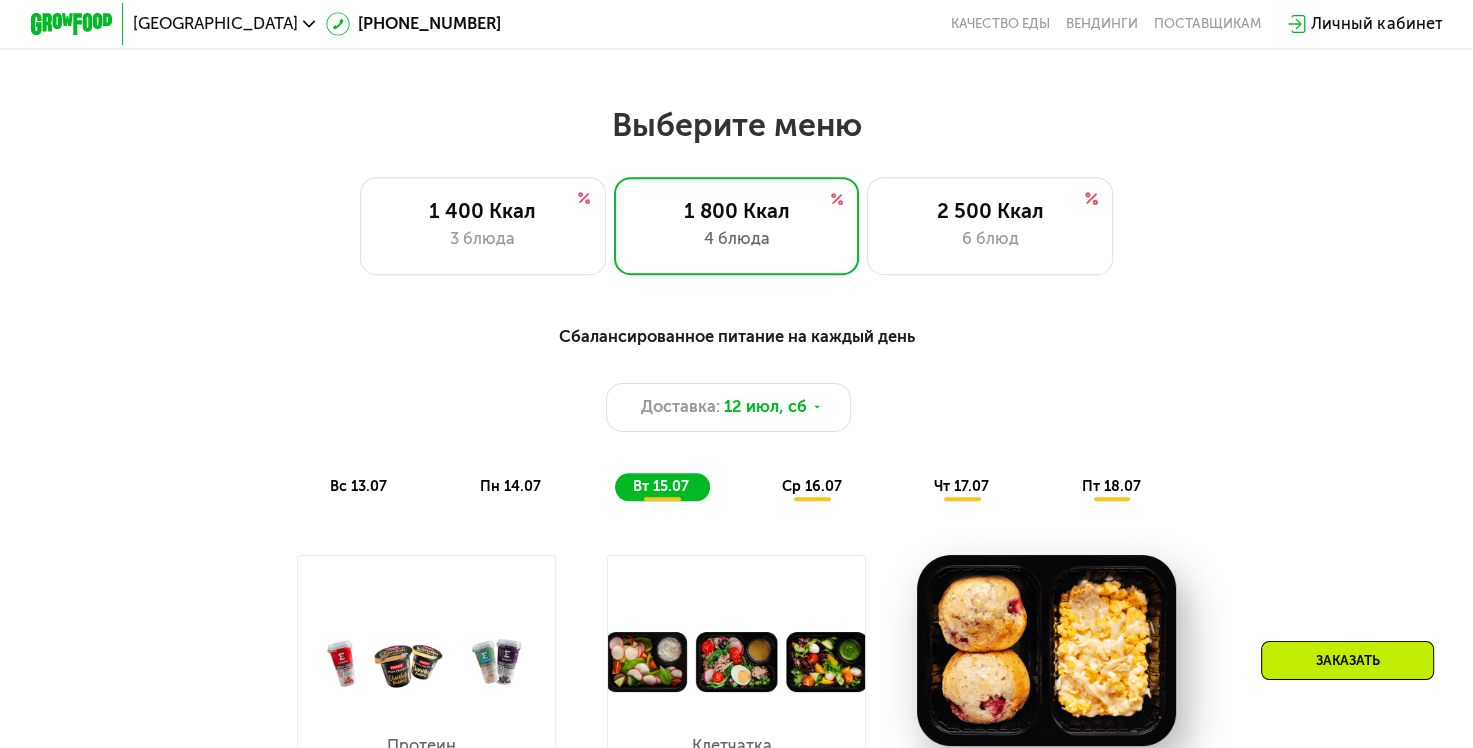 scroll, scrollTop: 760, scrollLeft: 0, axis: vertical 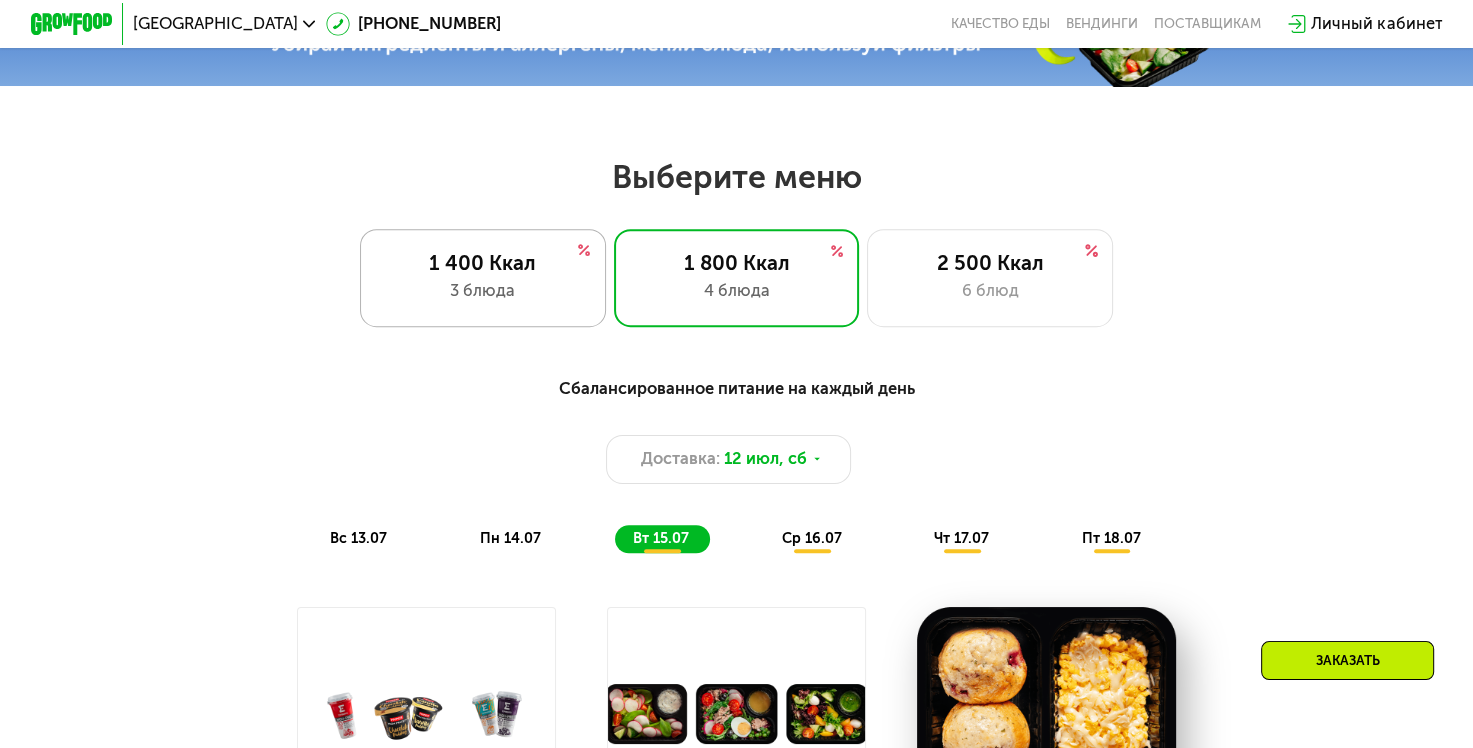 click on "1 400 Ккал 3 блюда" 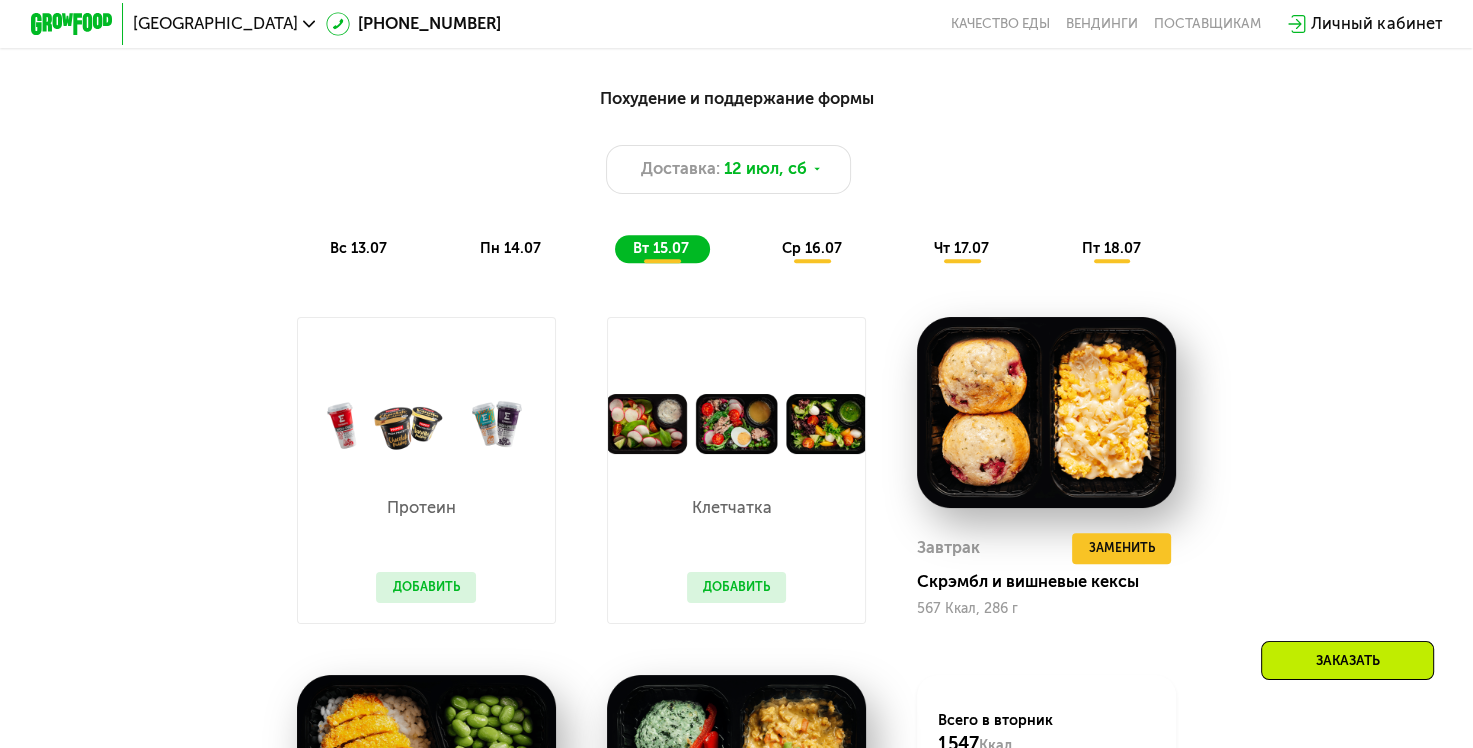 scroll, scrollTop: 1058, scrollLeft: 0, axis: vertical 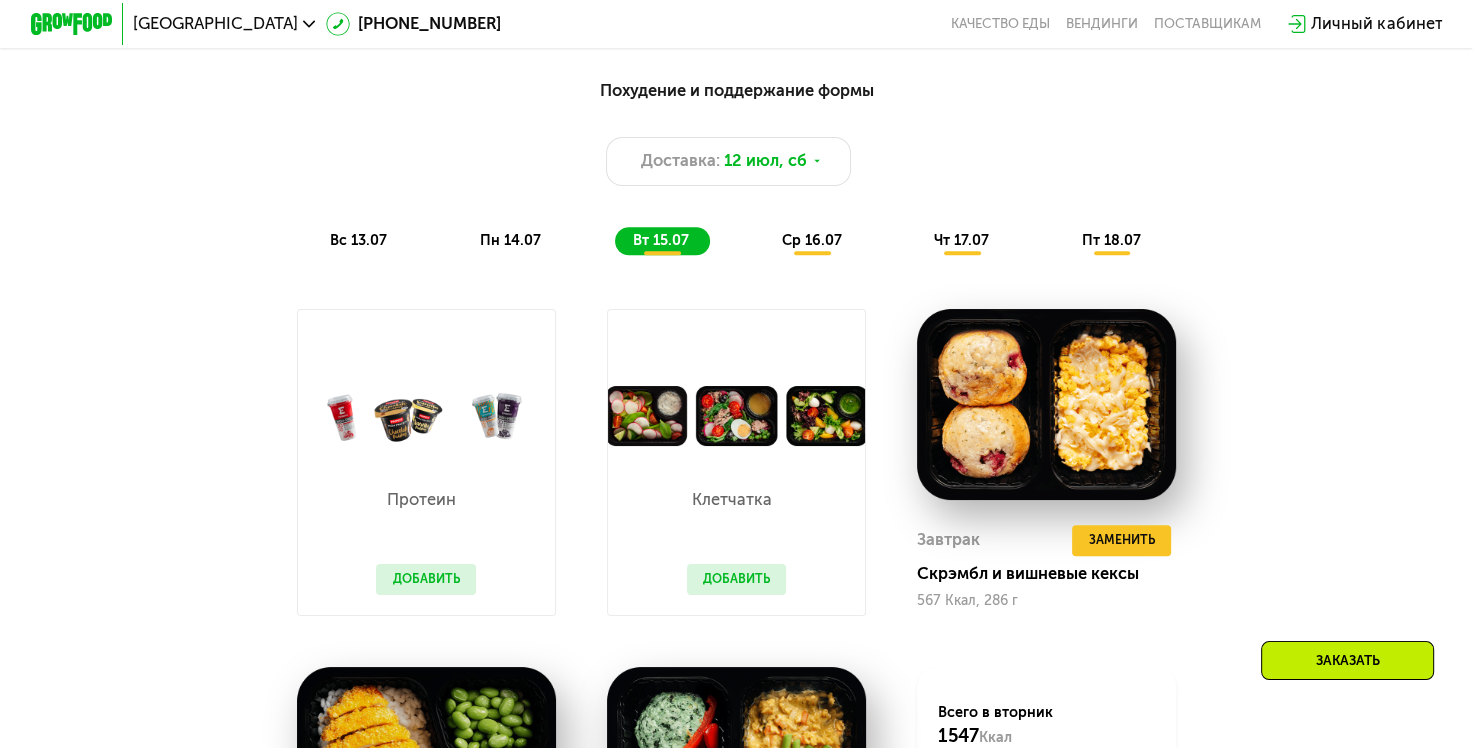 click on "пн 14.07" at bounding box center [510, 240] 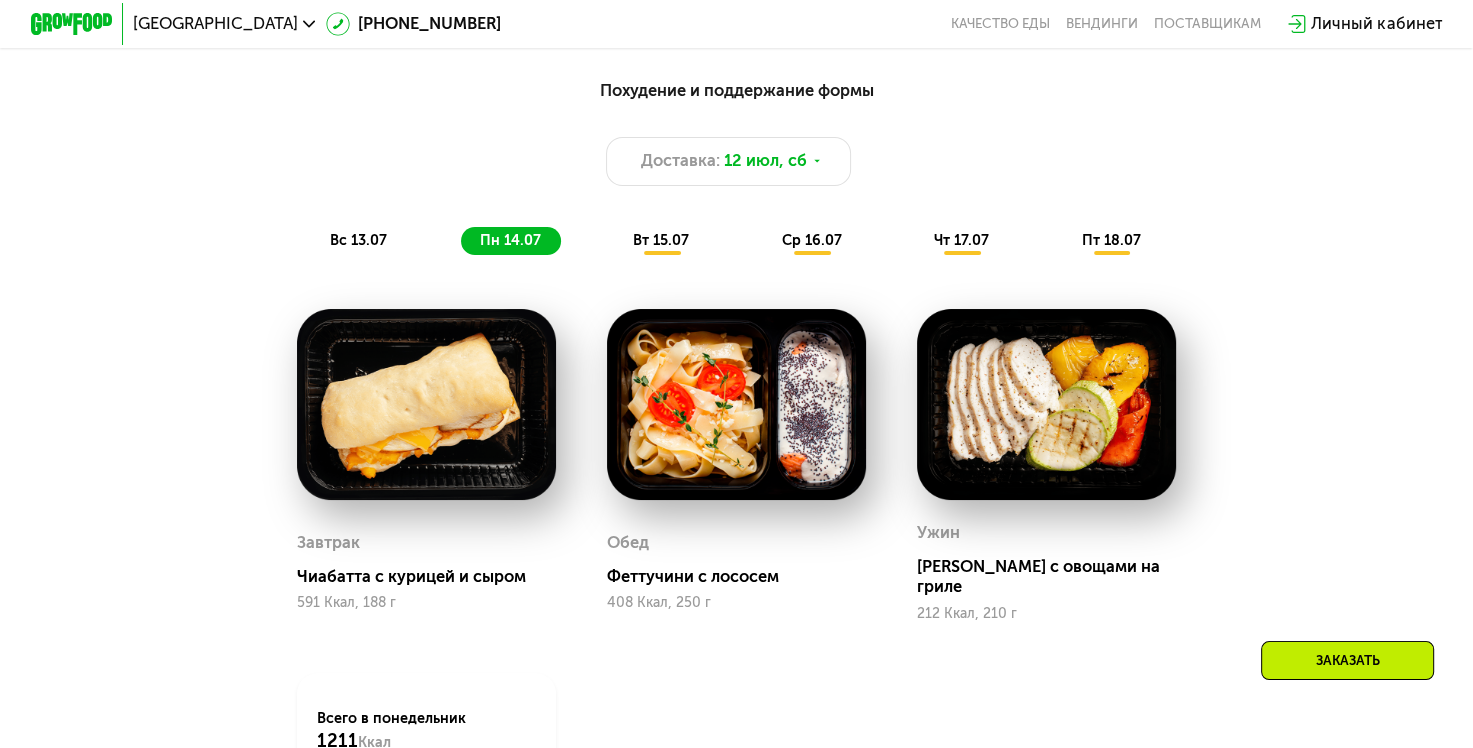 click on "вс 13.07" at bounding box center (358, 240) 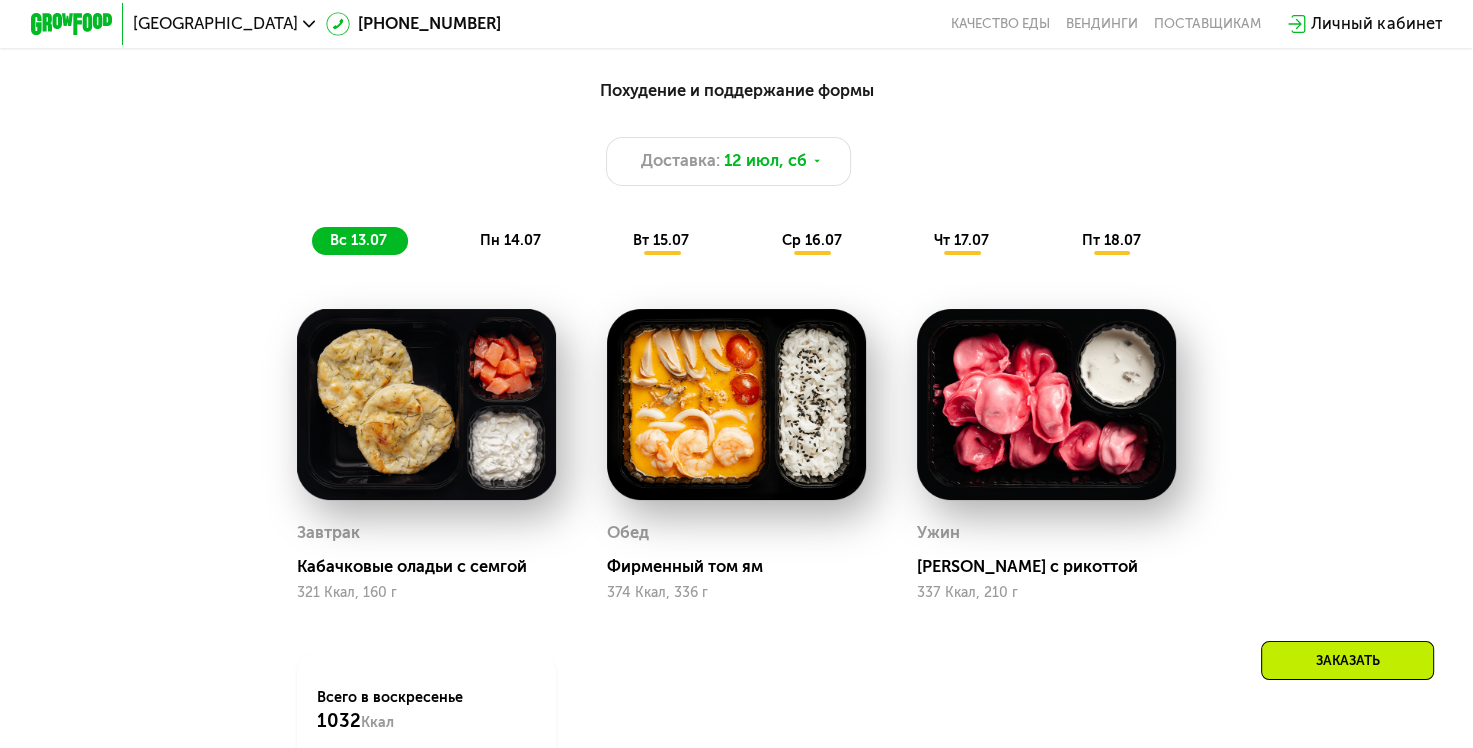 click at bounding box center [736, 404] 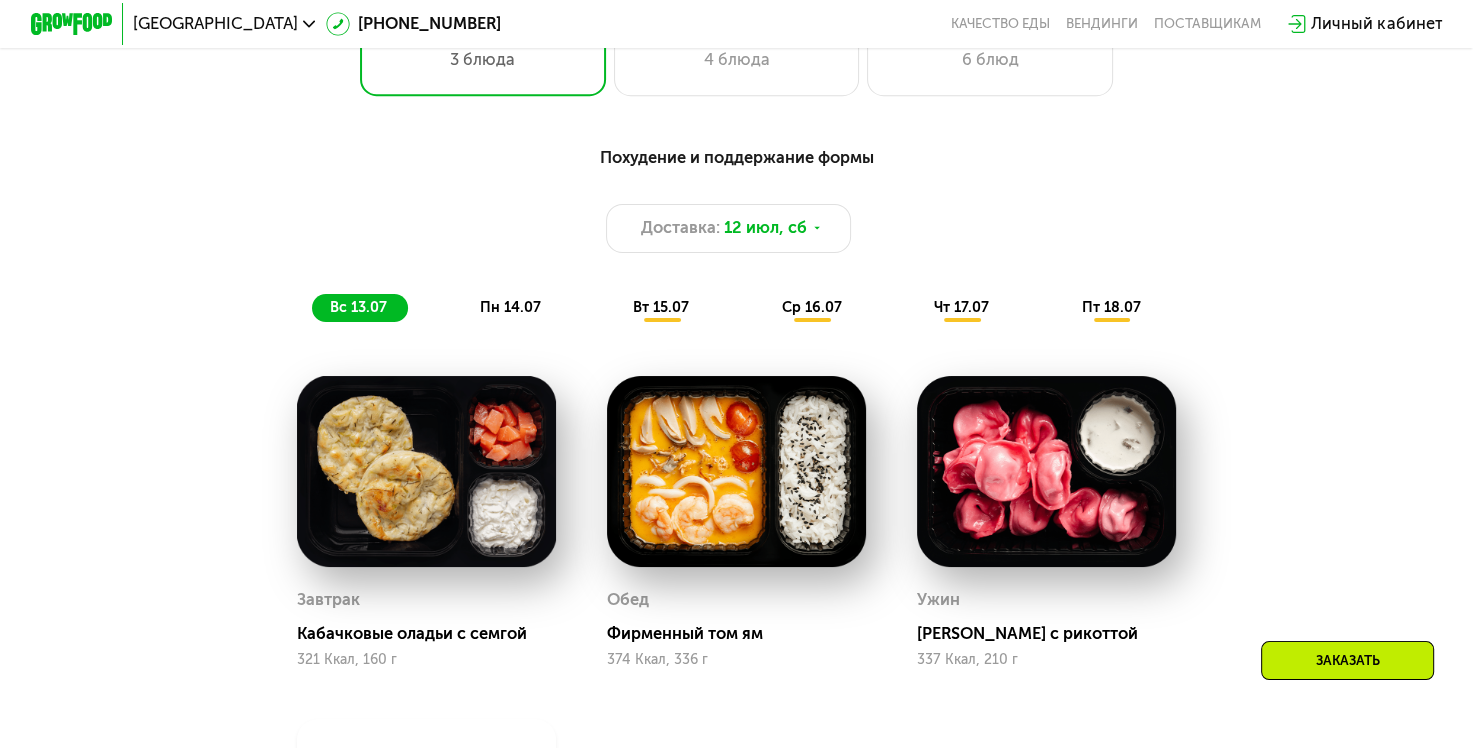scroll, scrollTop: 983, scrollLeft: 0, axis: vertical 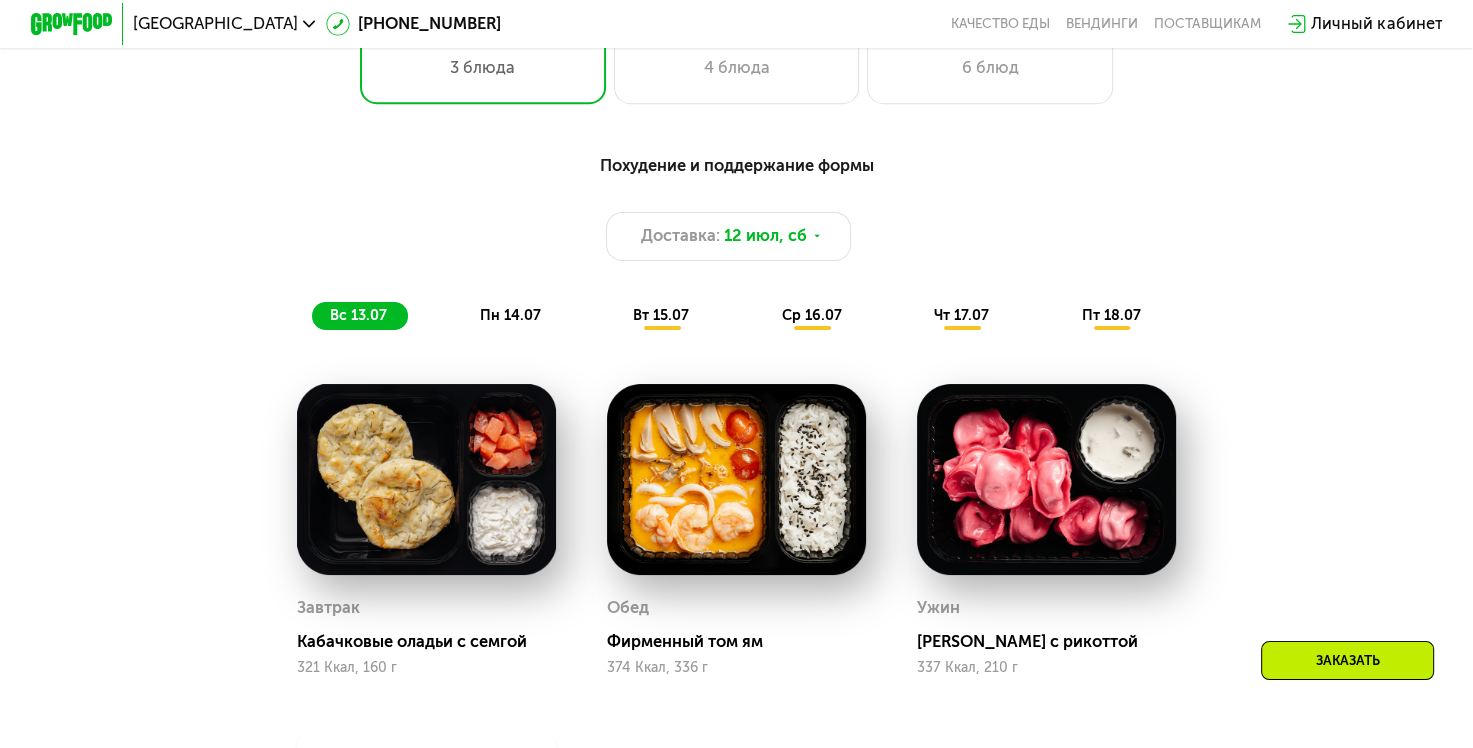 click on "пн 14.07" at bounding box center (510, 315) 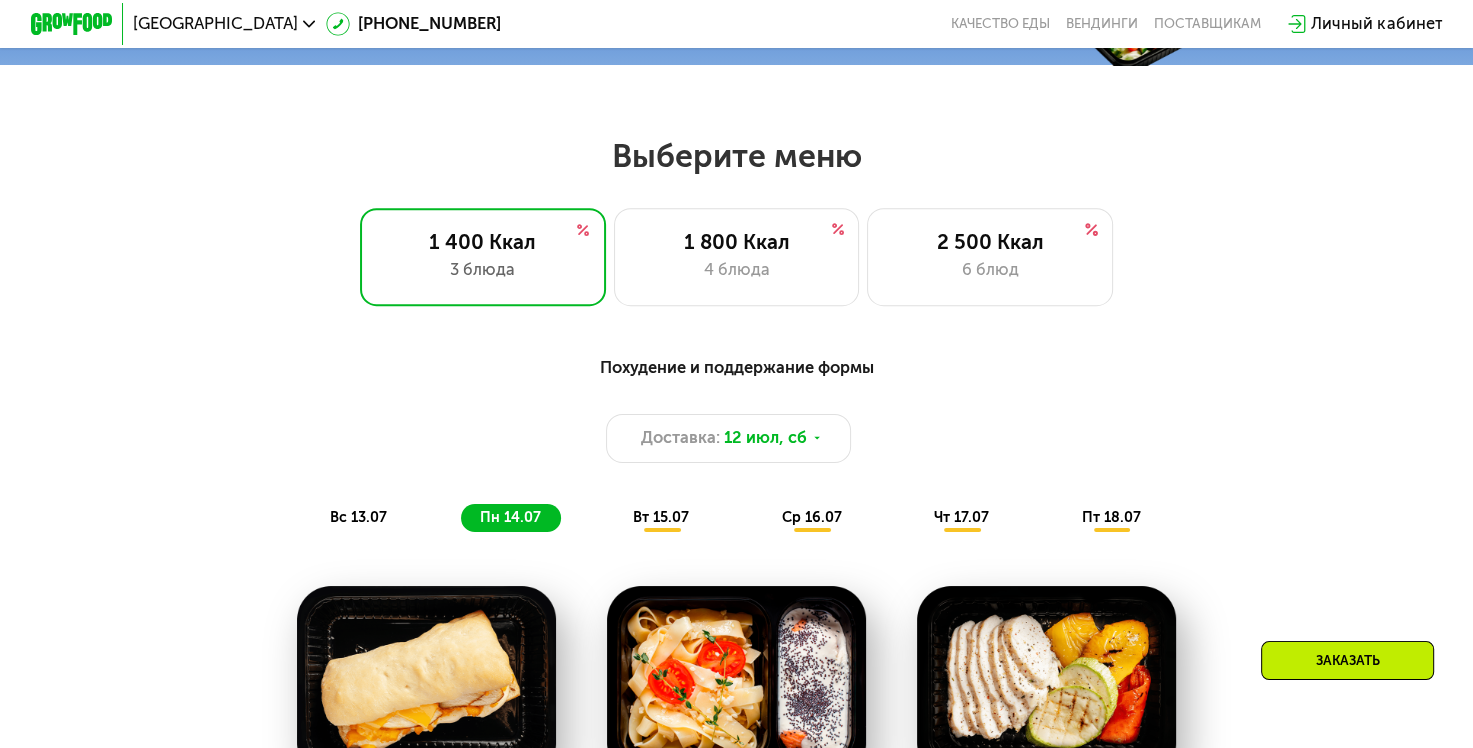scroll, scrollTop: 764, scrollLeft: 0, axis: vertical 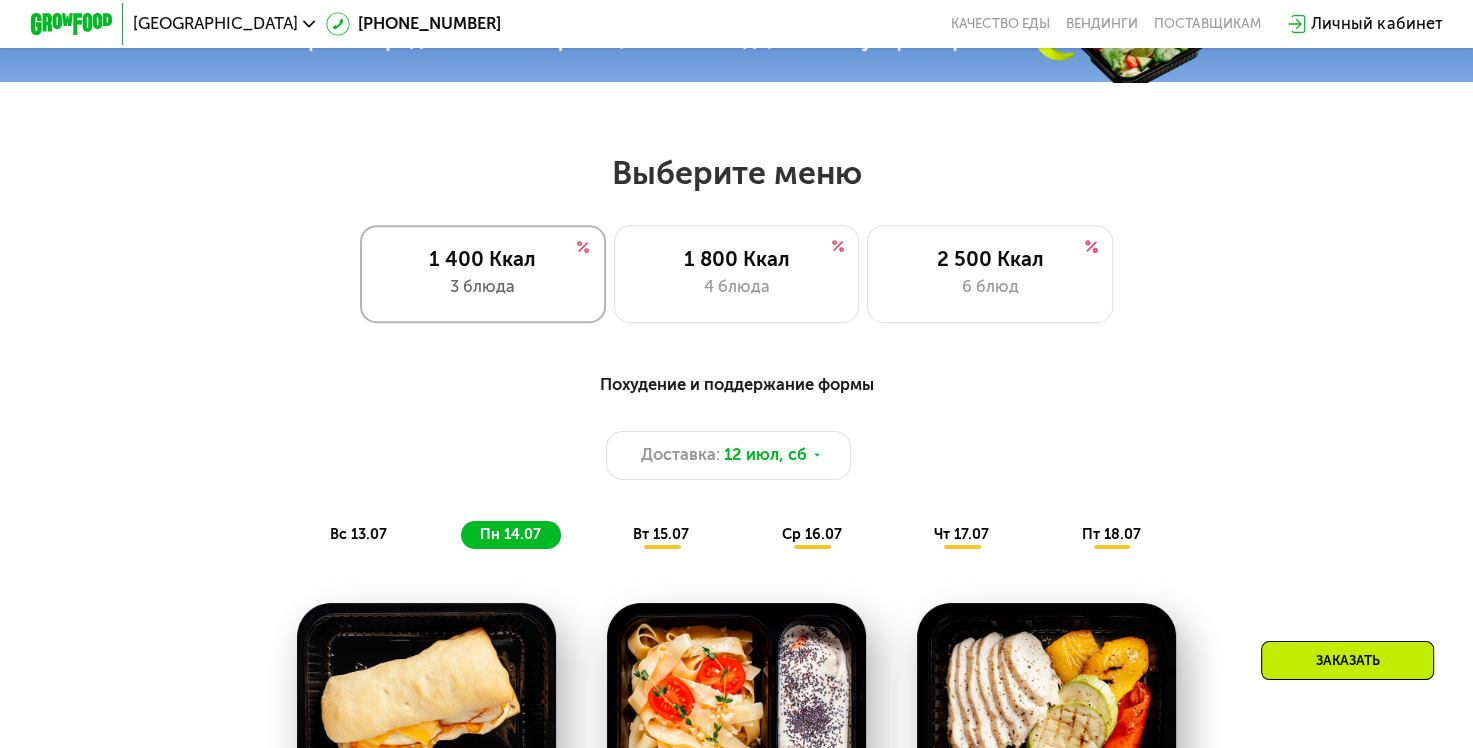 click 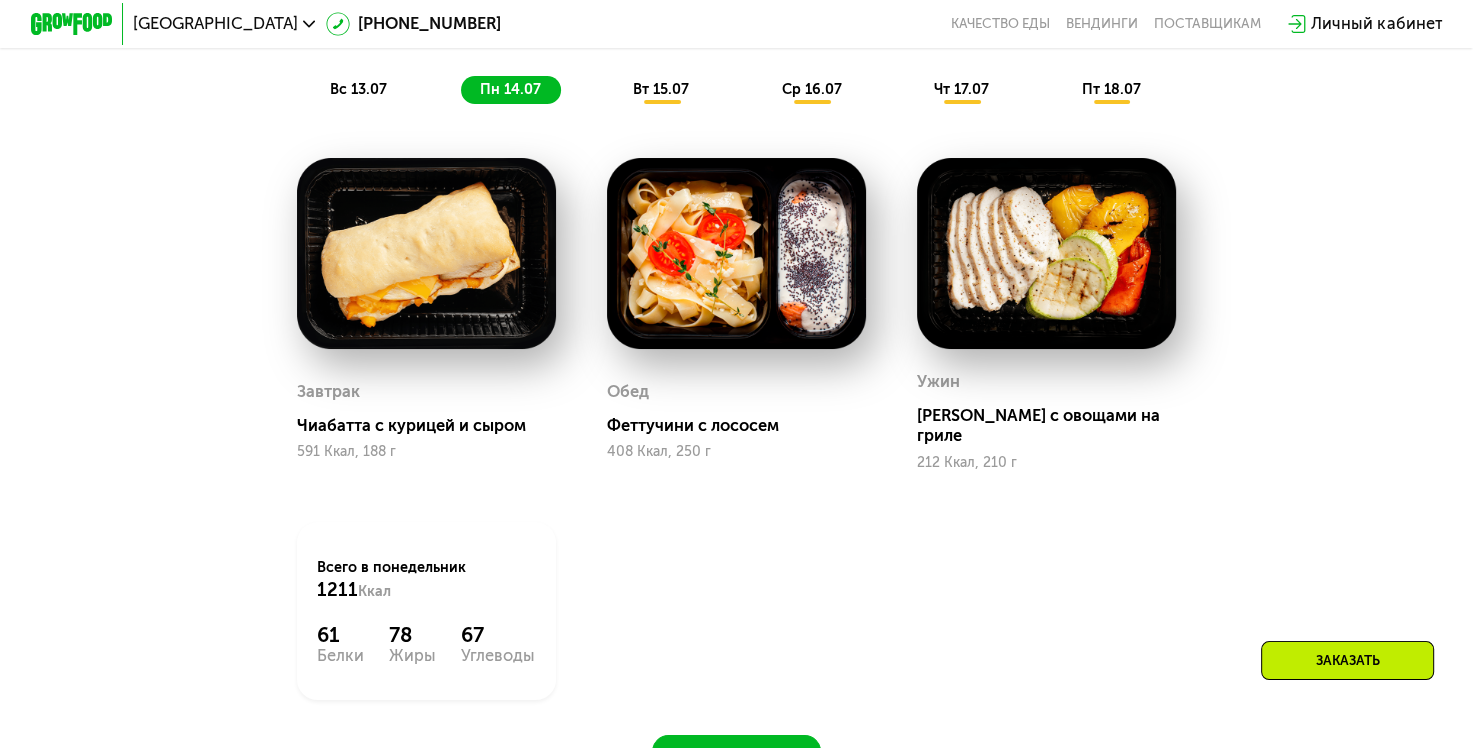 scroll, scrollTop: 1168, scrollLeft: 0, axis: vertical 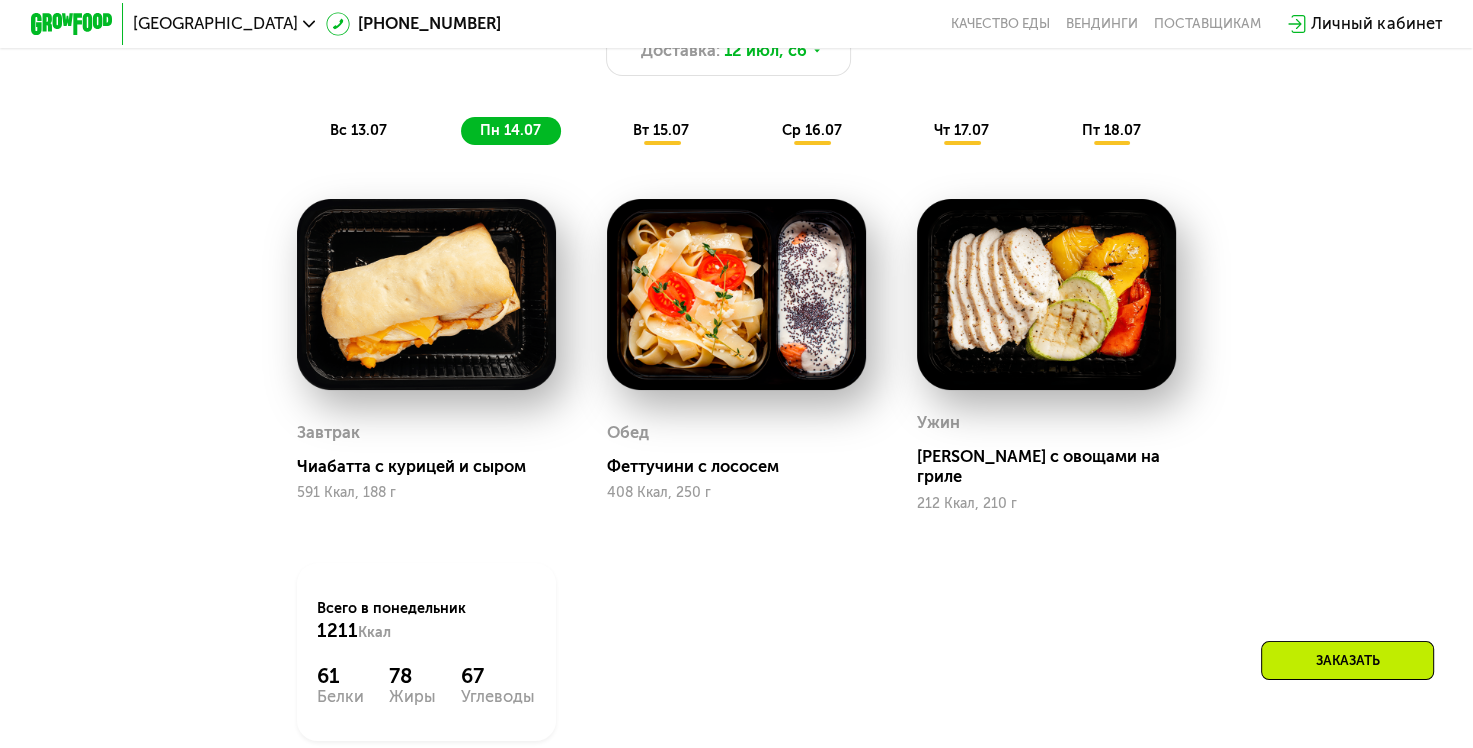 click on "вт 15.07" at bounding box center [661, 130] 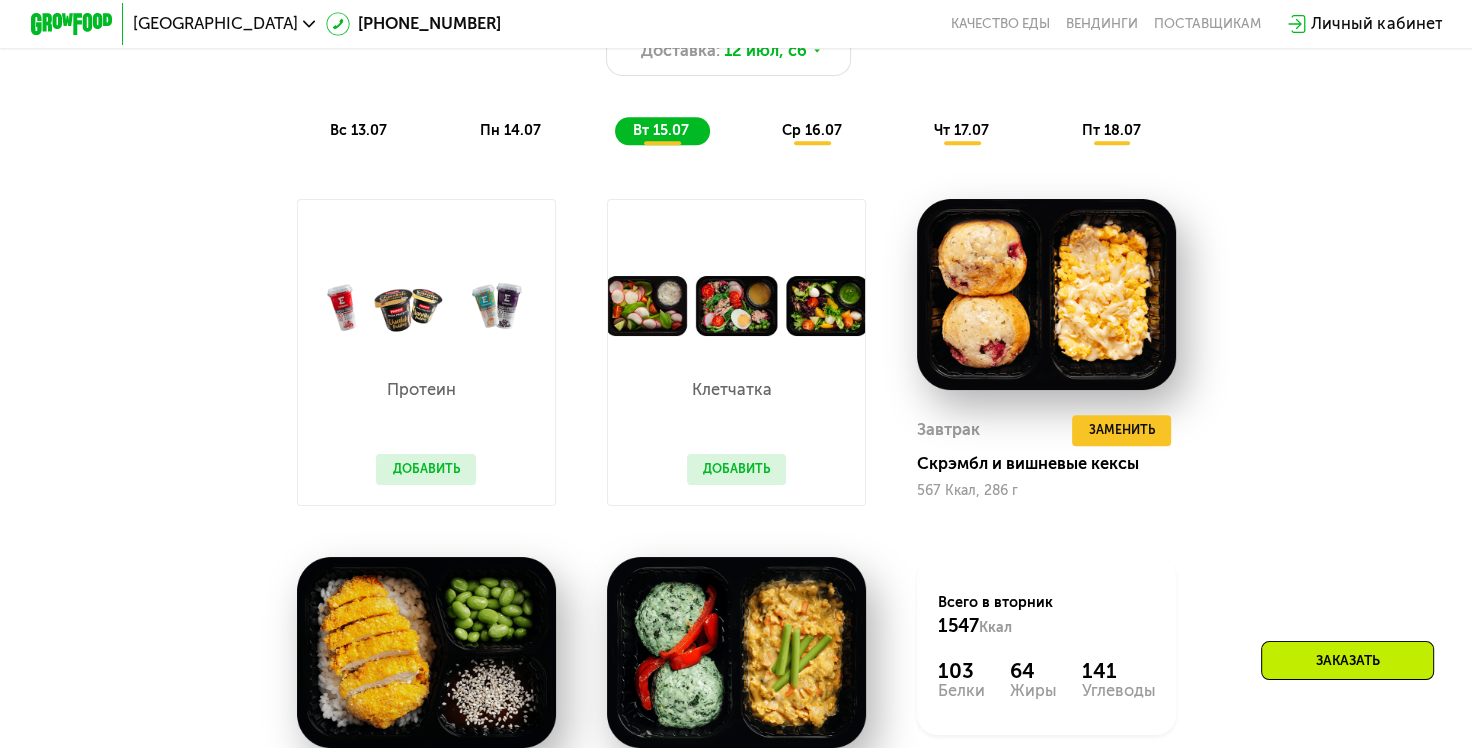 click on "пн 14.07" 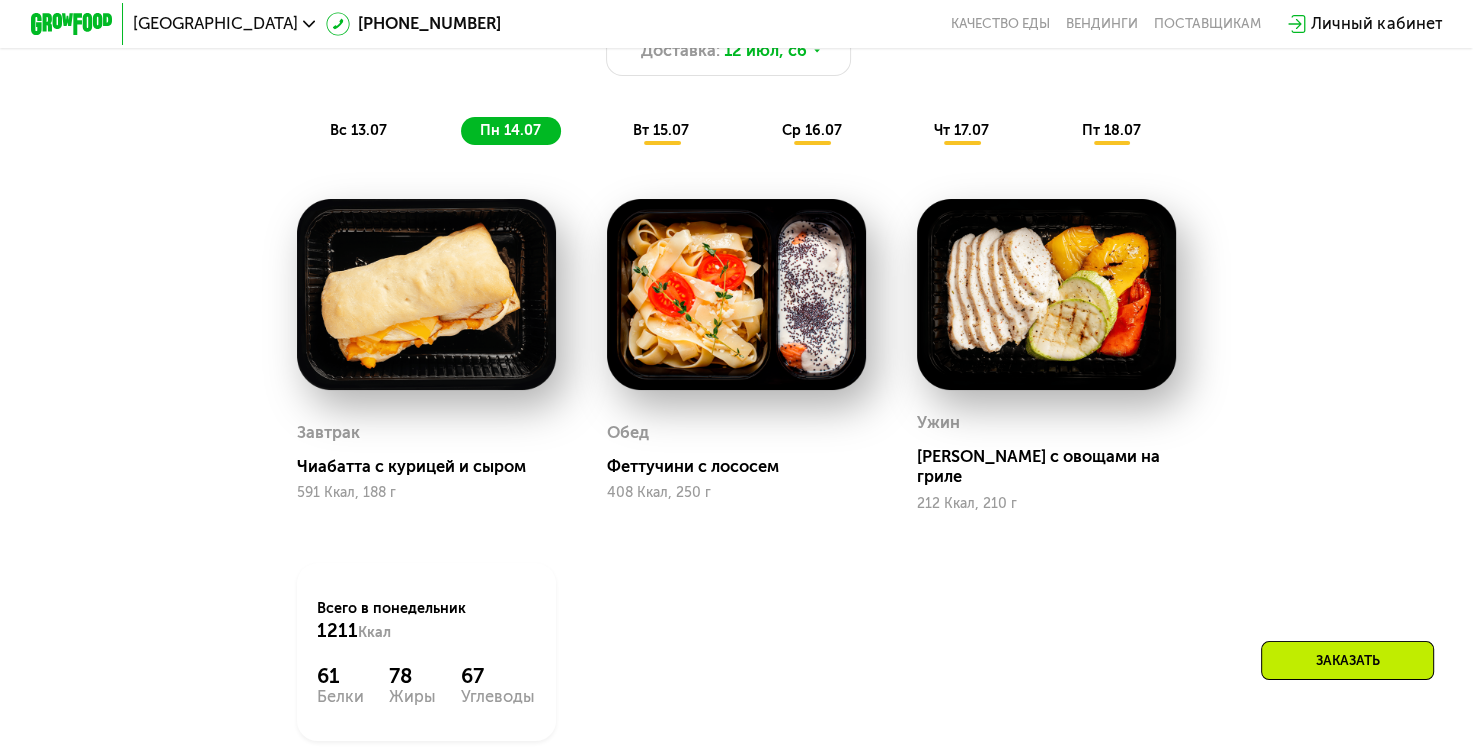 click on "вт 15.07" at bounding box center (661, 130) 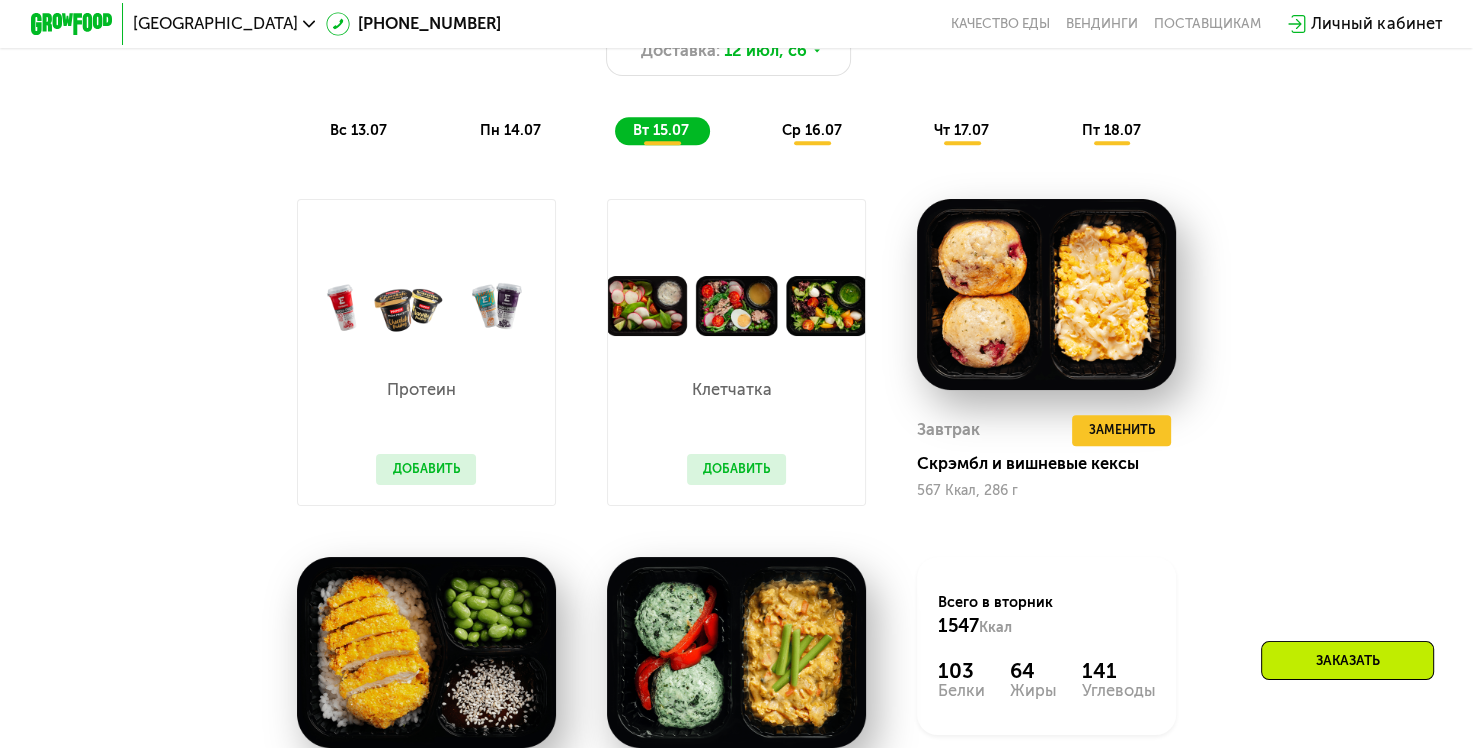click on "вс 13.07" 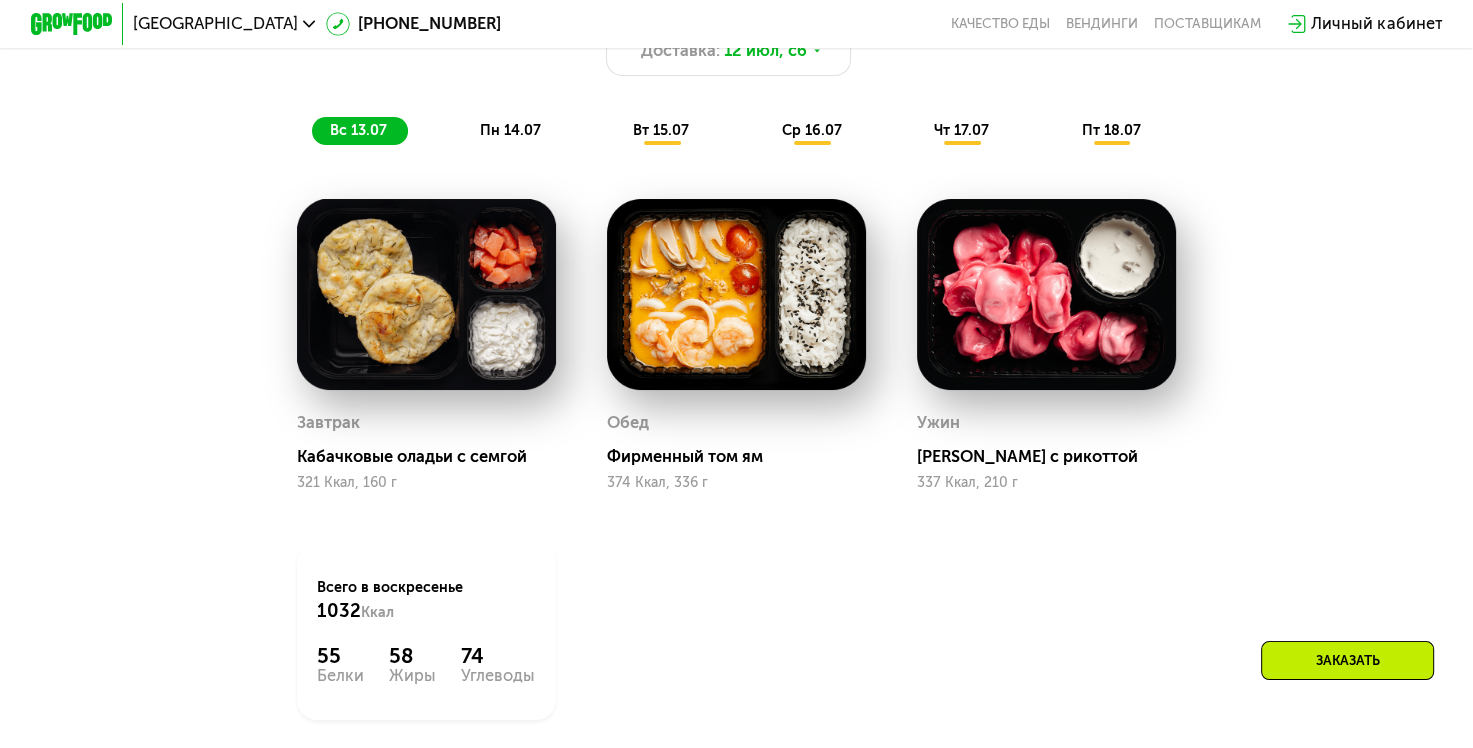click on "пн 14.07" 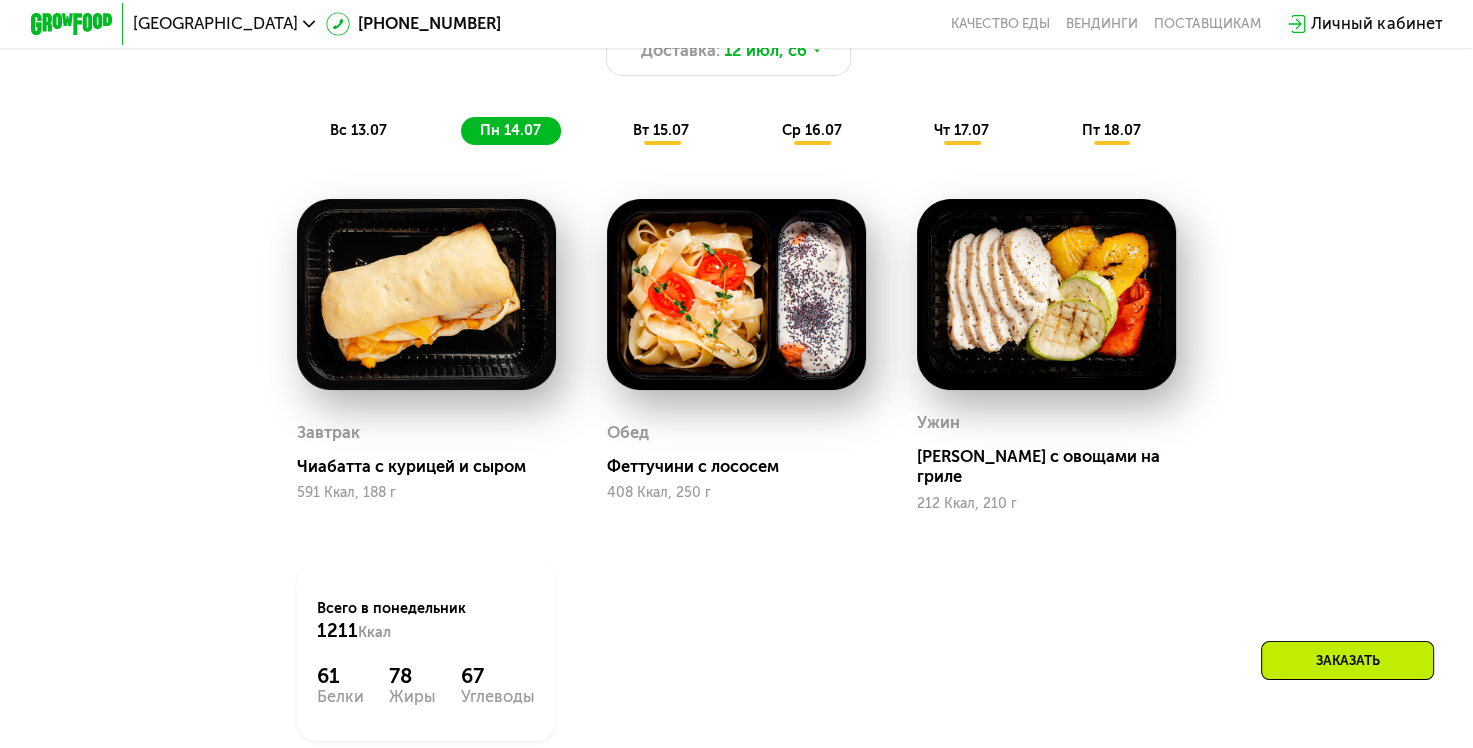 click on "Похудение и поддержание формы Доставка: [DATE] вс 13.07 пн 14.07 вт 15.07 ср 16.07 чт 17.07 пт 18.07" at bounding box center [736, 56] 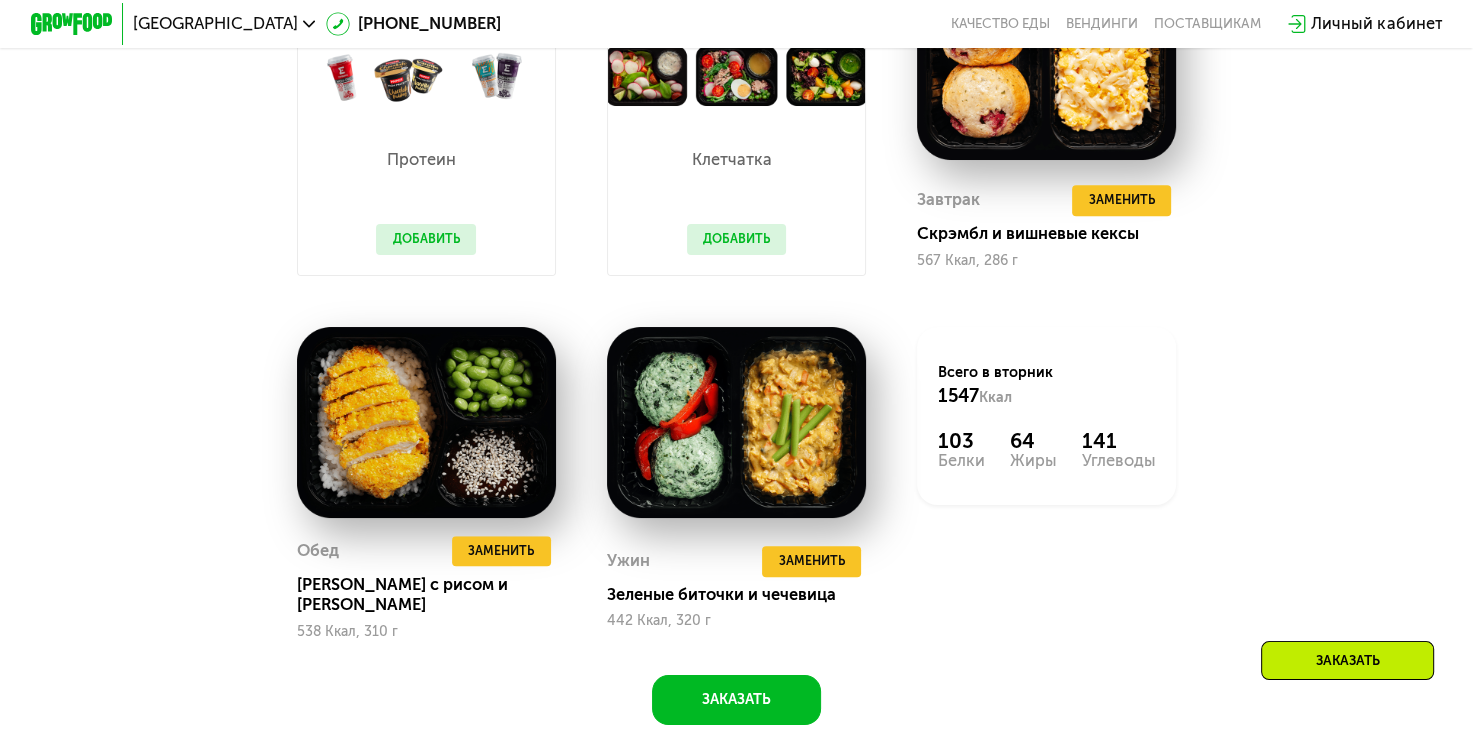 scroll, scrollTop: 1329, scrollLeft: 0, axis: vertical 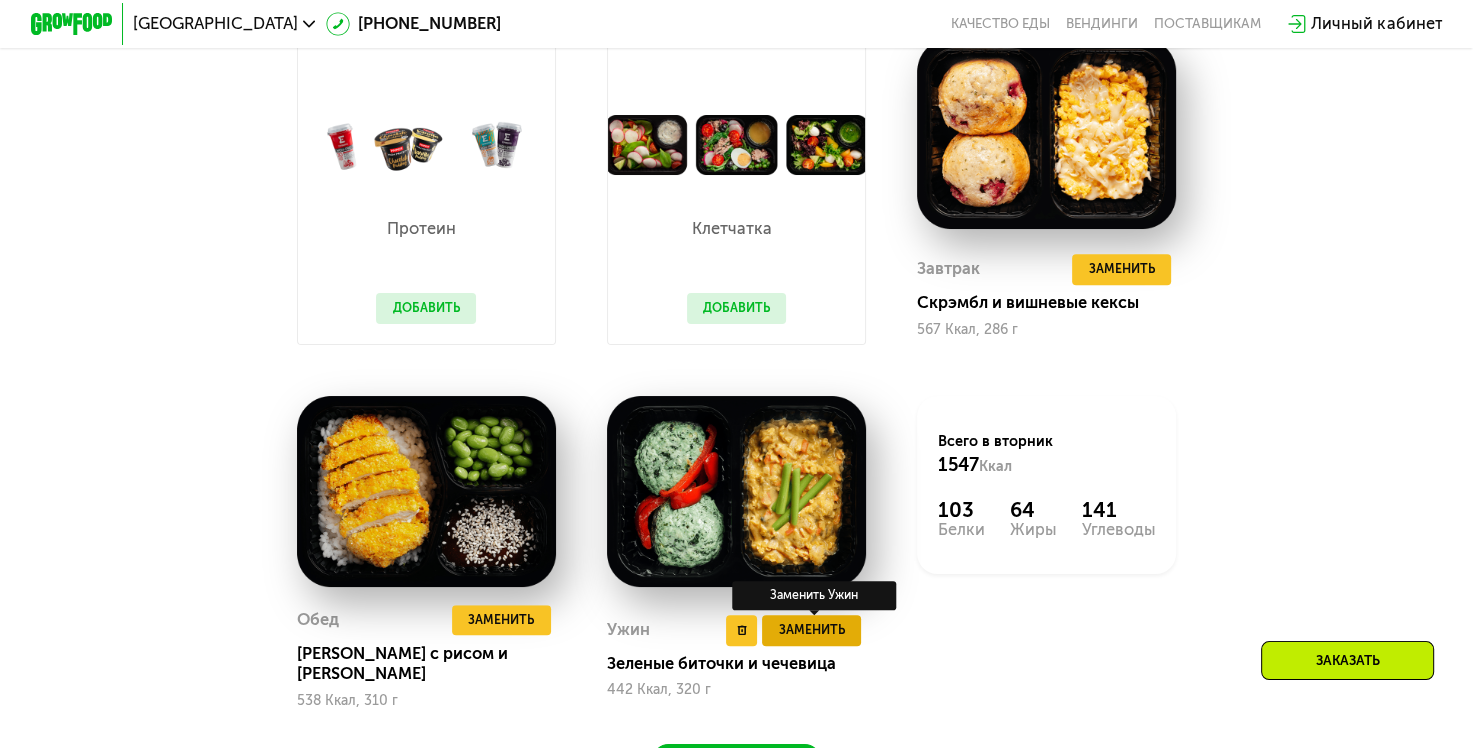 click on "Заменить" at bounding box center (812, 630) 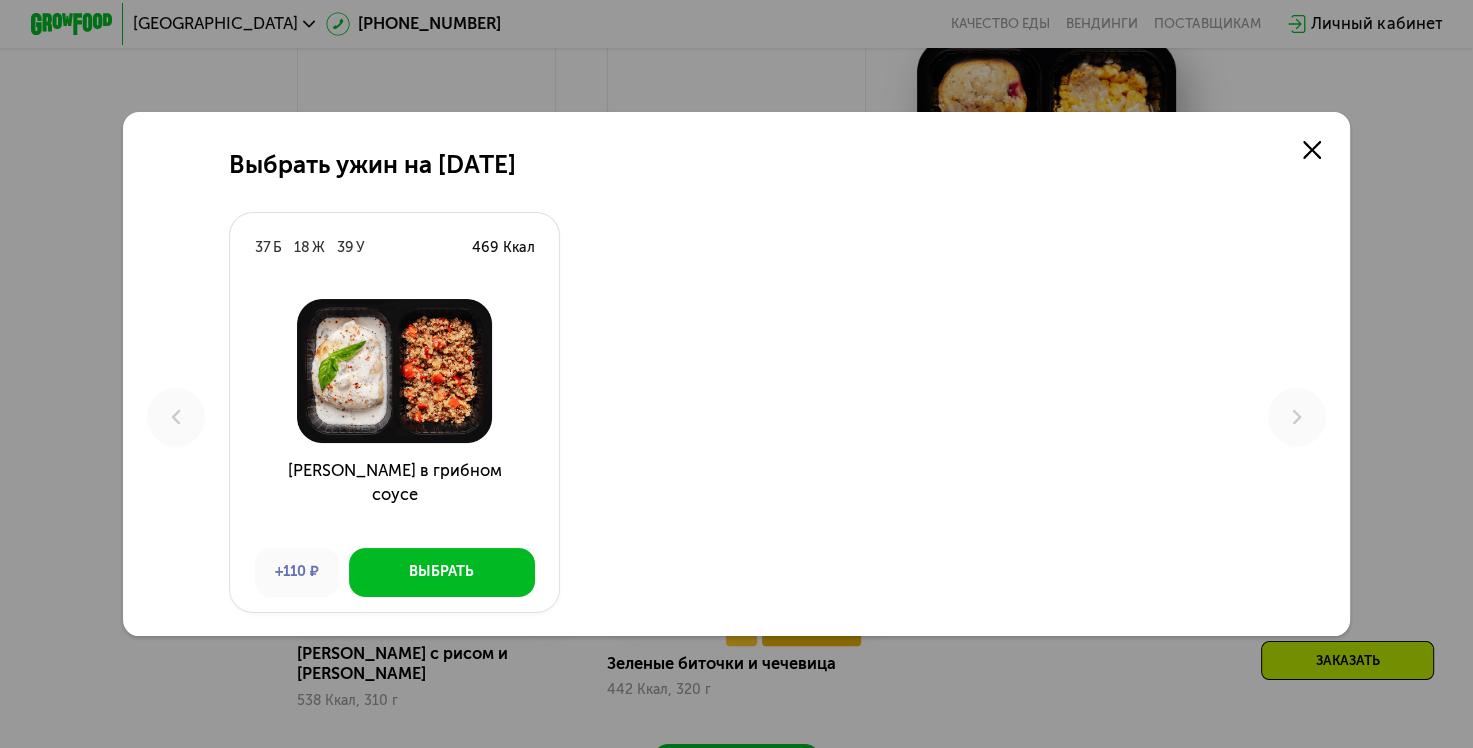 scroll, scrollTop: 0, scrollLeft: 0, axis: both 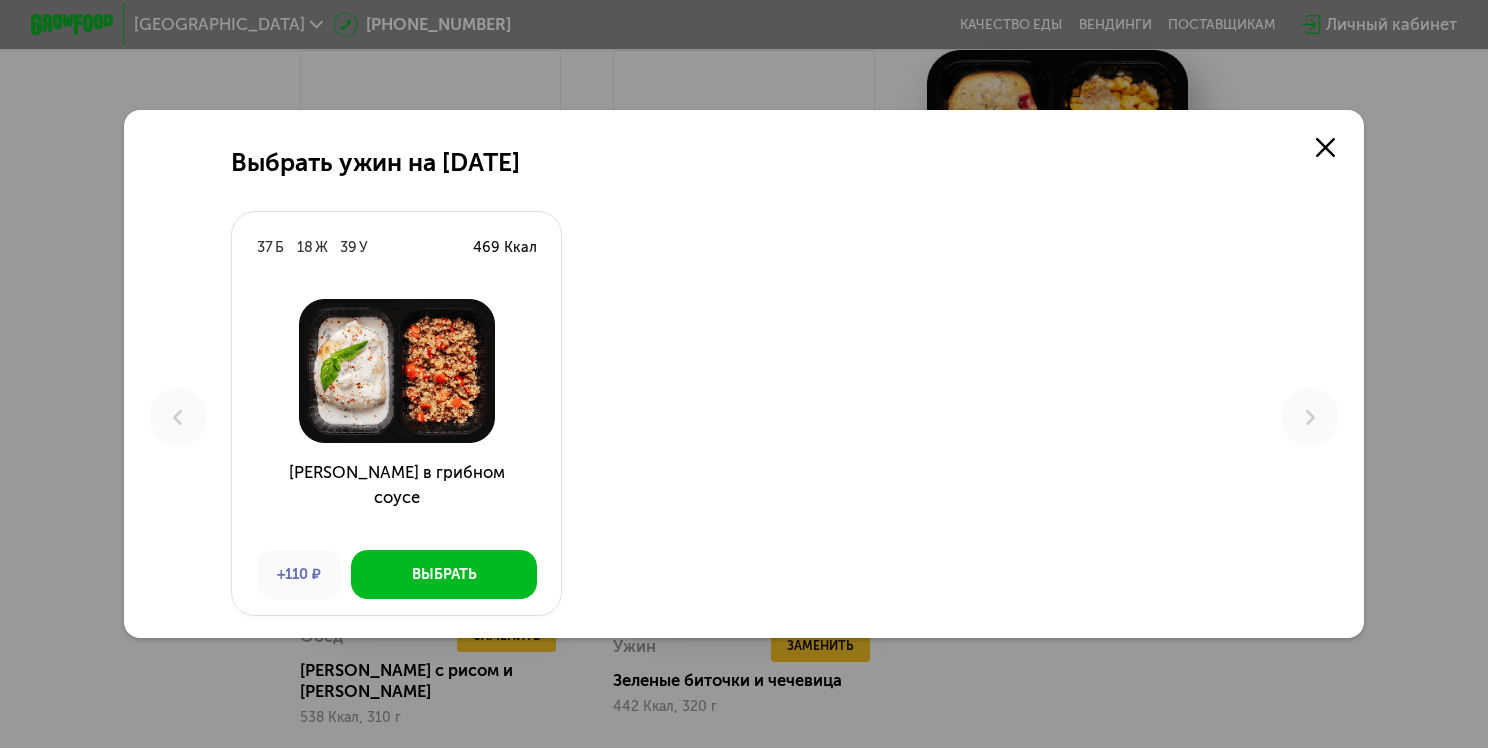 click on "Выбрать ужин на [DATE]  Б  18  Ж  39  У  469 Ккал  Курица в грибном соусе +110 ₽ Выбрать" 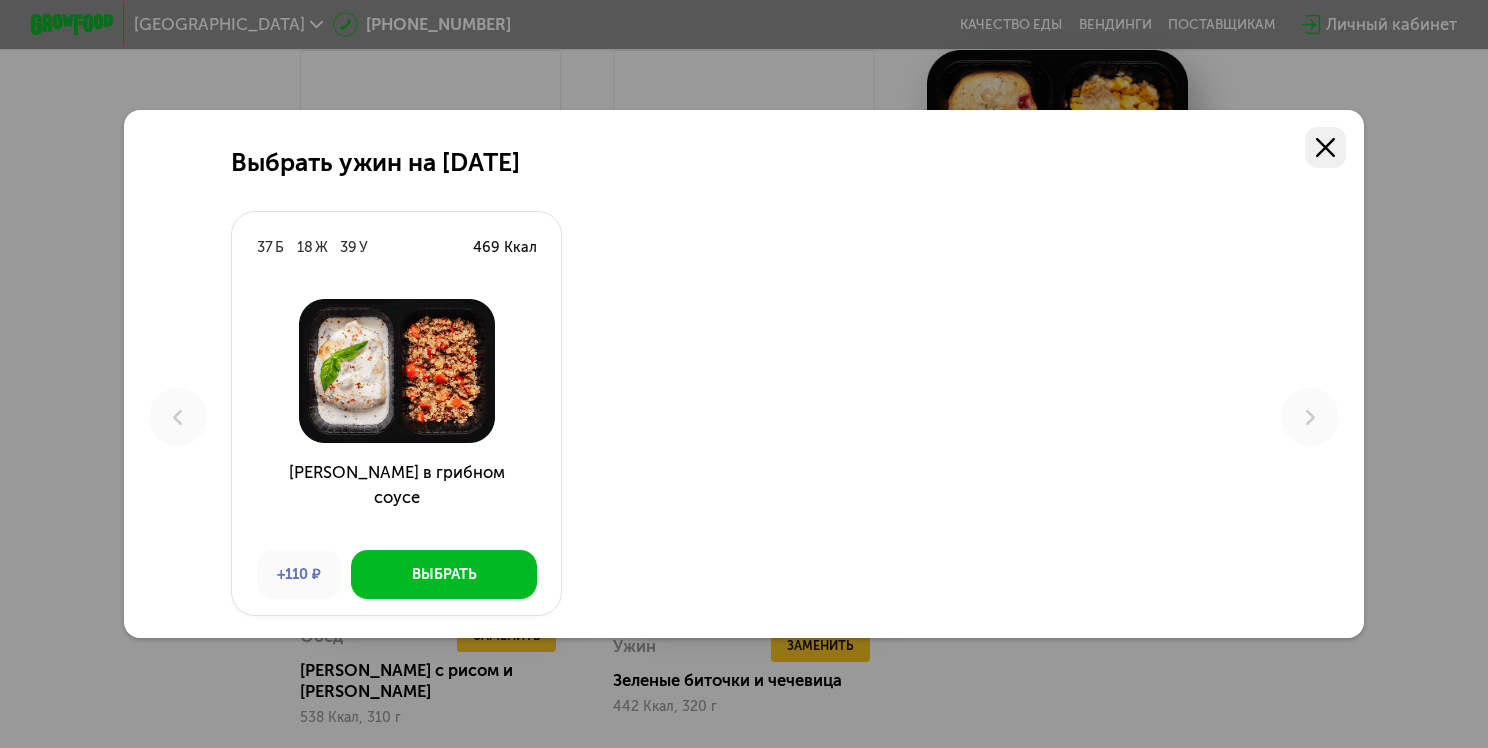 click 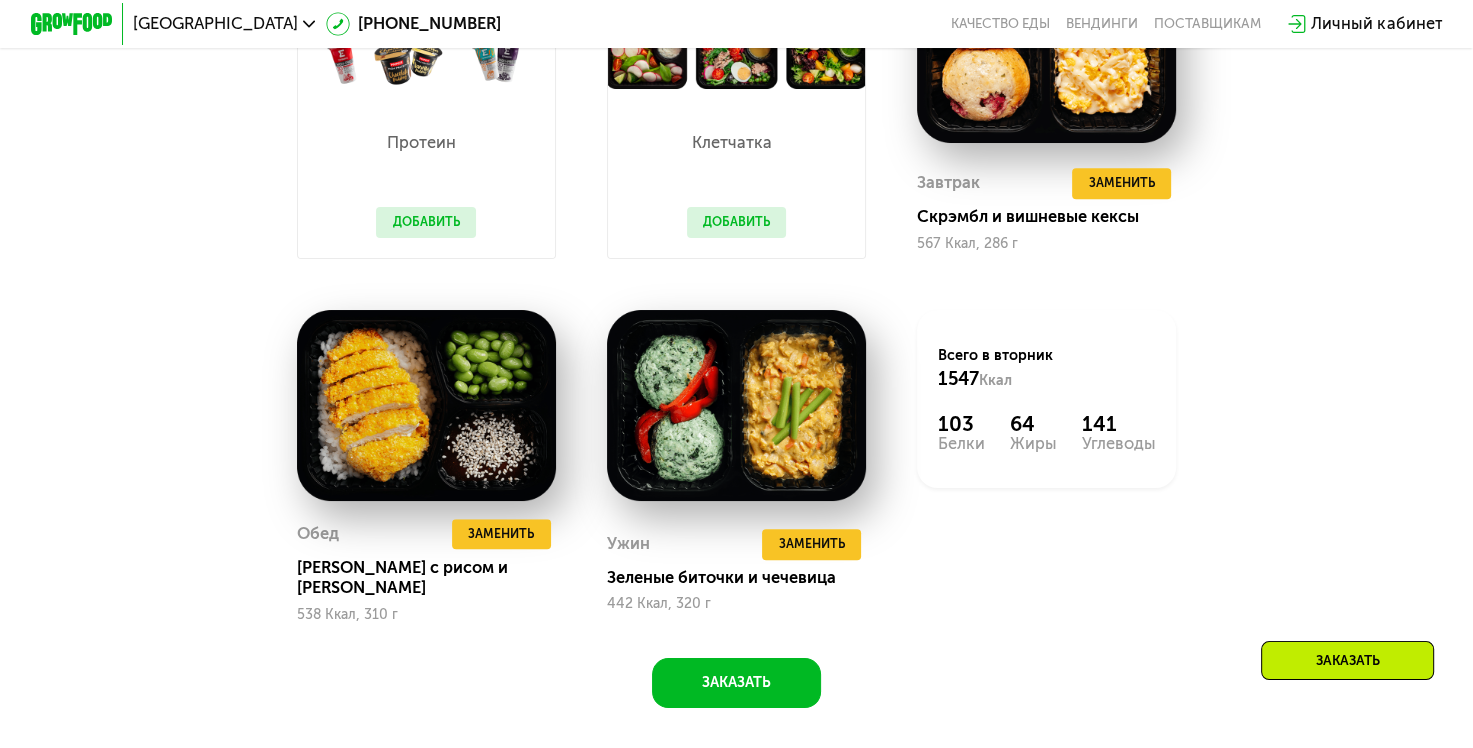 scroll, scrollTop: 1423, scrollLeft: 0, axis: vertical 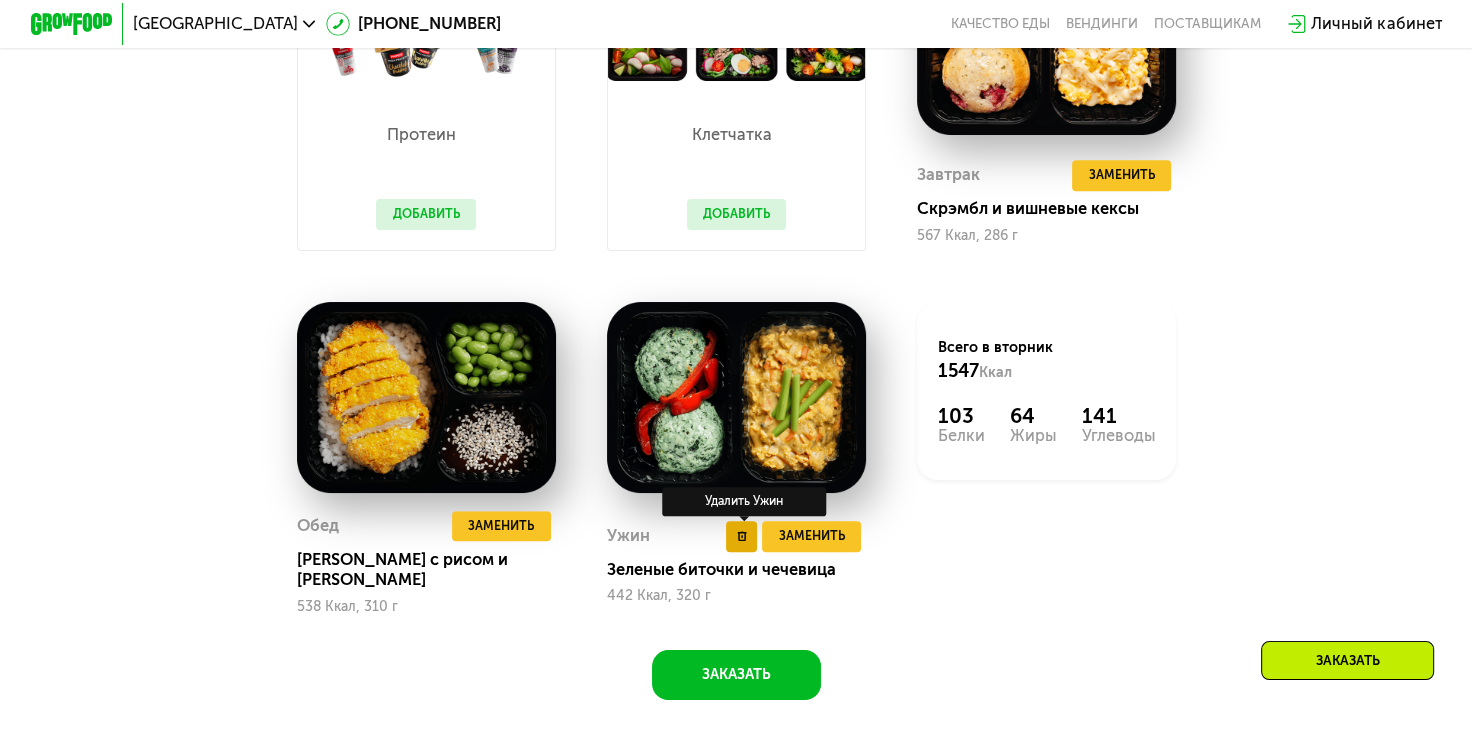 click at bounding box center [741, 536] 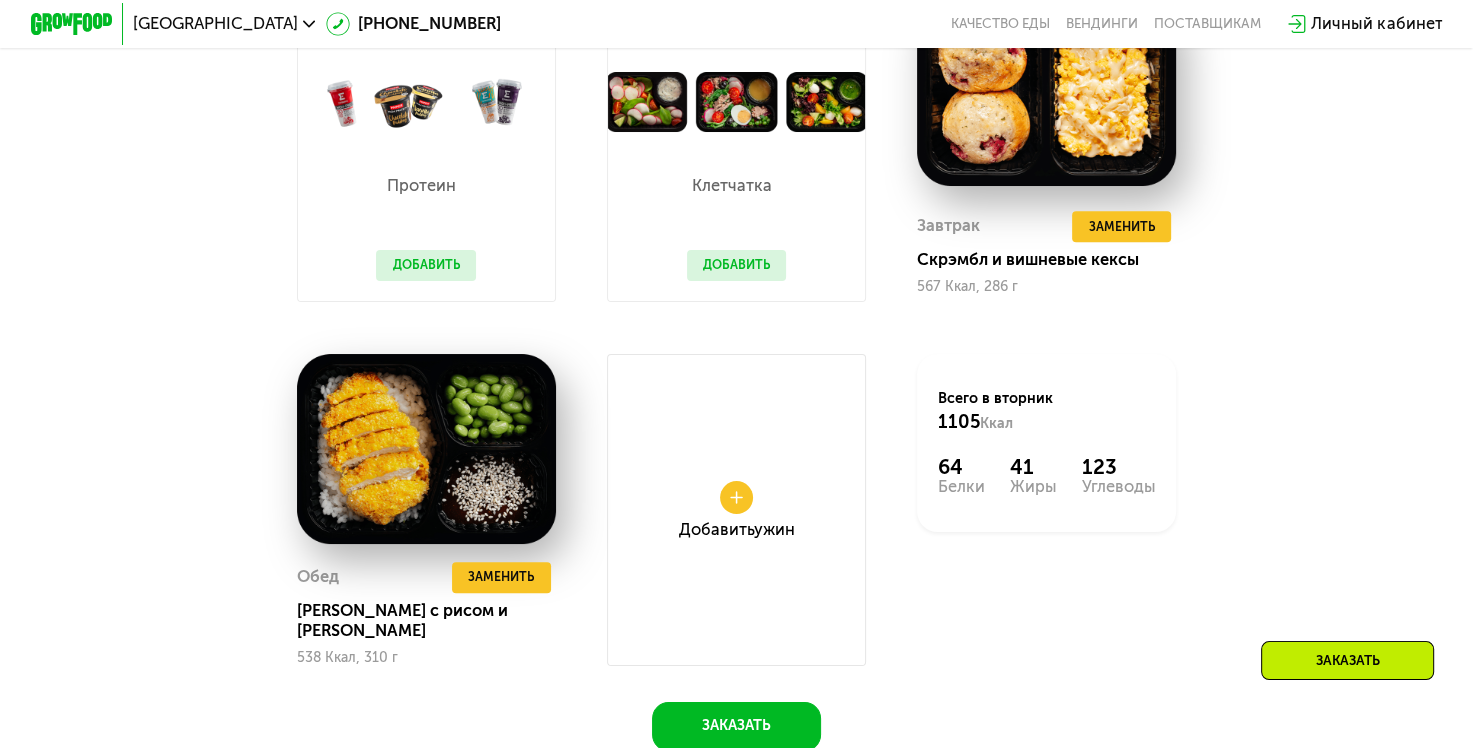scroll, scrollTop: 1475, scrollLeft: 0, axis: vertical 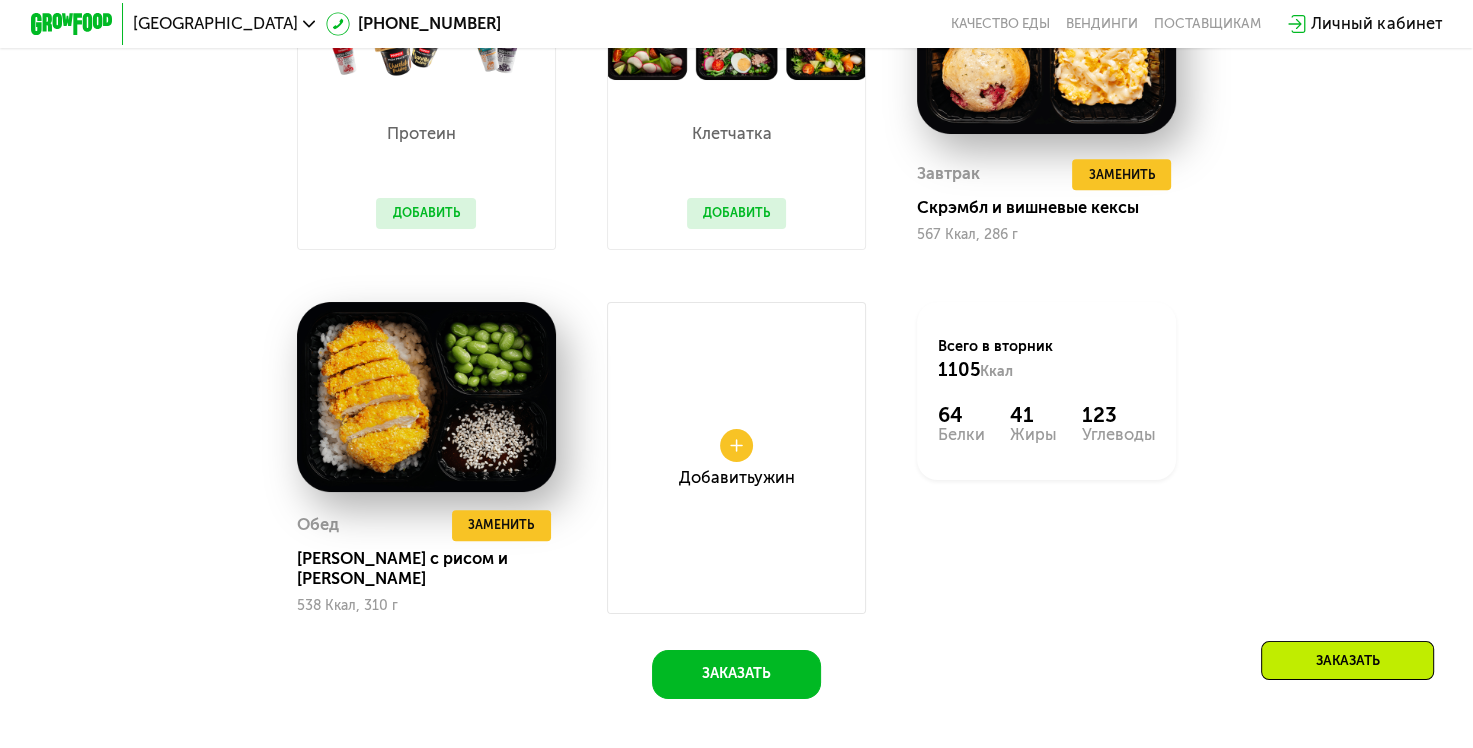 click on "Добавить" at bounding box center (737, 213) 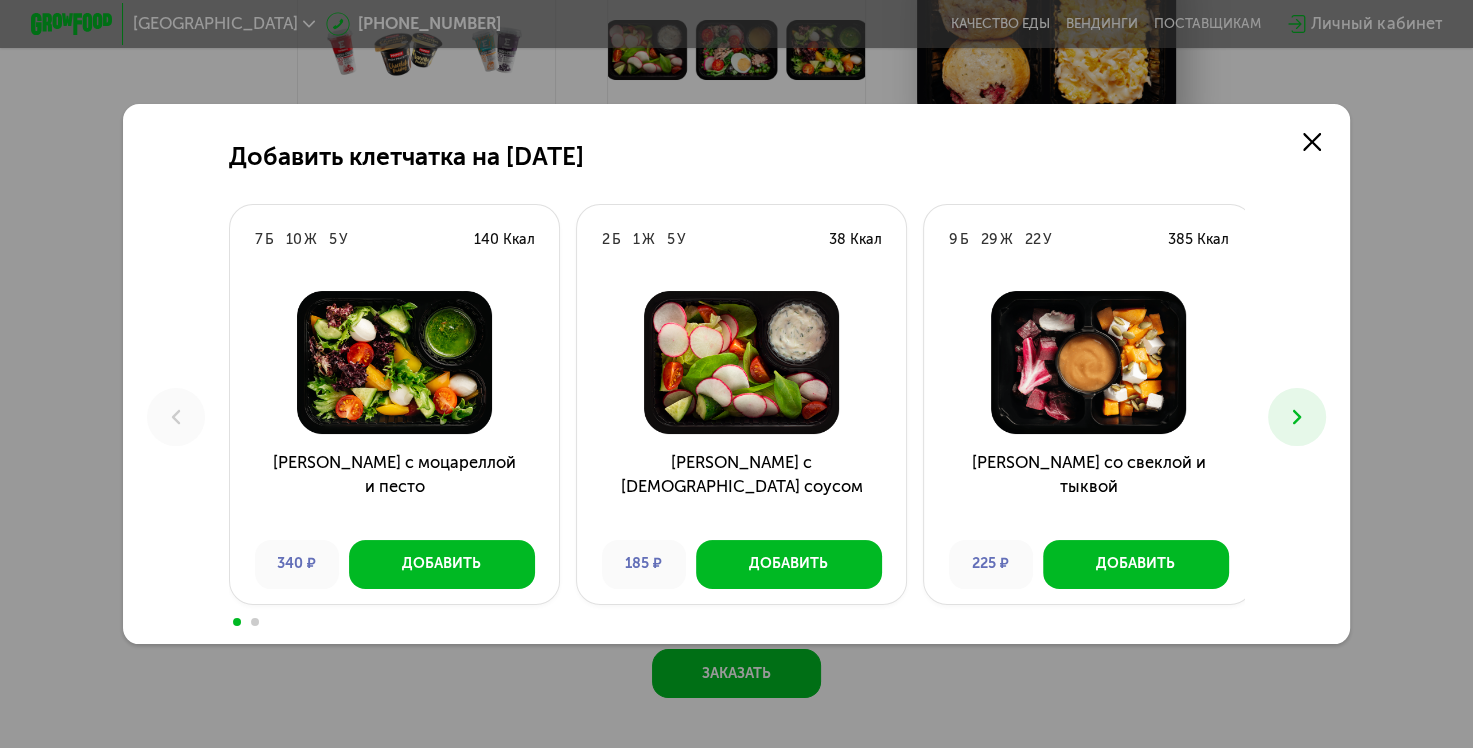 scroll, scrollTop: 0, scrollLeft: 0, axis: both 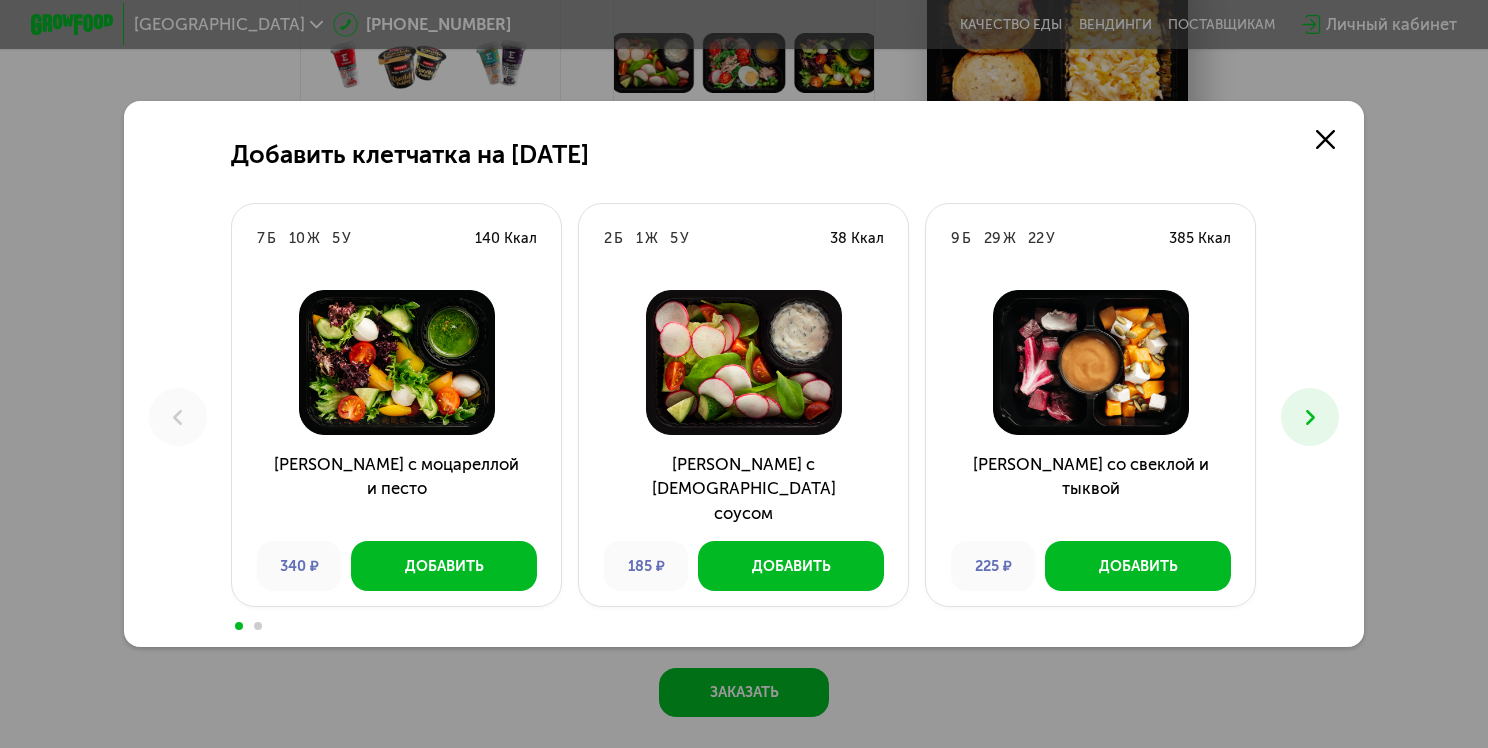 click at bounding box center [1310, 417] 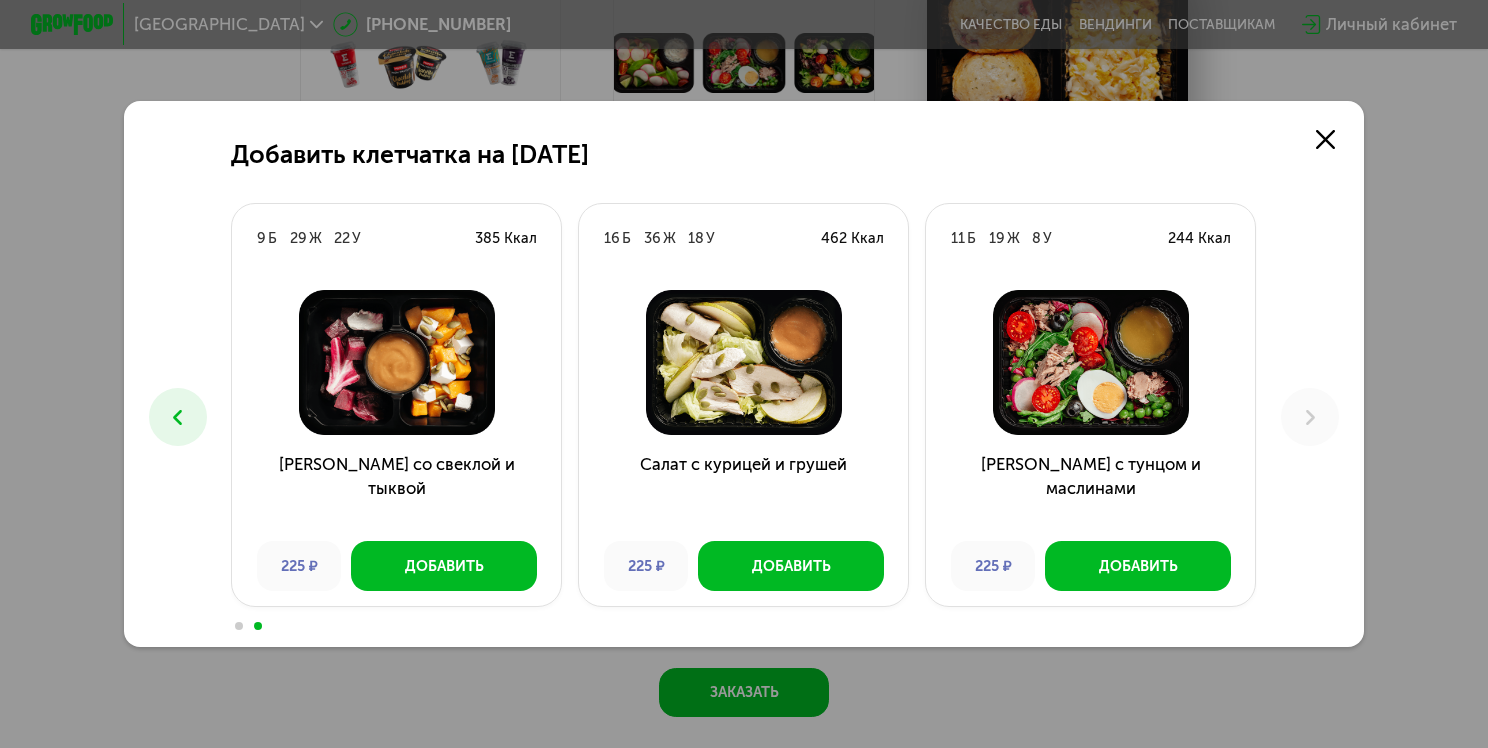 click 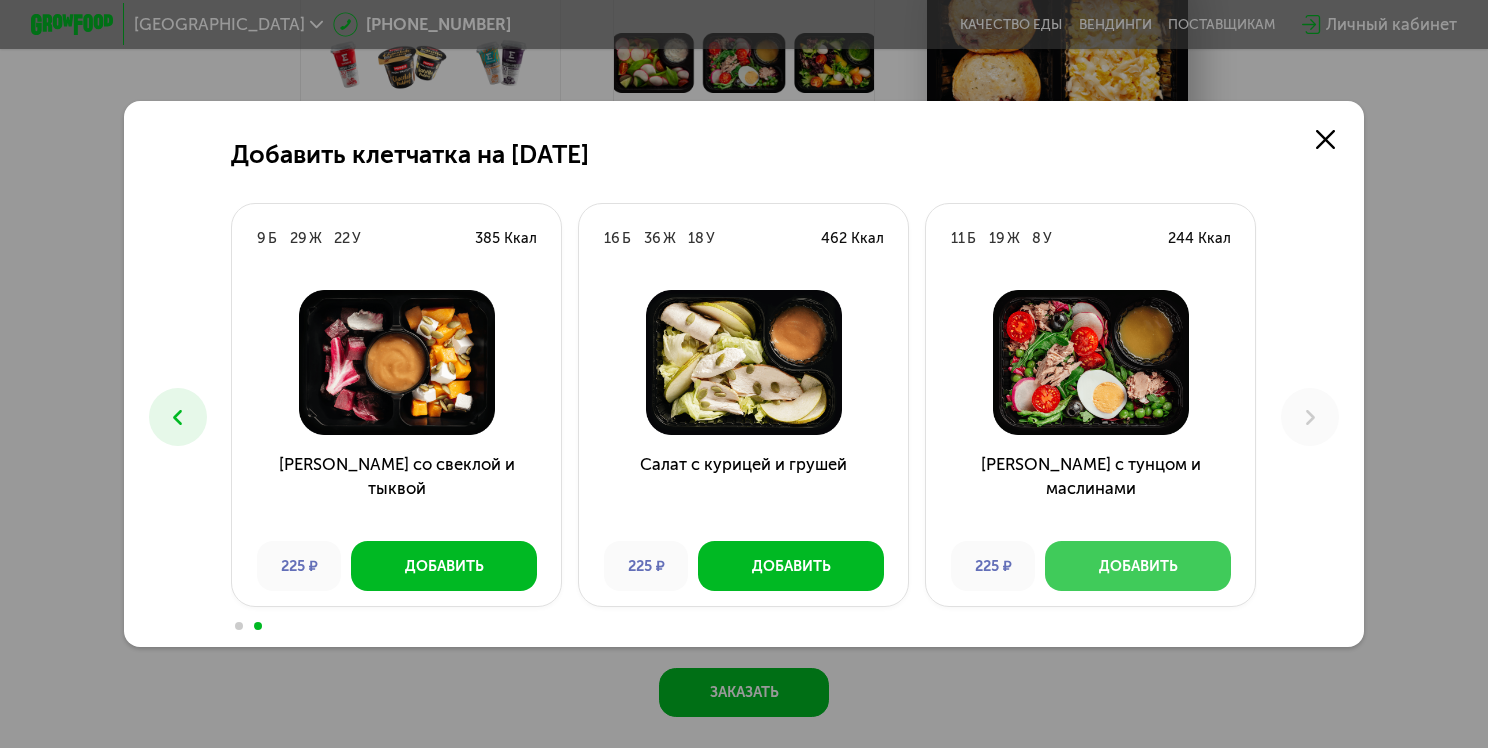 click on "Добавить" at bounding box center [1138, 566] 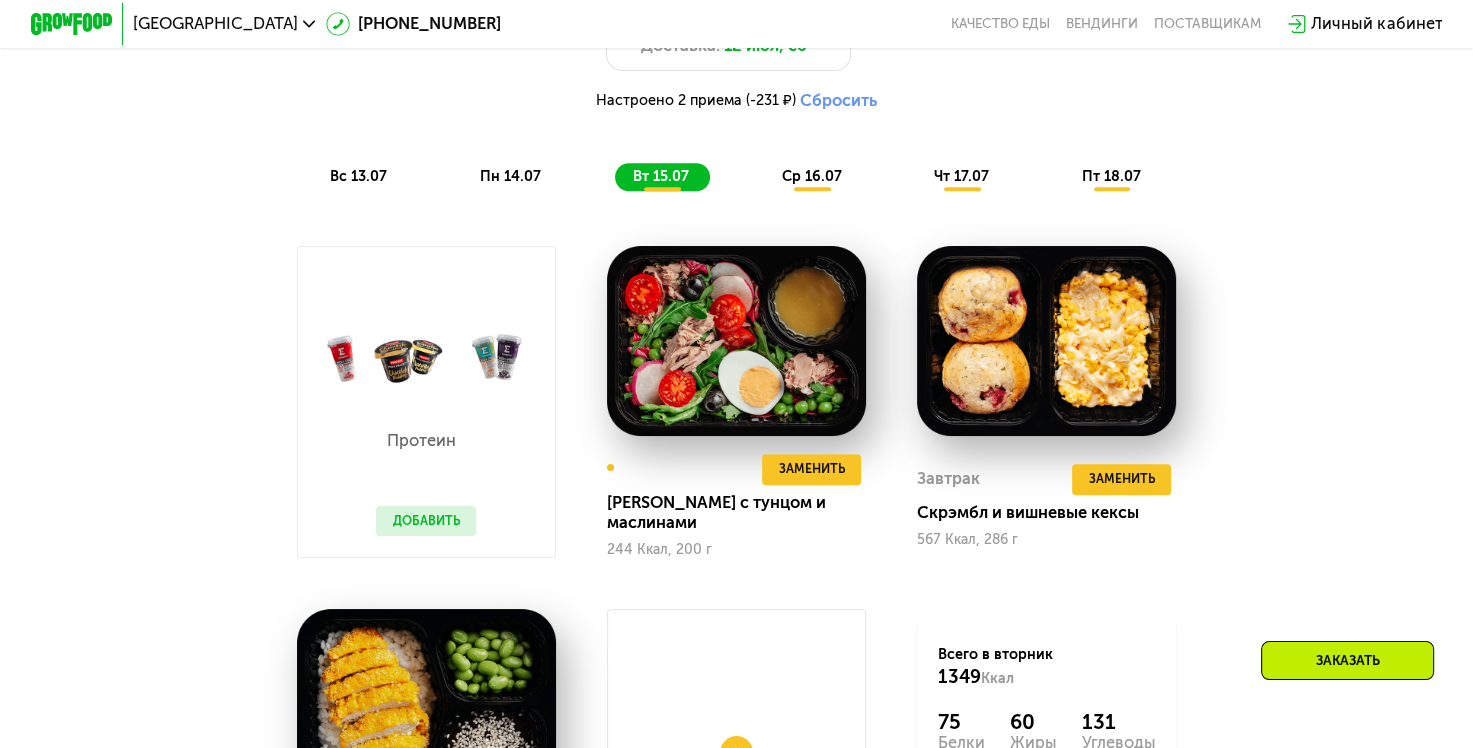 scroll, scrollTop: 949, scrollLeft: 0, axis: vertical 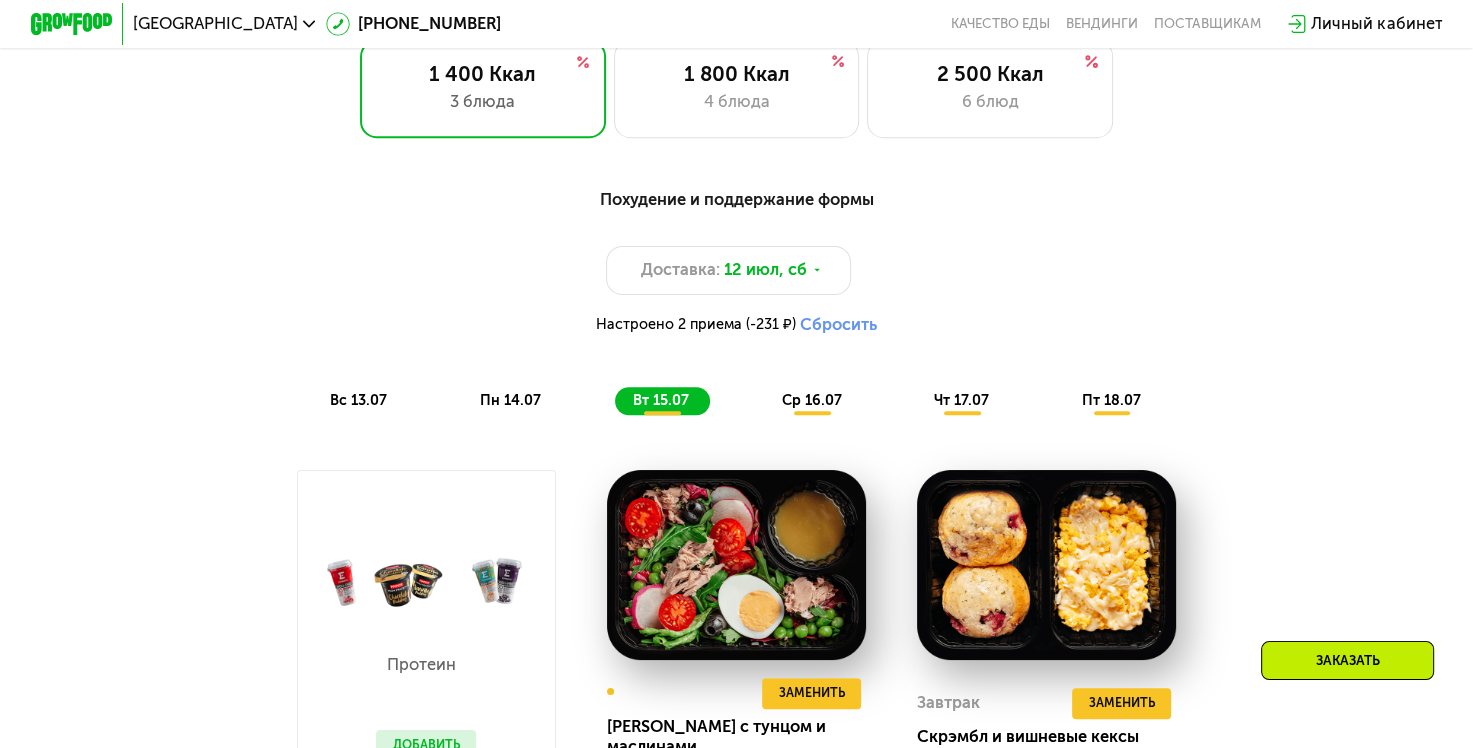 click on "Заказать" at bounding box center (1347, 660) 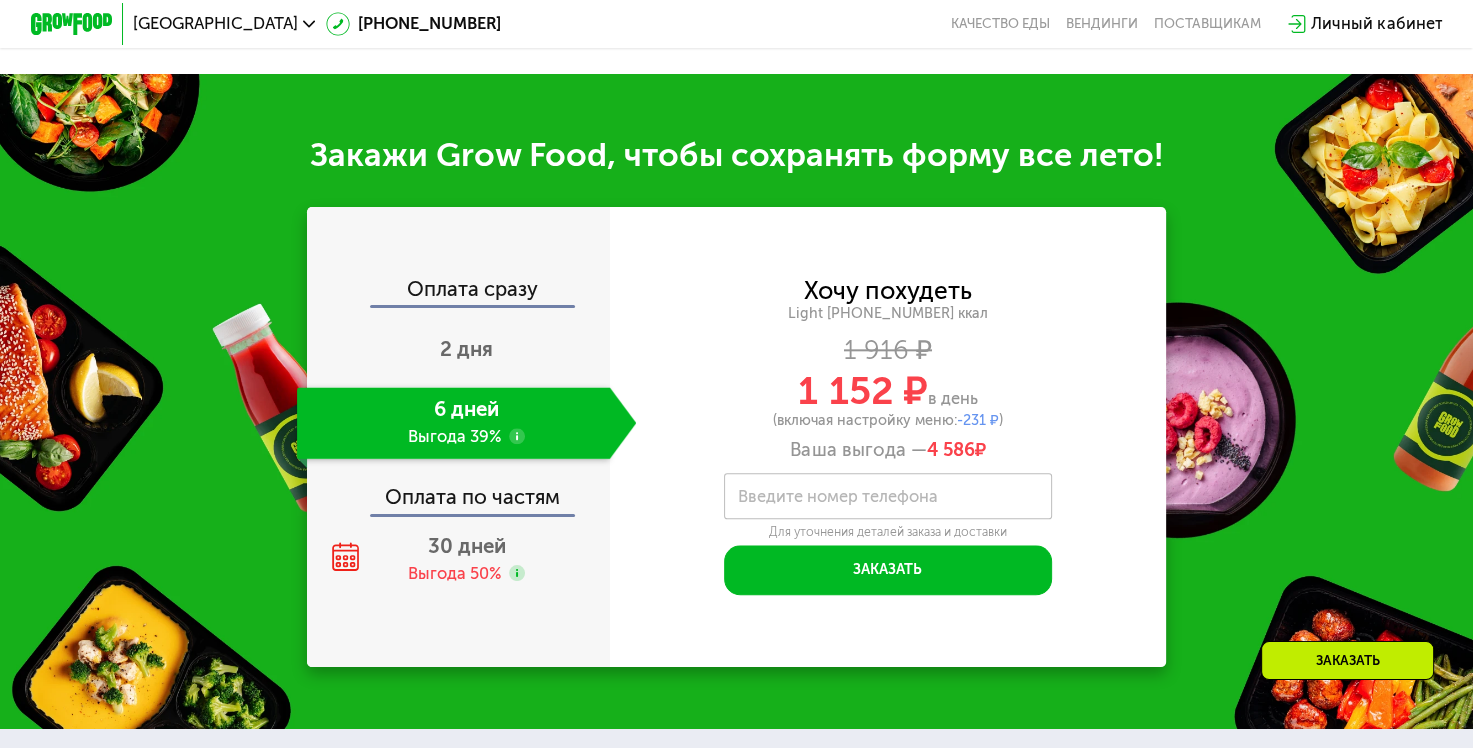 scroll, scrollTop: 2240, scrollLeft: 0, axis: vertical 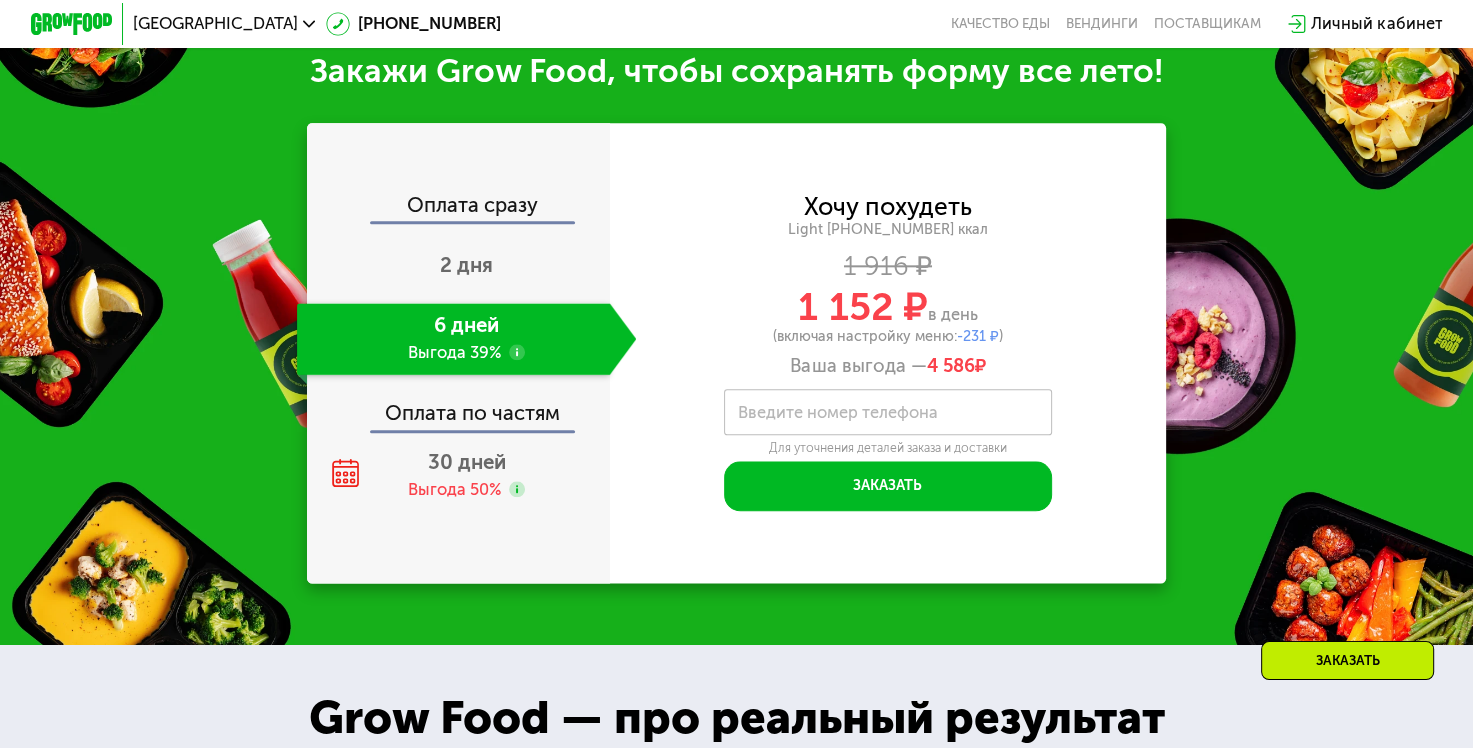click on "(включая настройку меню:  -231 ₽ )" at bounding box center [888, 337] 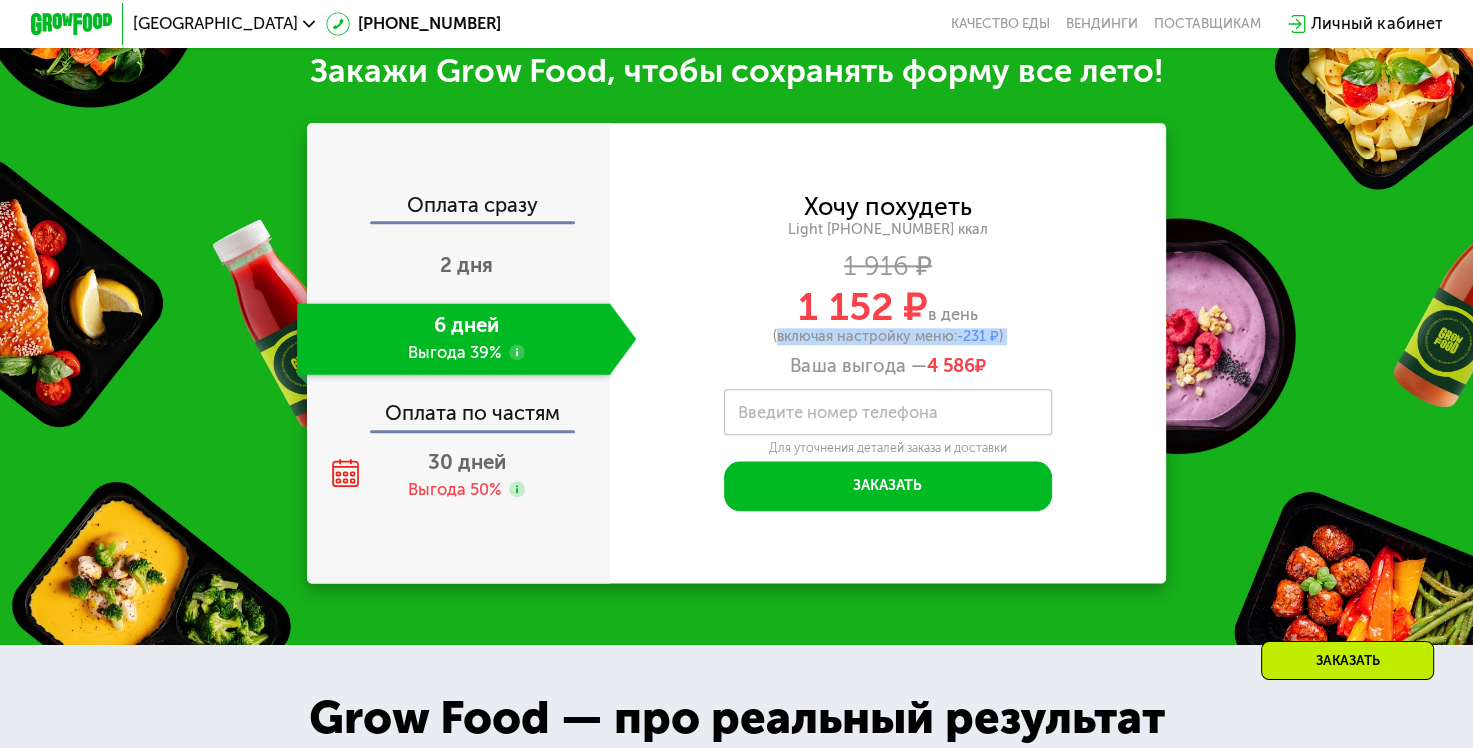 click on "(включая настройку меню:  -231 ₽ )" at bounding box center (888, 337) 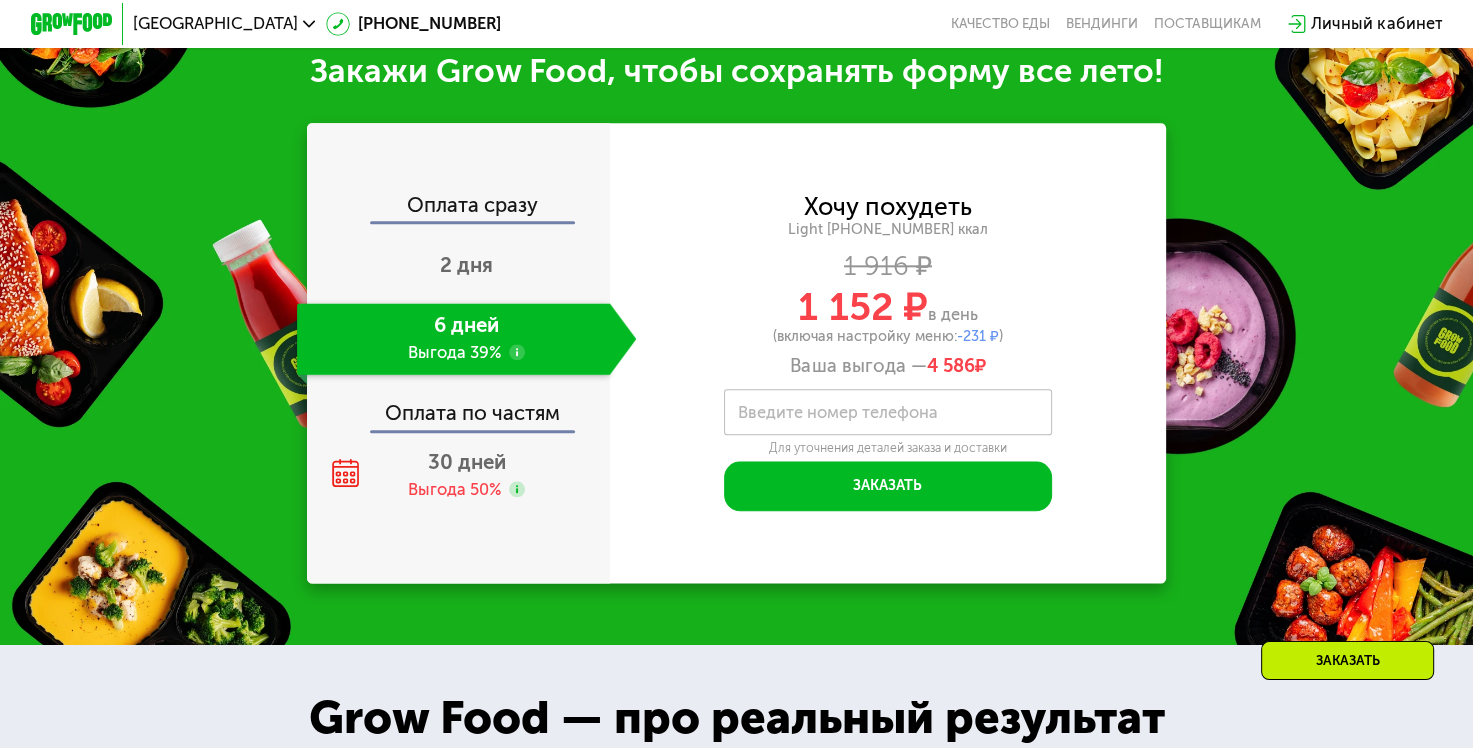 click on "Ваша выгода —  4 586  ₽" at bounding box center [888, 366] 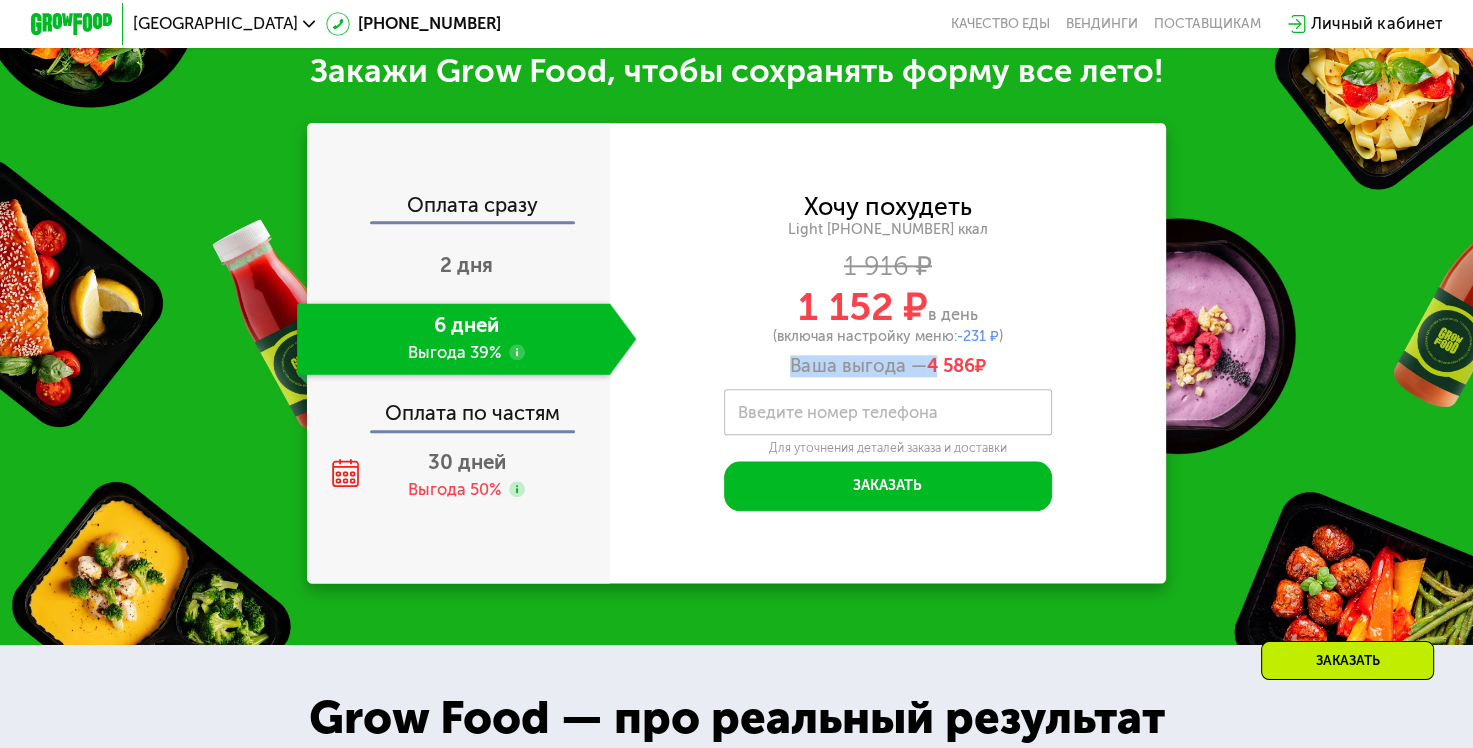 click on "Ваша выгода —  4 586  ₽" at bounding box center [888, 366] 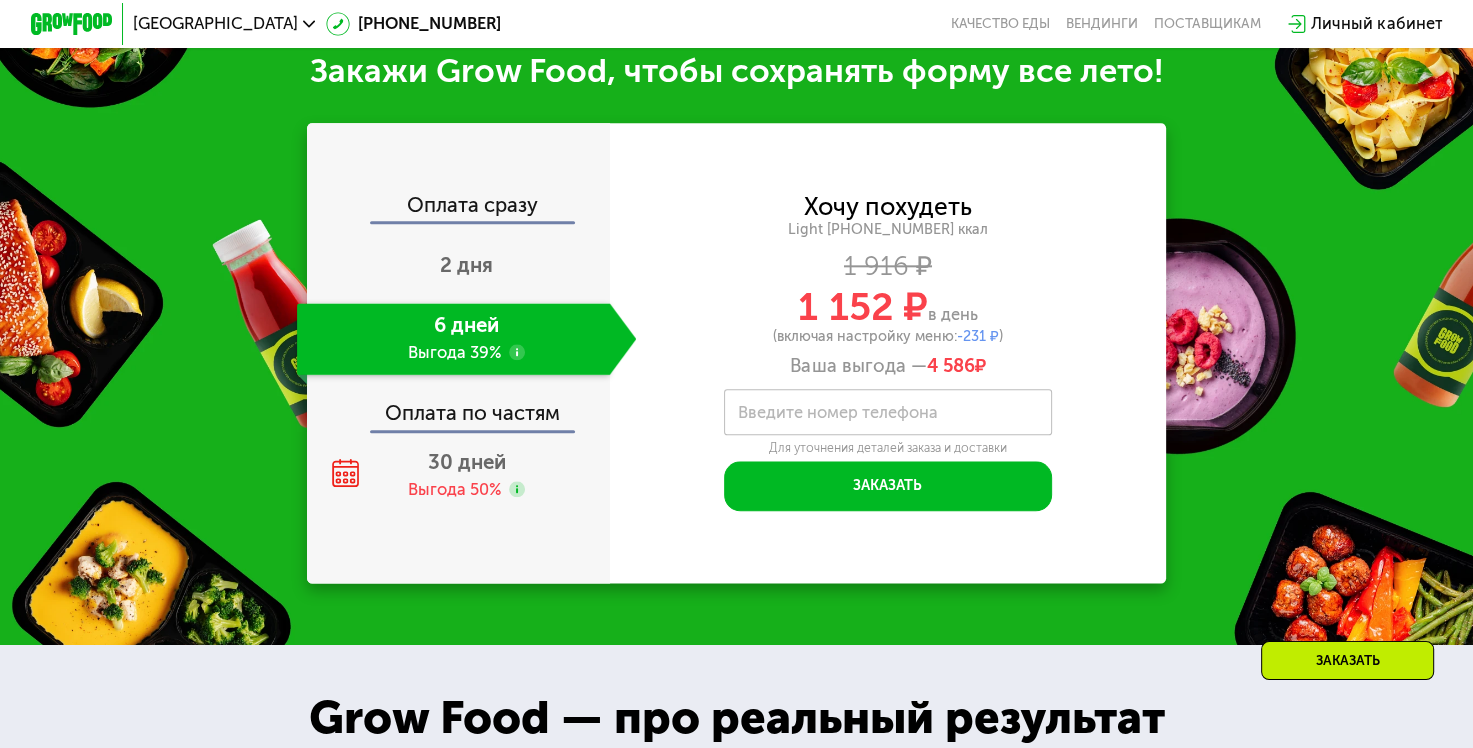 click on "Ваша выгода —  4 586  ₽" at bounding box center (888, 366) 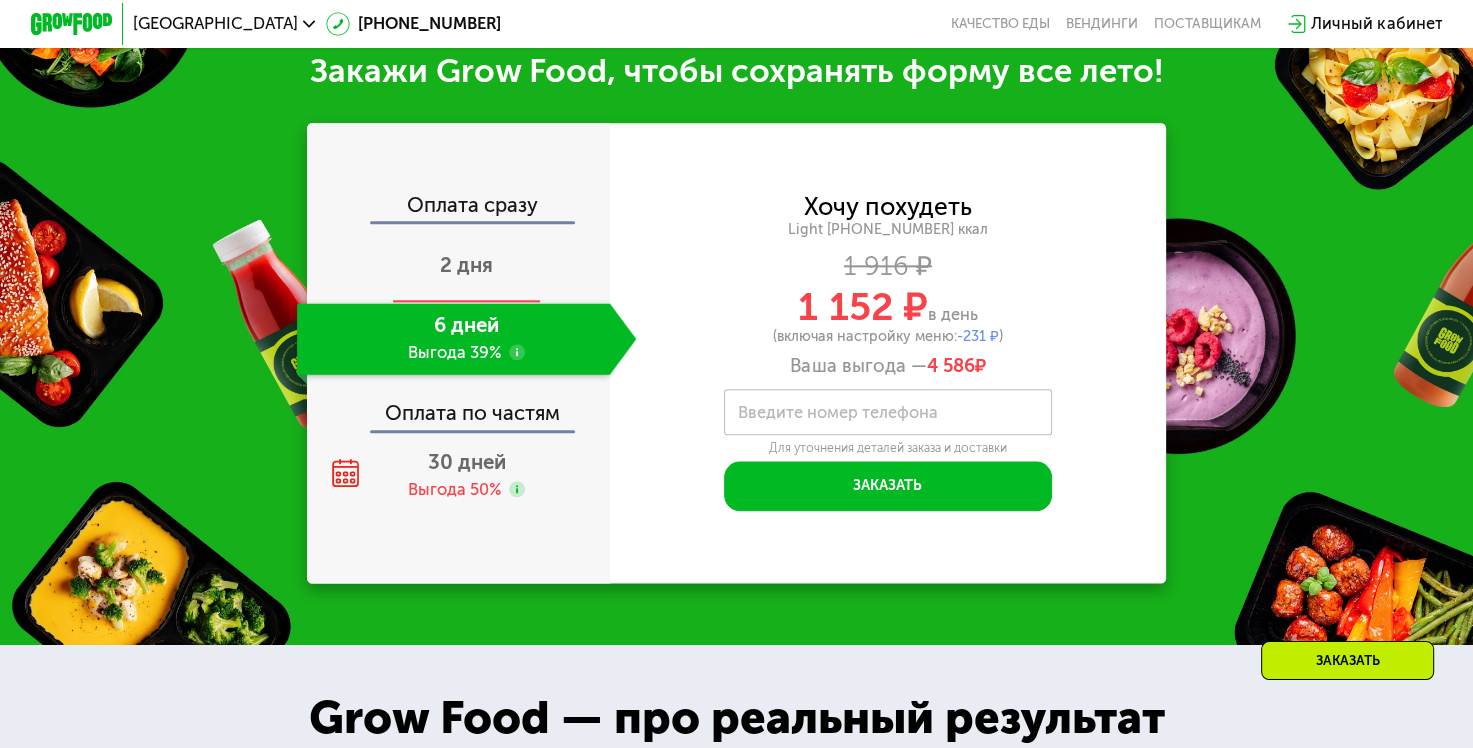 click on "2 дня" at bounding box center (467, 267) 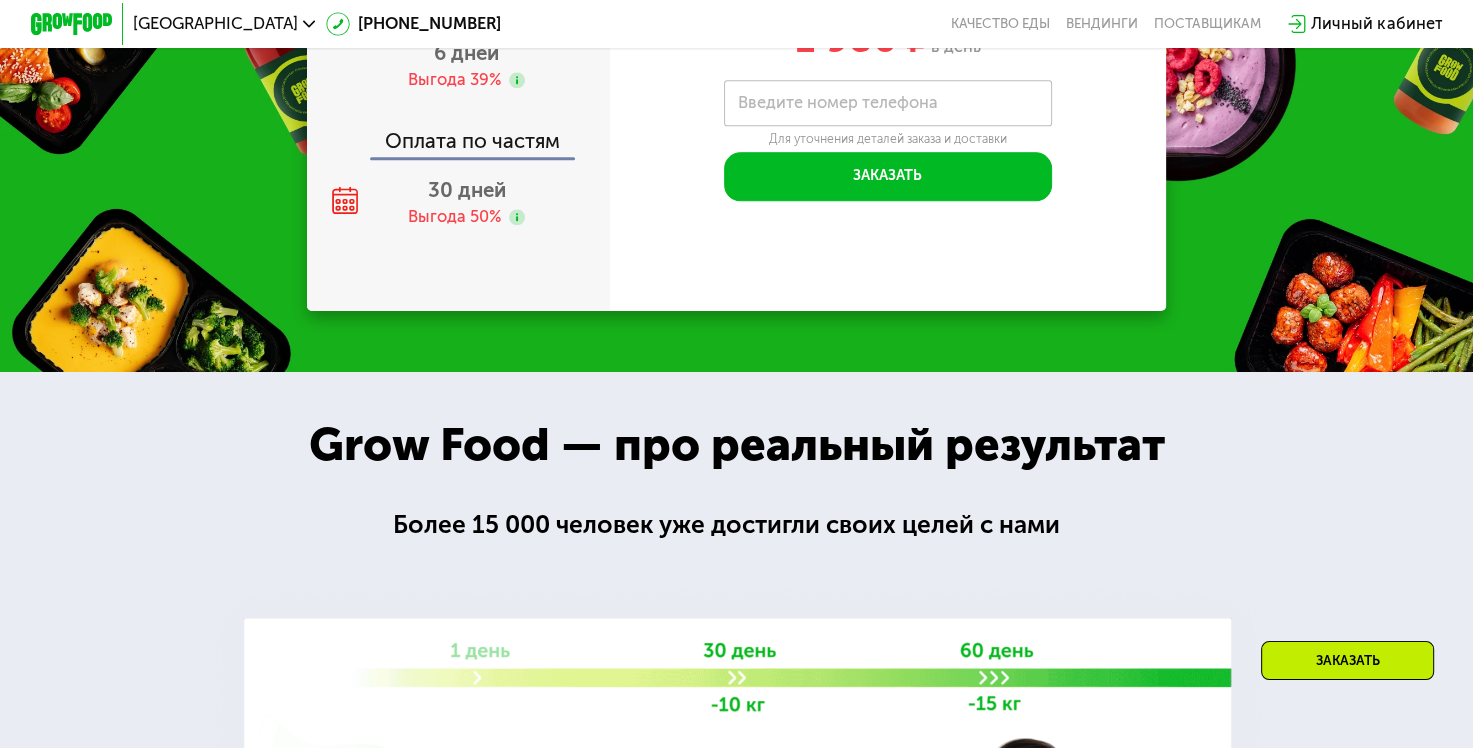 scroll, scrollTop: 2094, scrollLeft: 0, axis: vertical 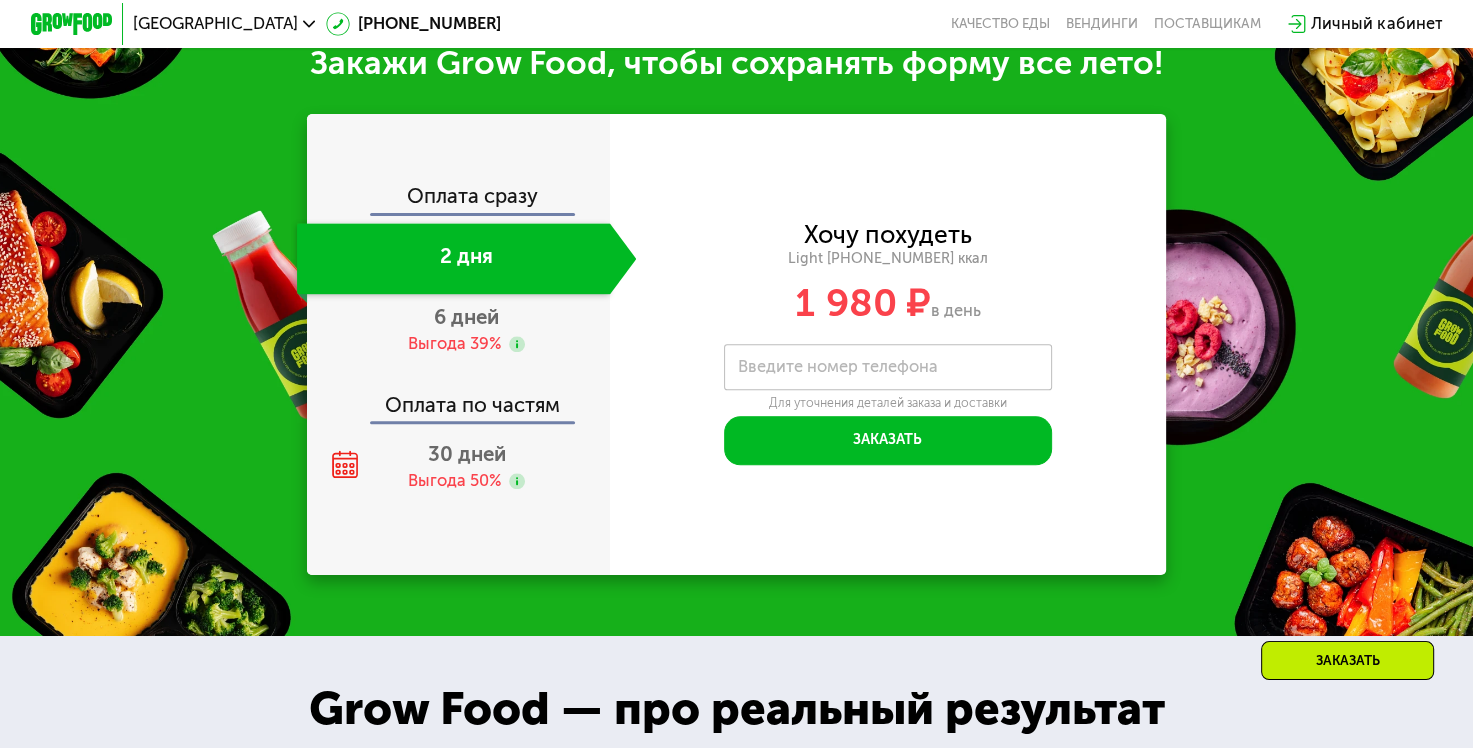 click on "Оплата сразу 2 дня 6 дней Выгода 39% Оплата по частям 30 дней Выгода 50%" at bounding box center [458, 344] 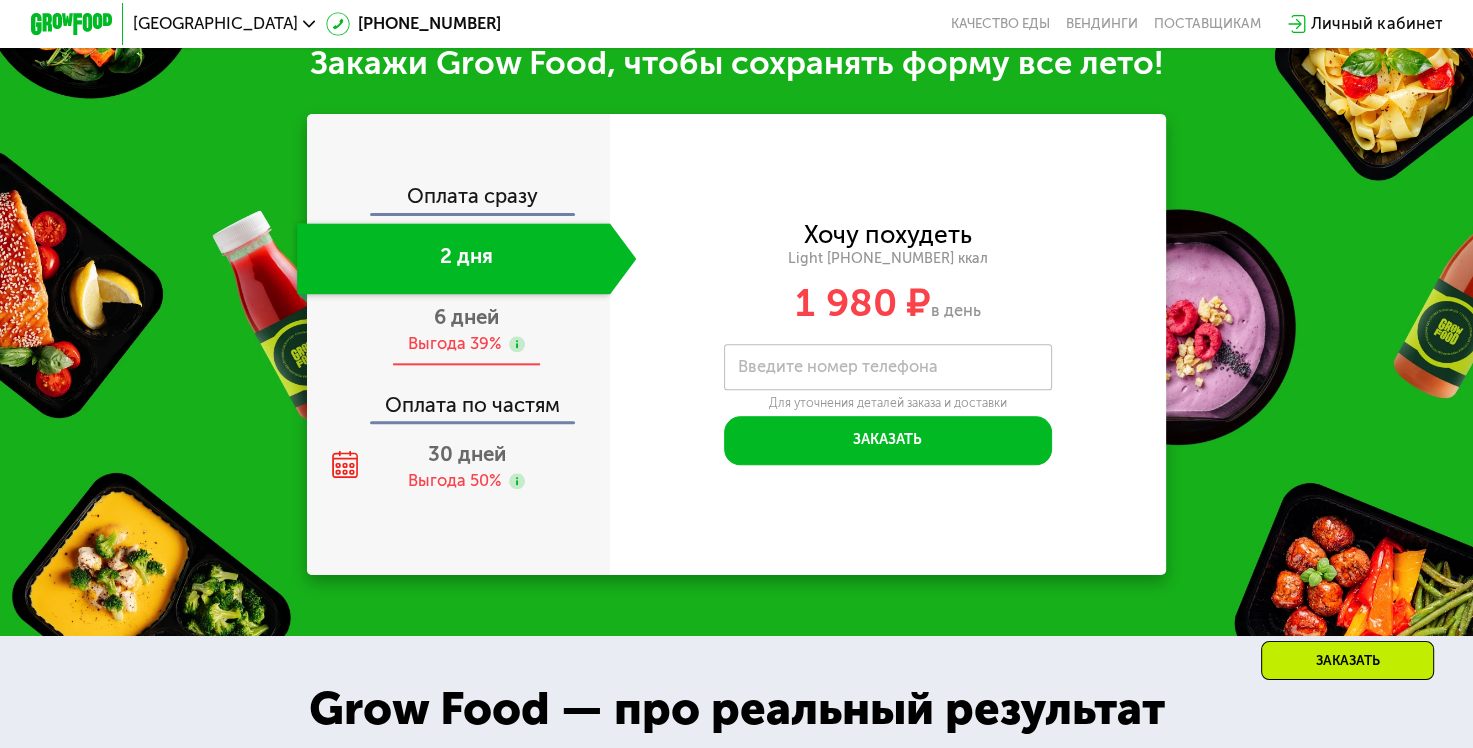 click on "6 дней Выгода 39%" at bounding box center [467, 330] 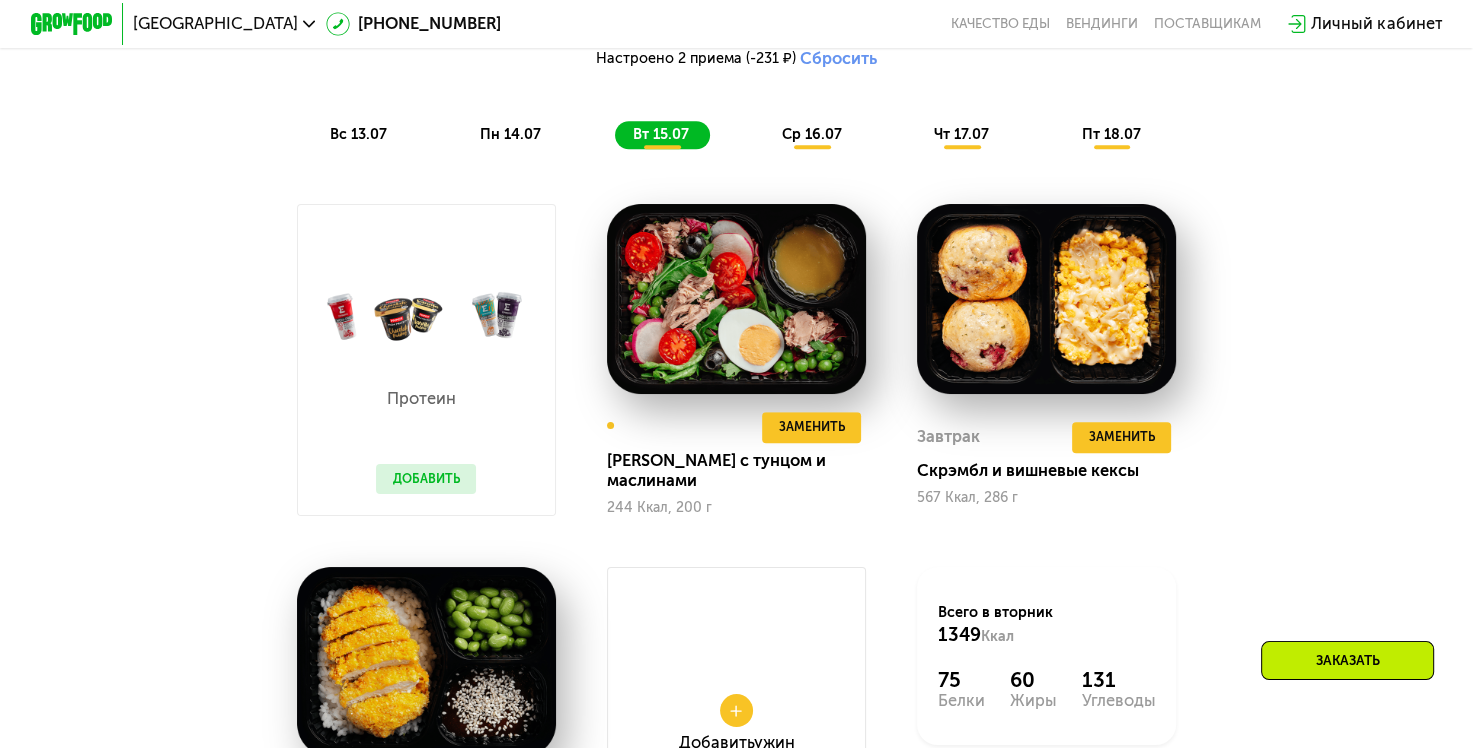 scroll, scrollTop: 1145, scrollLeft: 0, axis: vertical 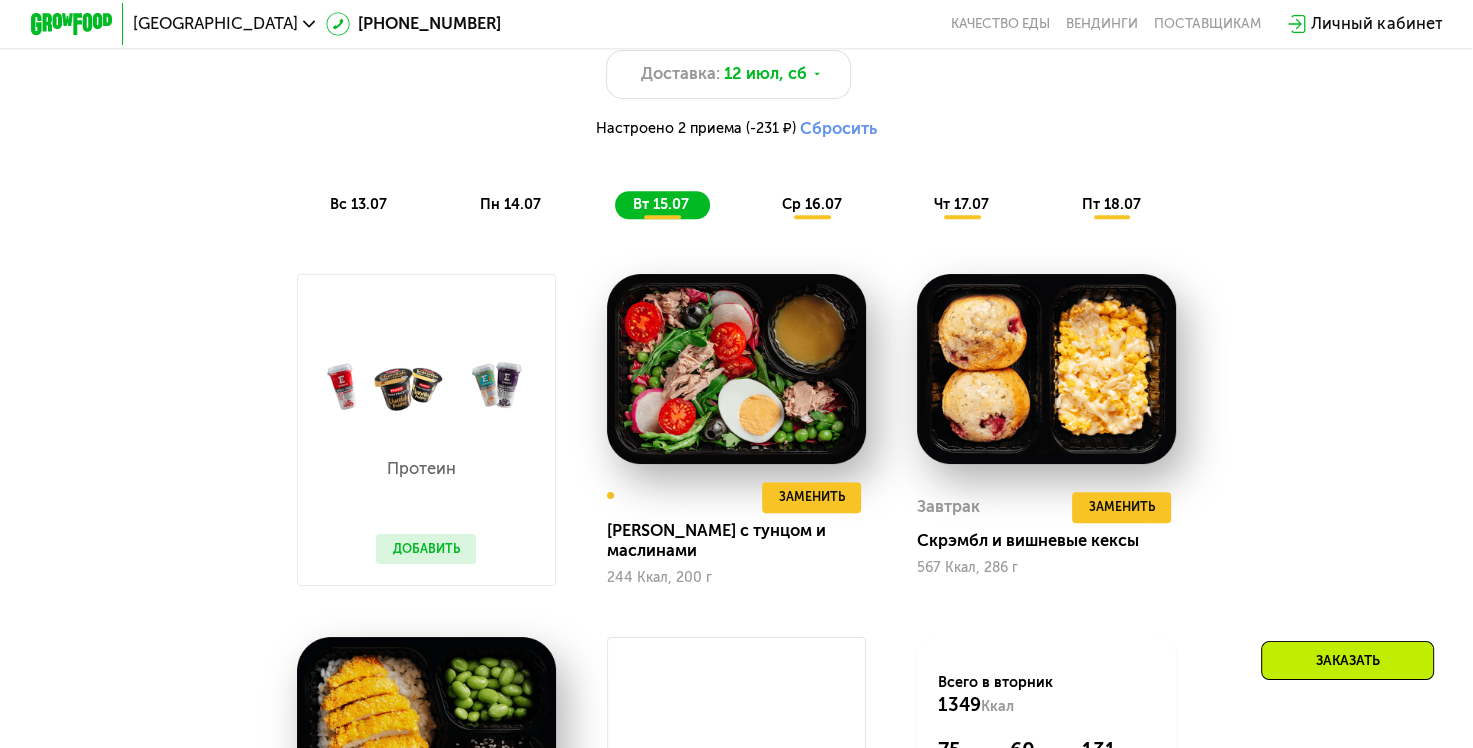 click on "Сбросить" at bounding box center (838, 129) 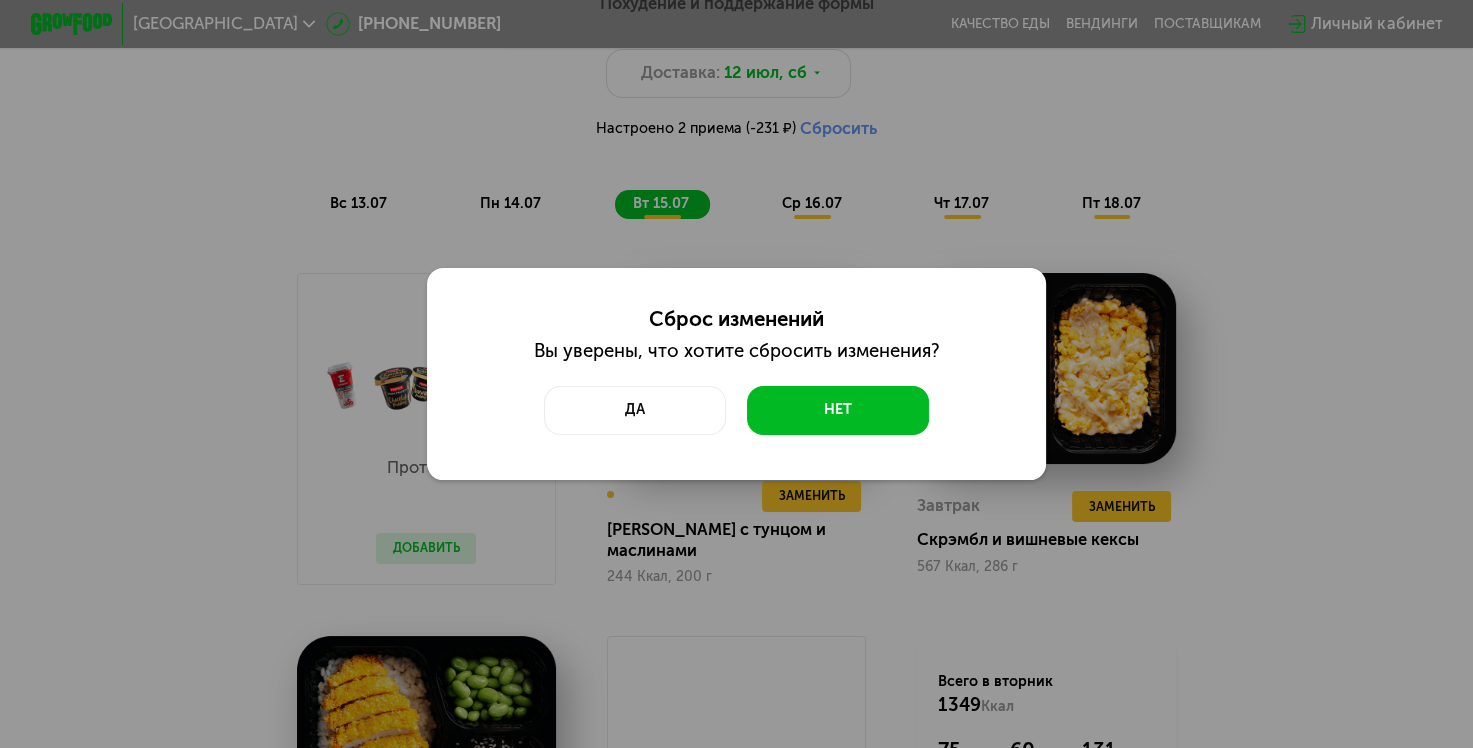 scroll, scrollTop: 0, scrollLeft: 0, axis: both 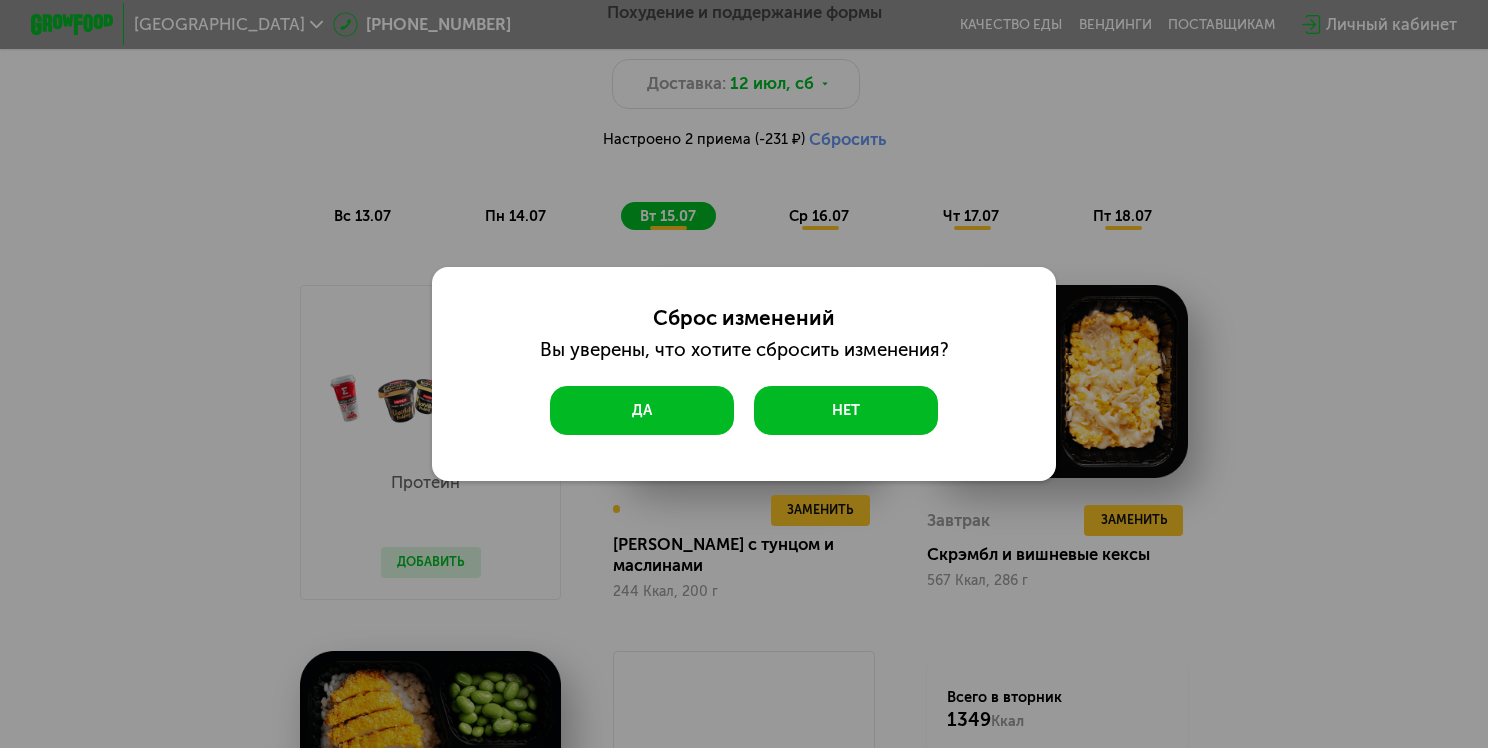 click on "Да" at bounding box center (642, 411) 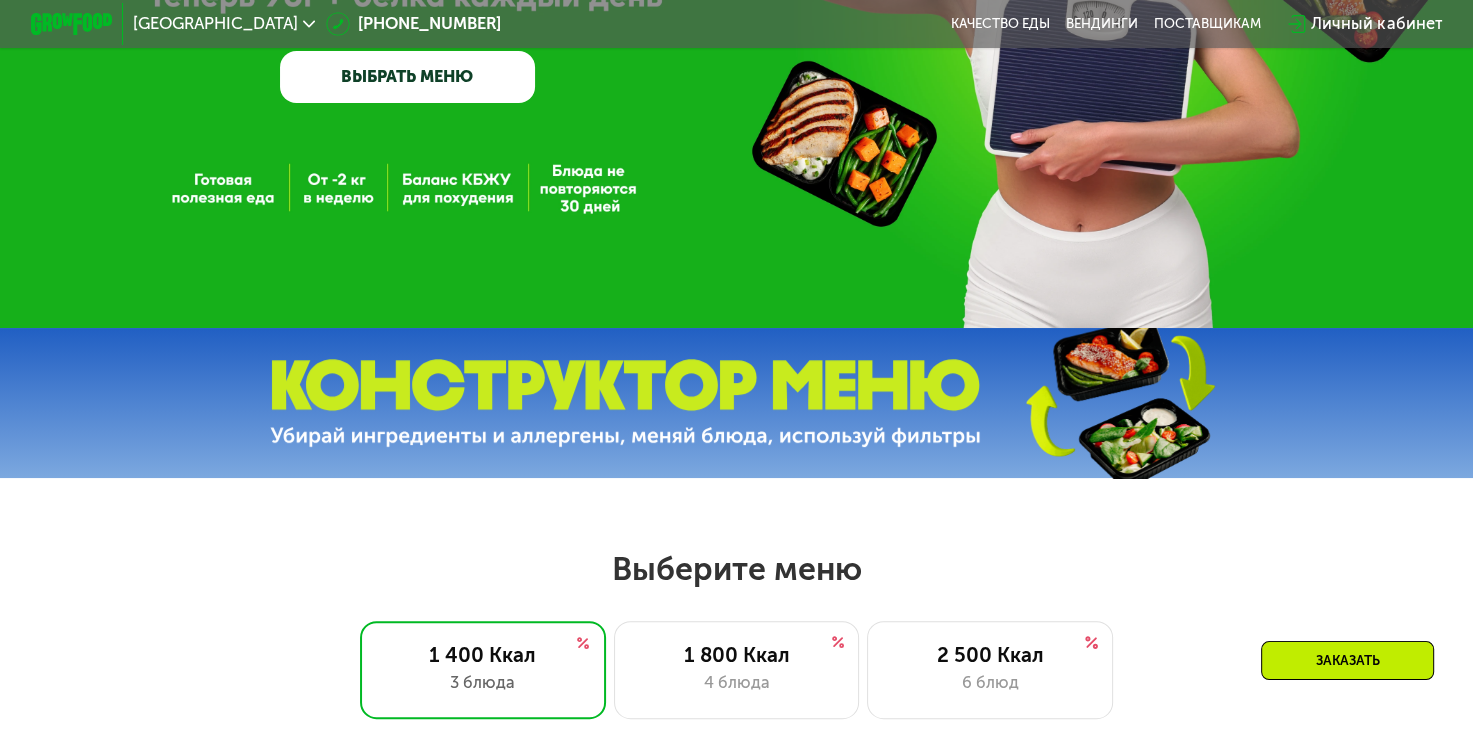 scroll, scrollTop: 376, scrollLeft: 0, axis: vertical 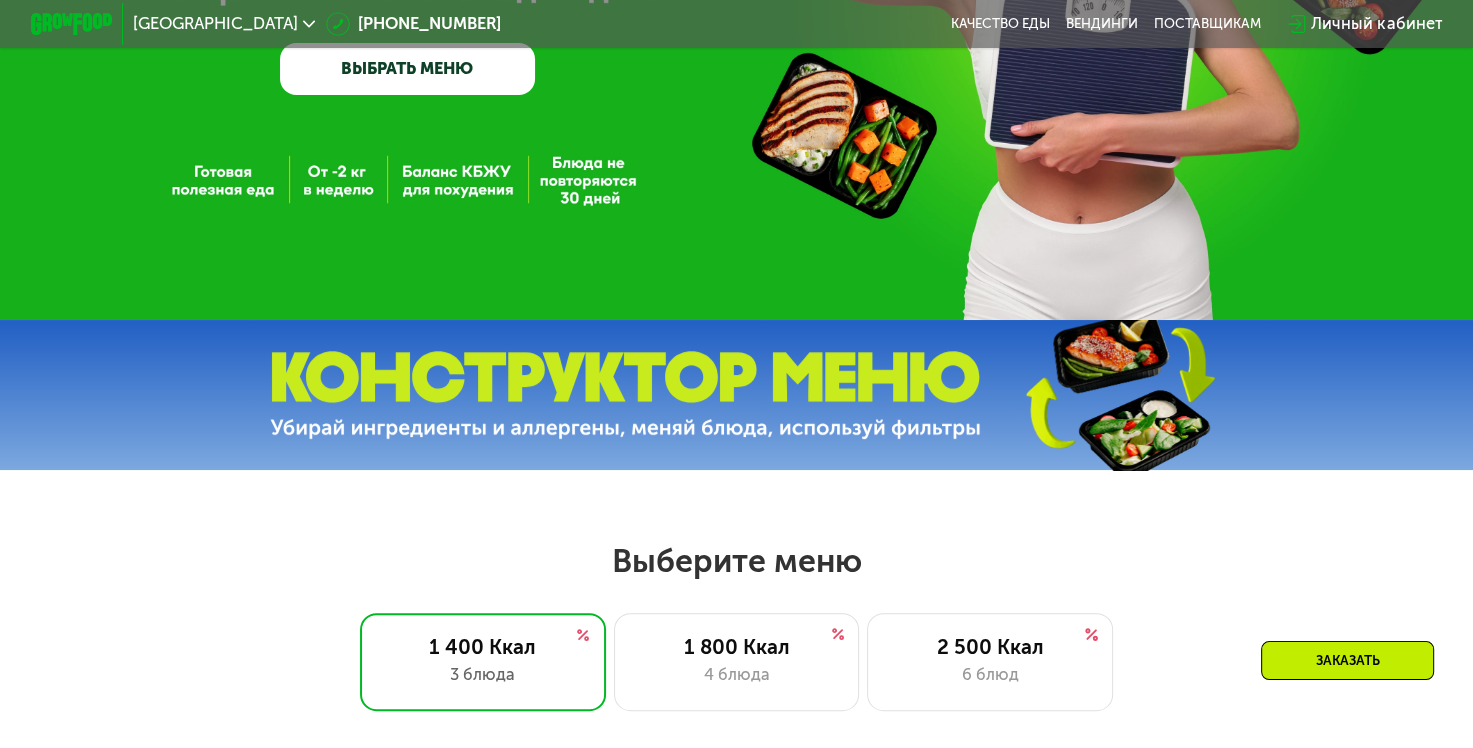 click at bounding box center (625, 395) 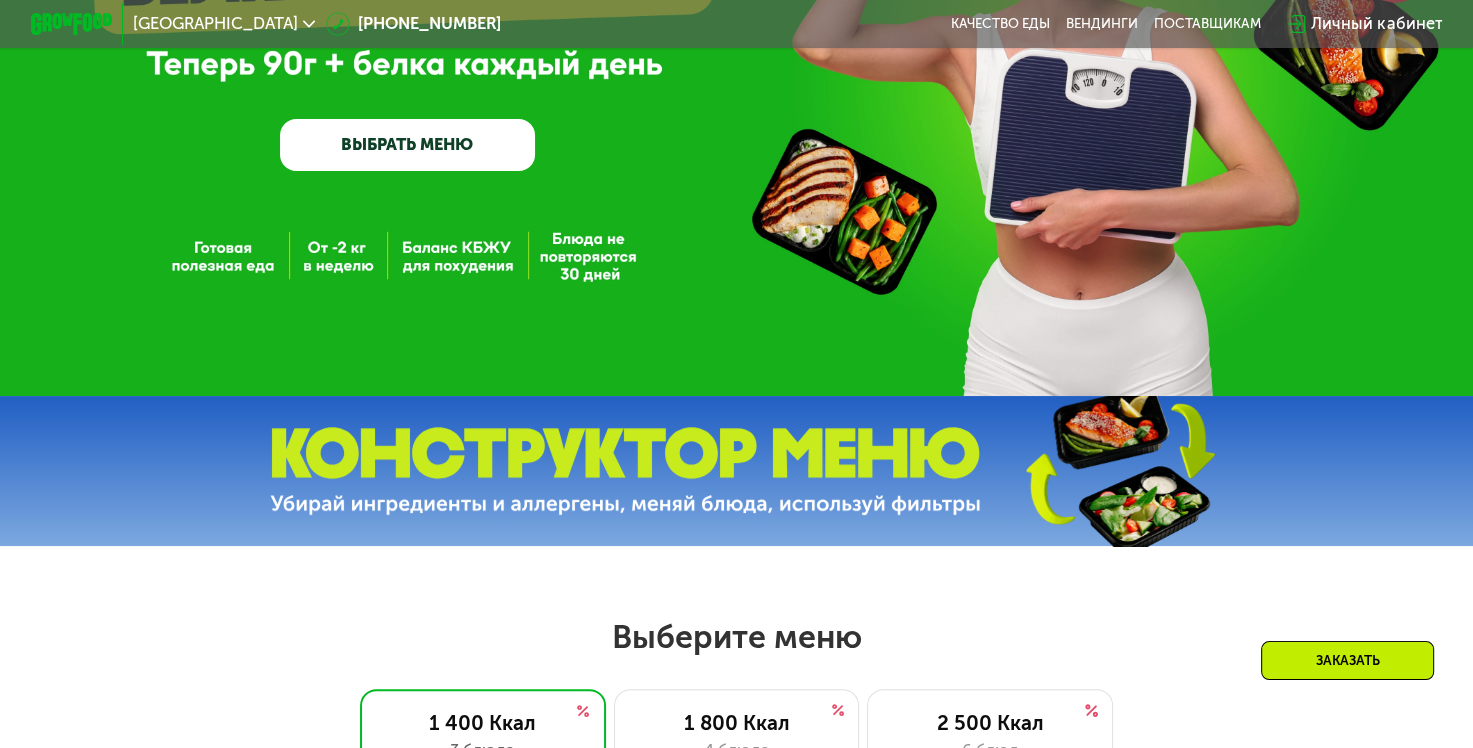 scroll, scrollTop: 0, scrollLeft: 0, axis: both 